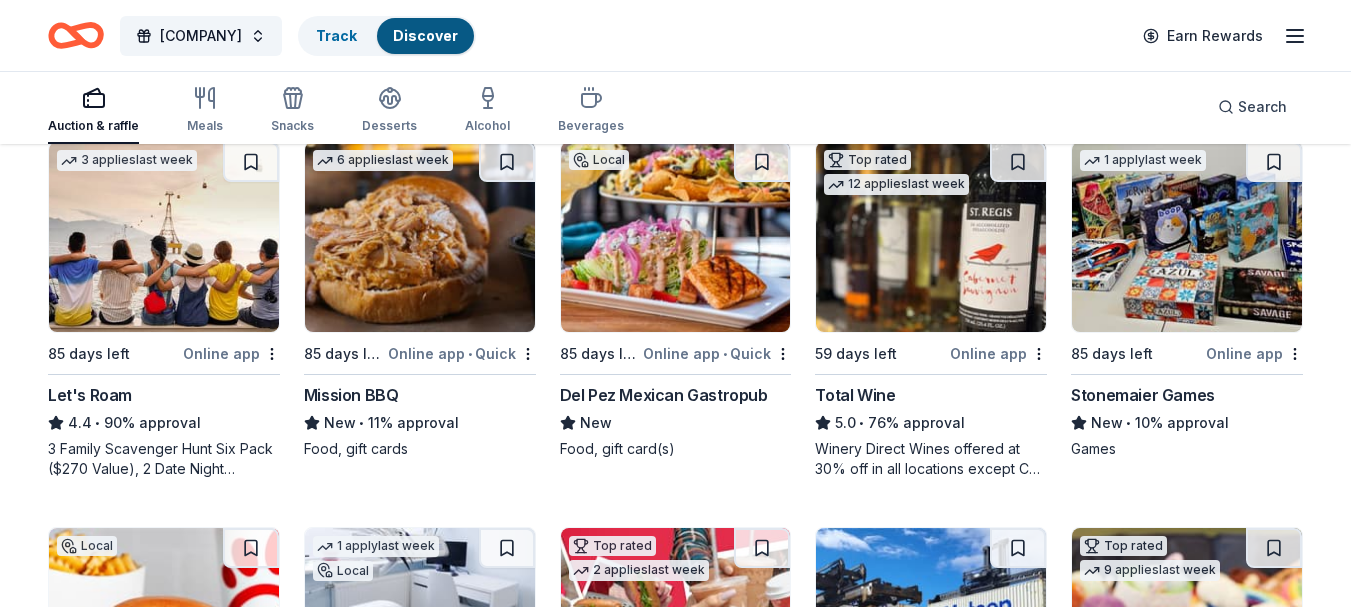 scroll, scrollTop: 999, scrollLeft: 0, axis: vertical 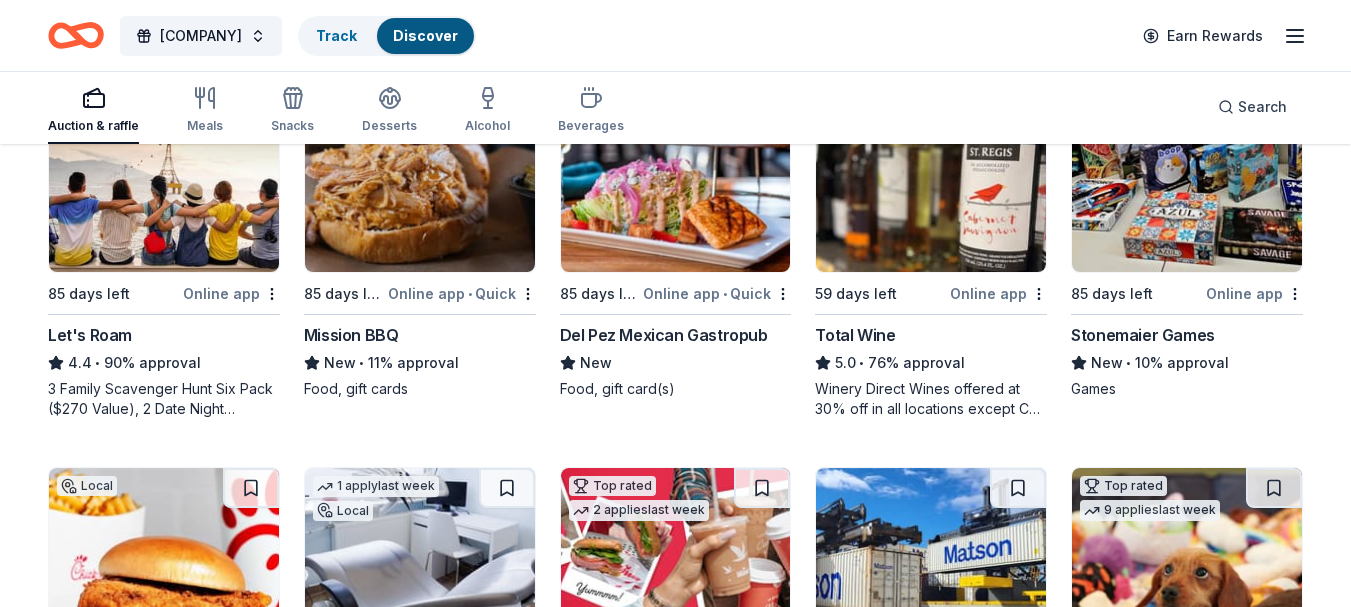 click at bounding box center [1187, 177] 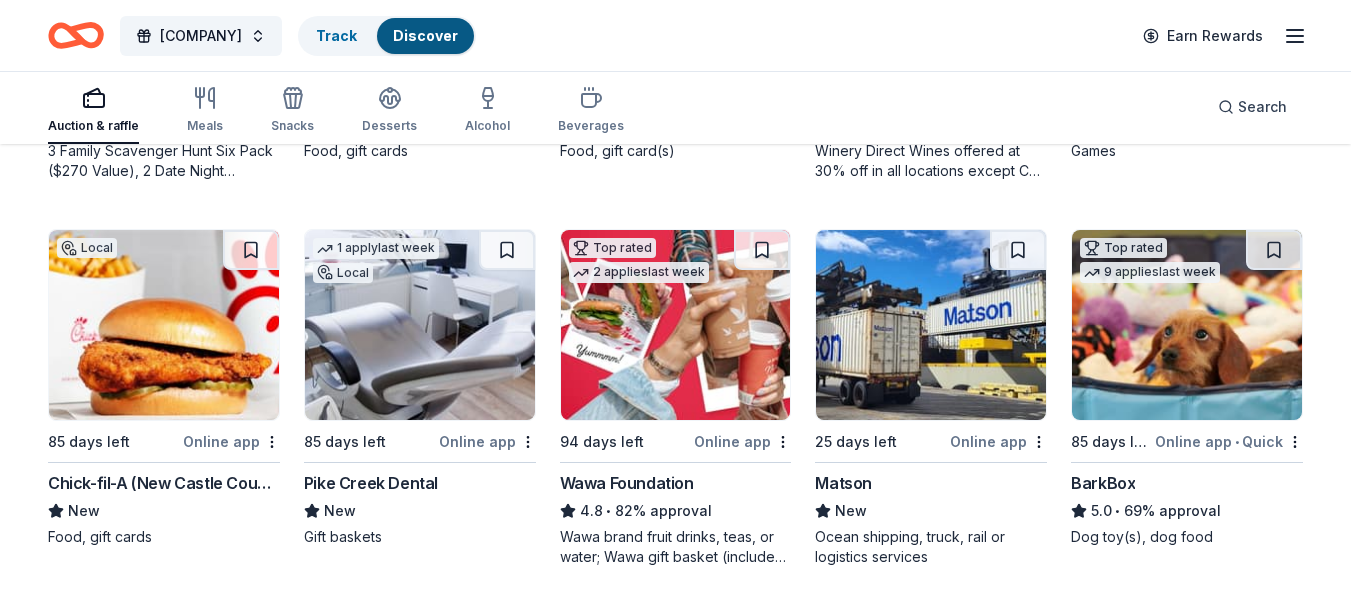 scroll, scrollTop: 1307, scrollLeft: 0, axis: vertical 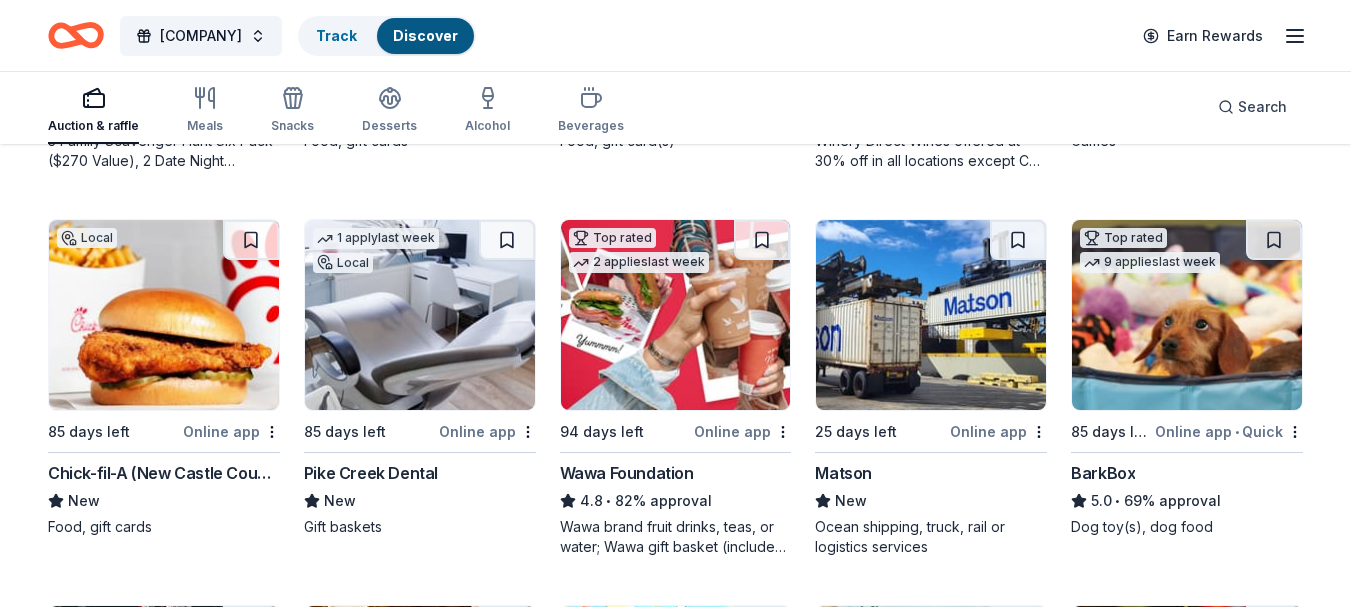click at bounding box center [164, 315] 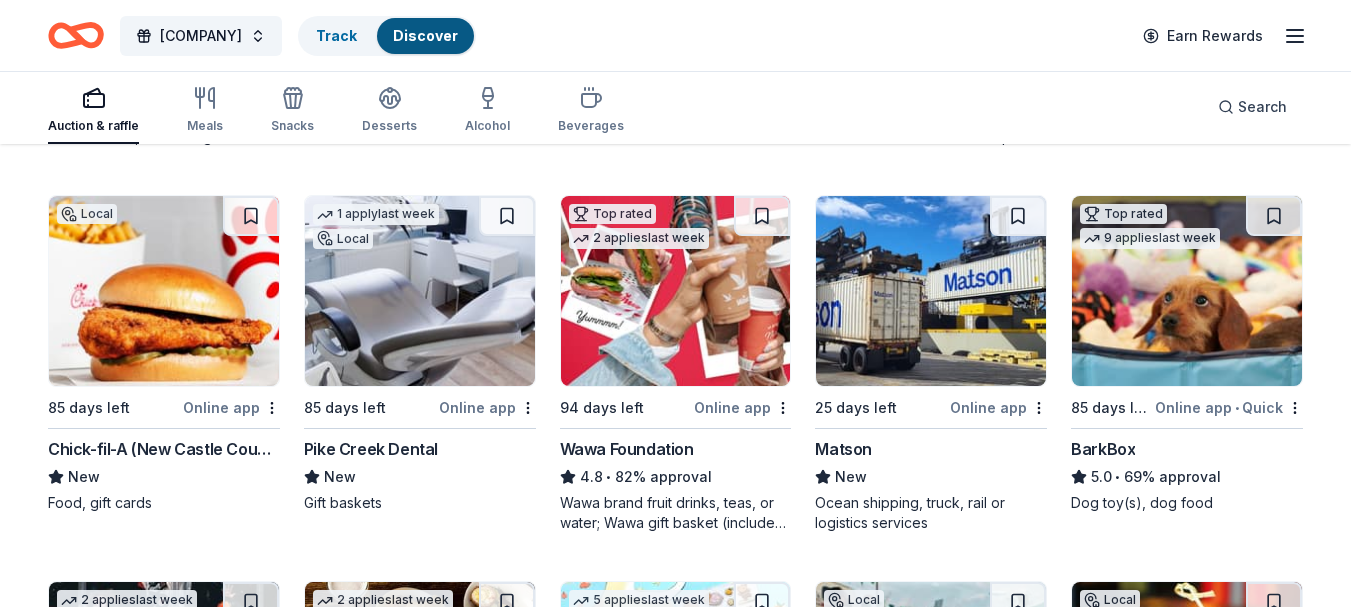 scroll, scrollTop: 1336, scrollLeft: 0, axis: vertical 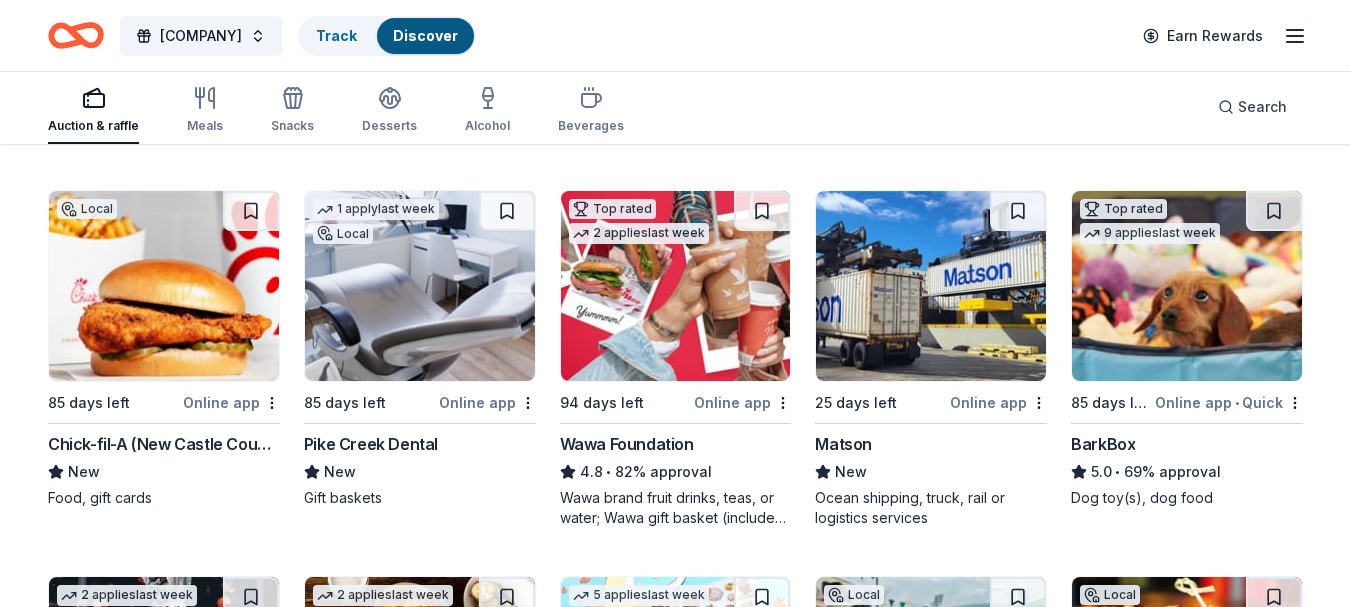 click at bounding box center [676, 286] 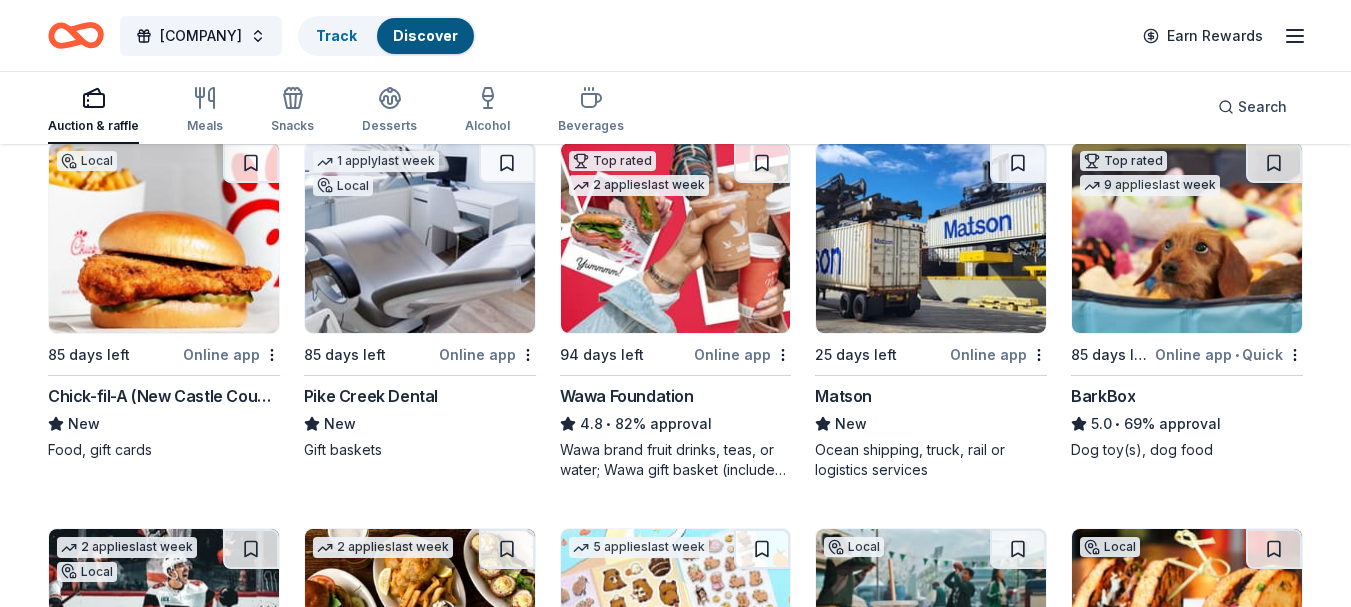 scroll, scrollTop: 1399, scrollLeft: 0, axis: vertical 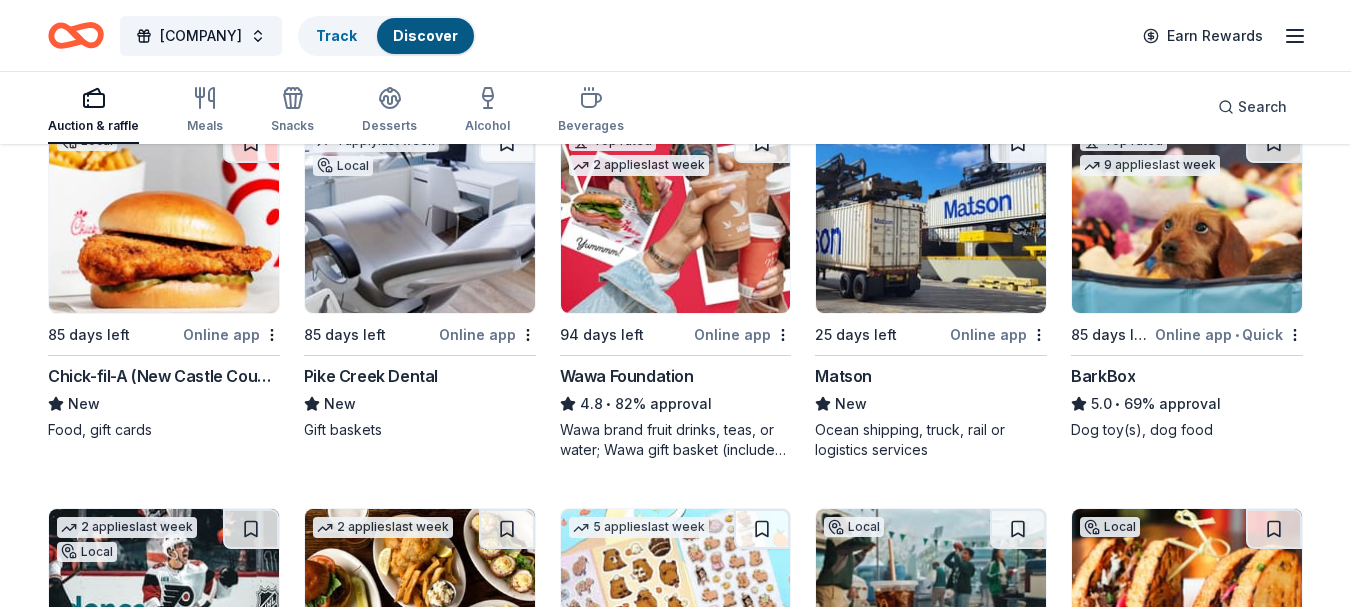 click at bounding box center (931, 218) 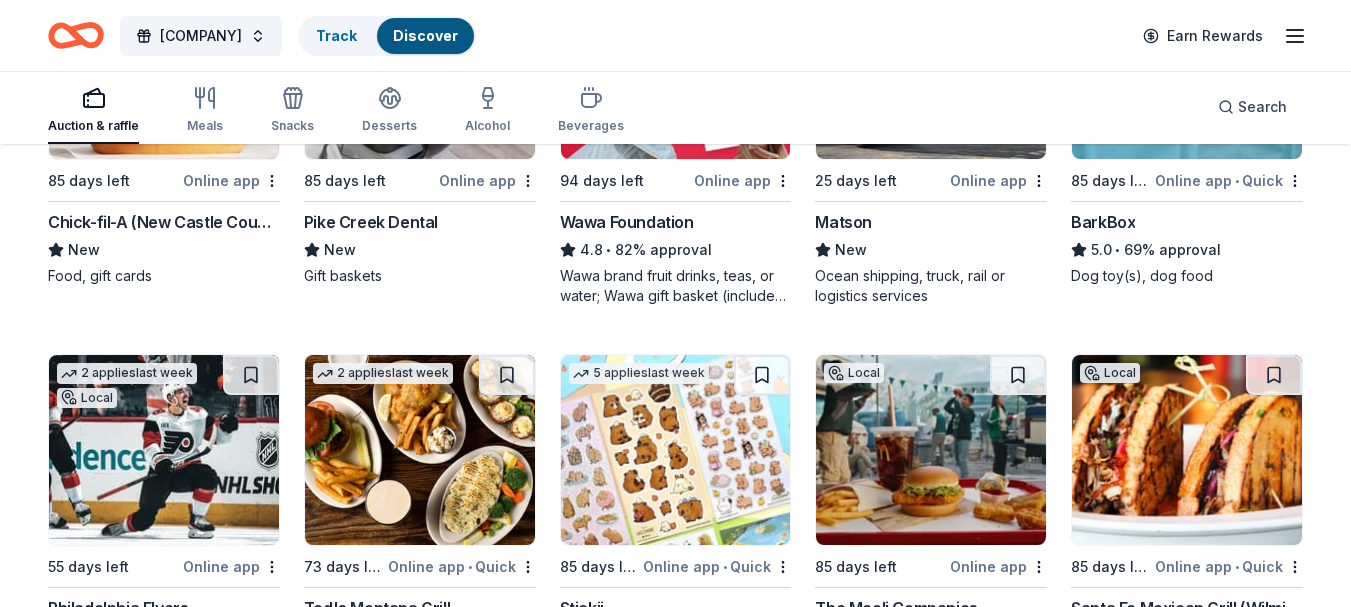 scroll, scrollTop: 1568, scrollLeft: 0, axis: vertical 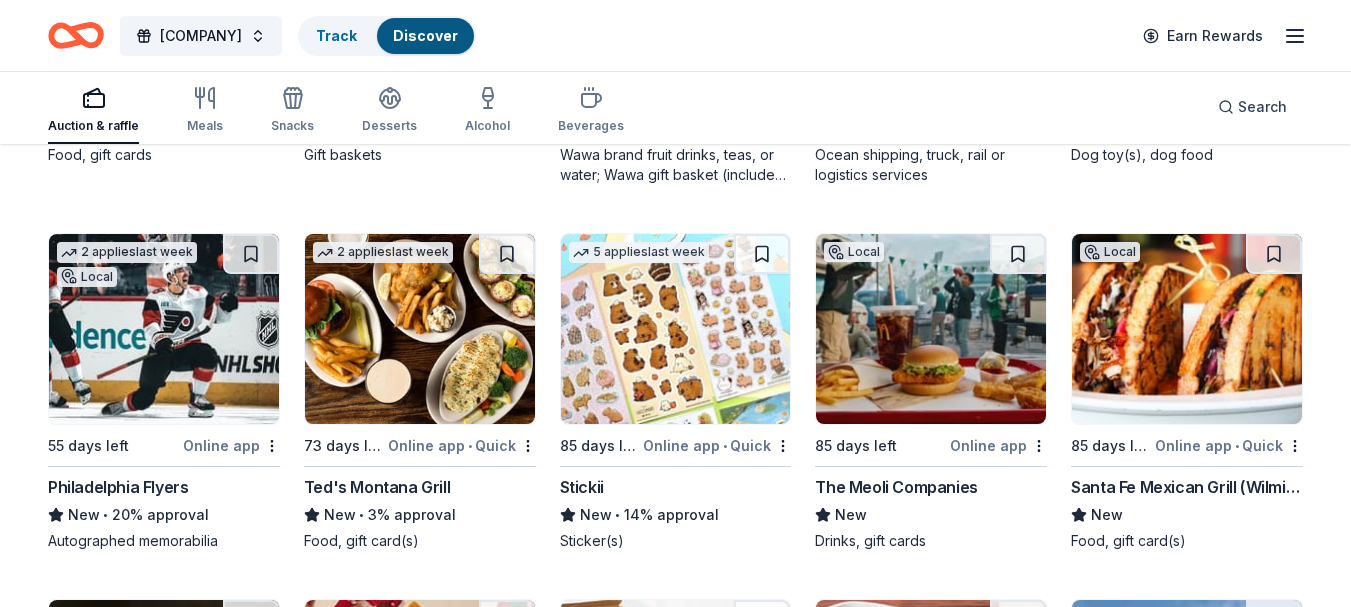 click at bounding box center (164, 329) 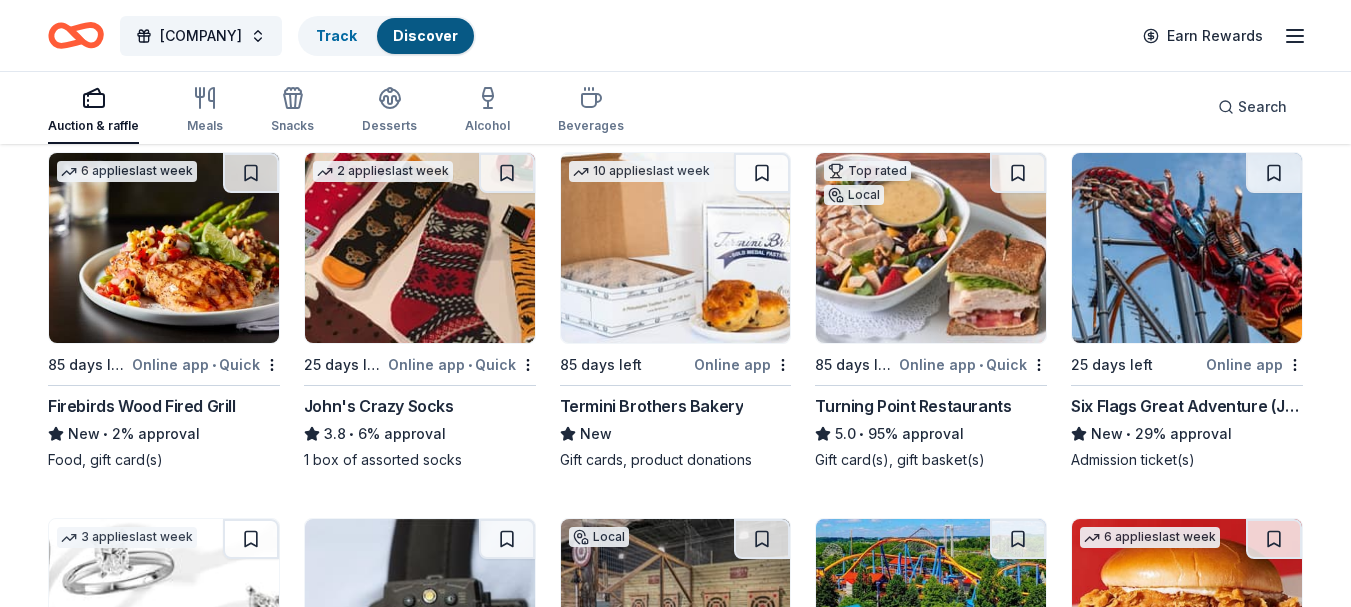 scroll, scrollTop: 2138, scrollLeft: 0, axis: vertical 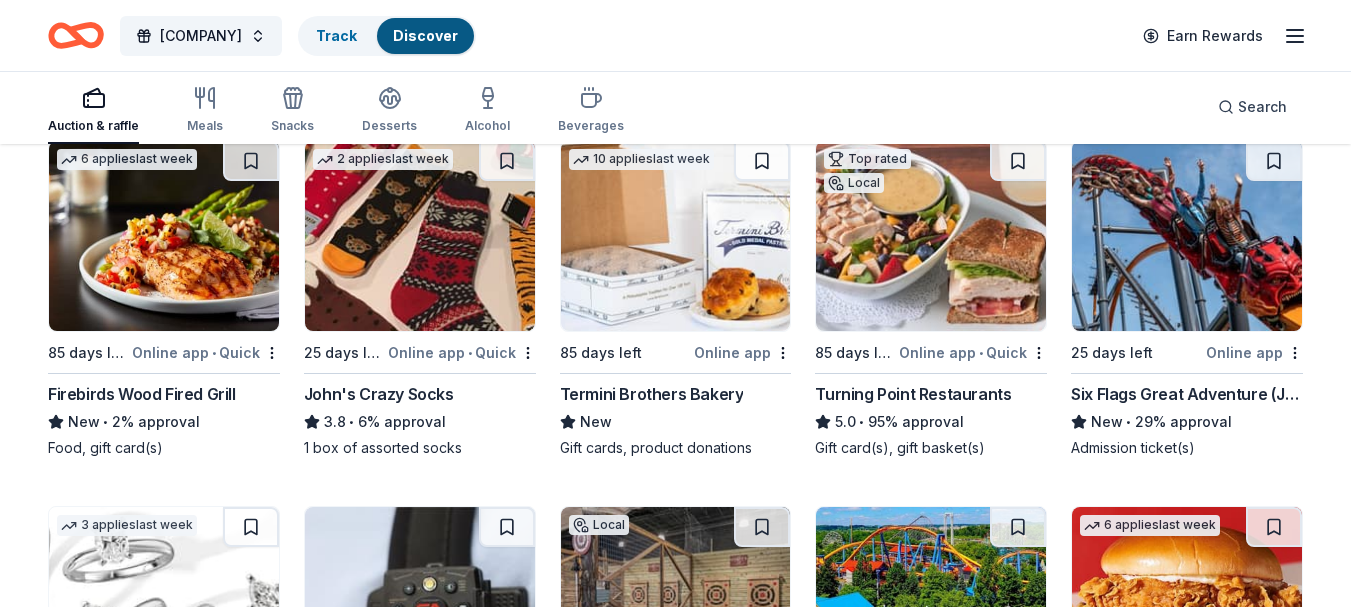 click at bounding box center [676, 236] 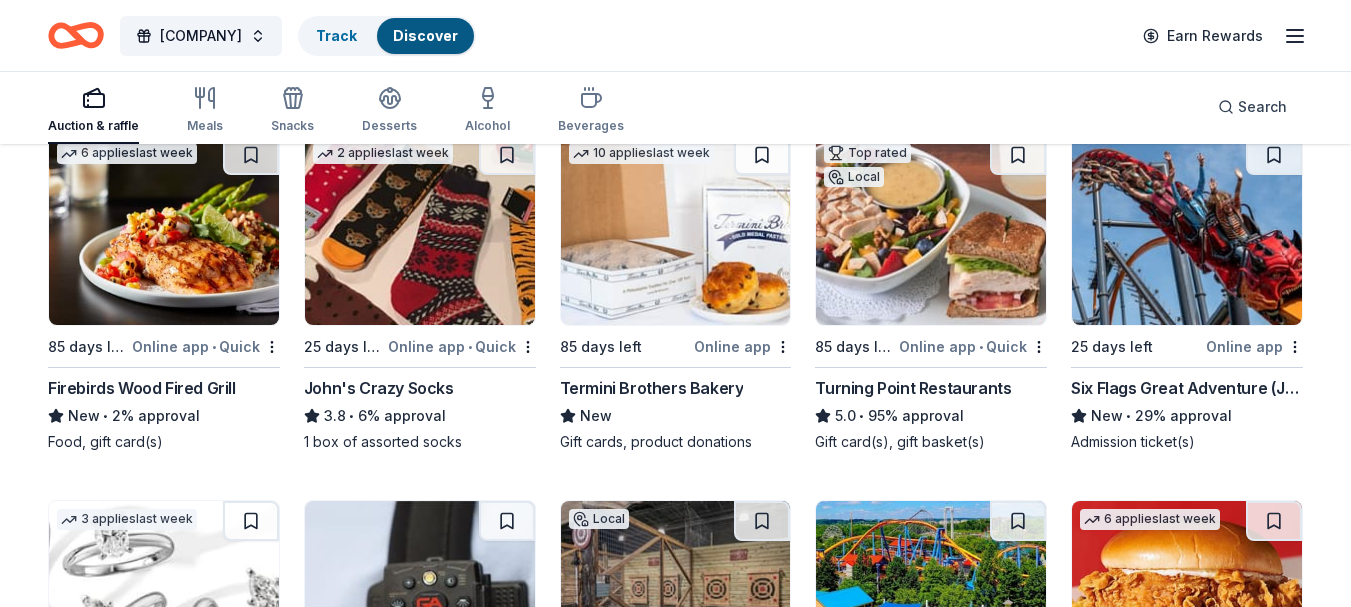 scroll, scrollTop: 2132, scrollLeft: 0, axis: vertical 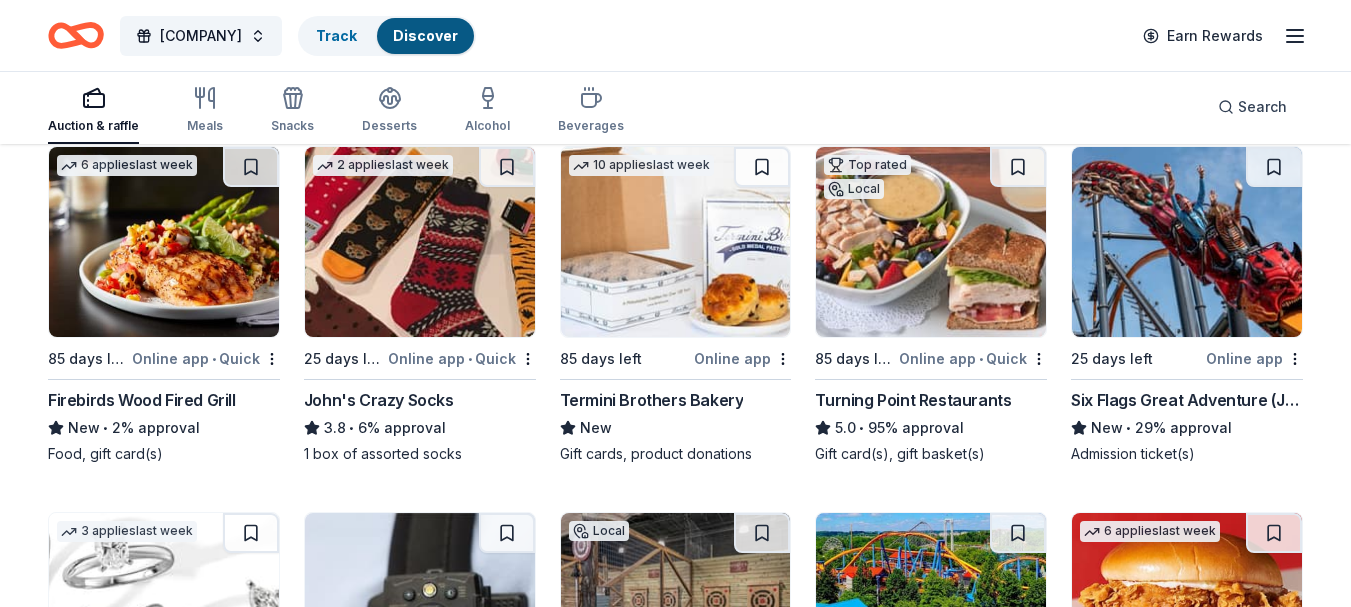 click at bounding box center [1187, 242] 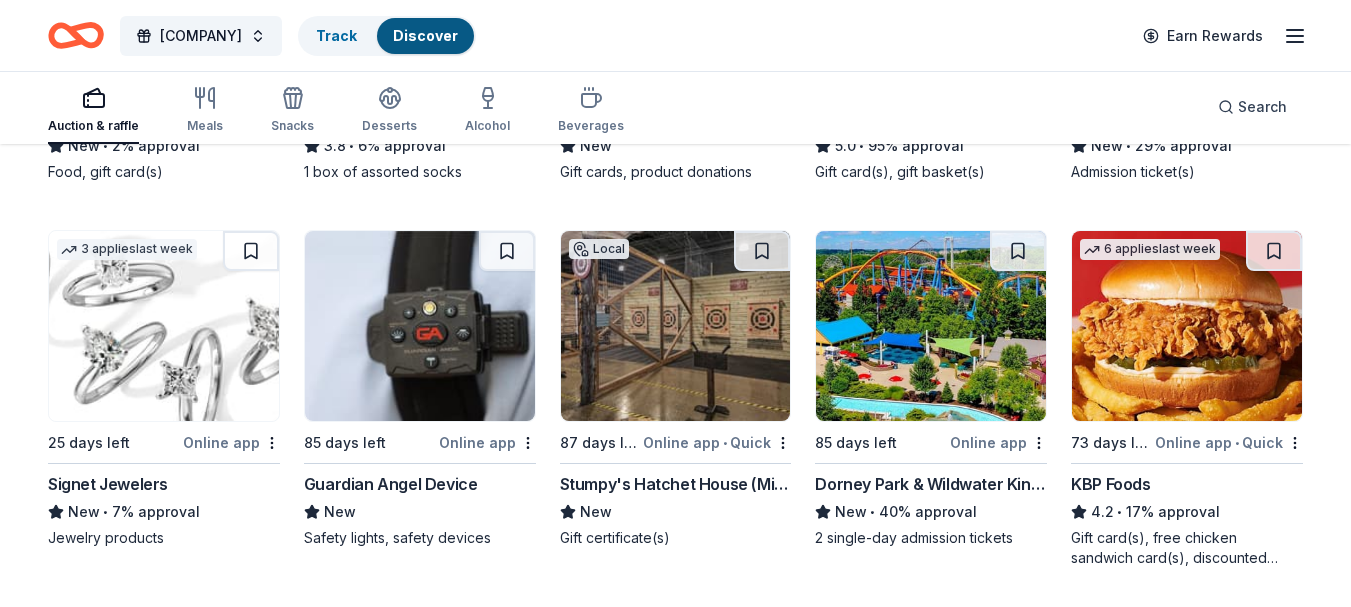 scroll, scrollTop: 2488, scrollLeft: 0, axis: vertical 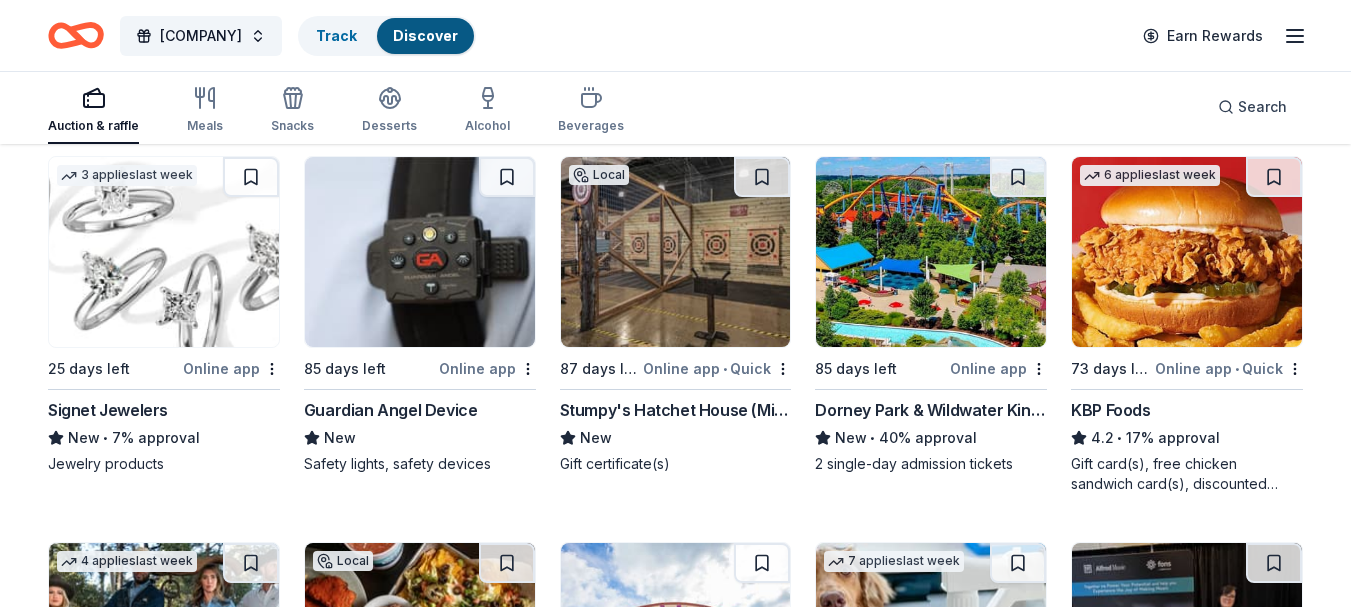 click at bounding box center [164, 252] 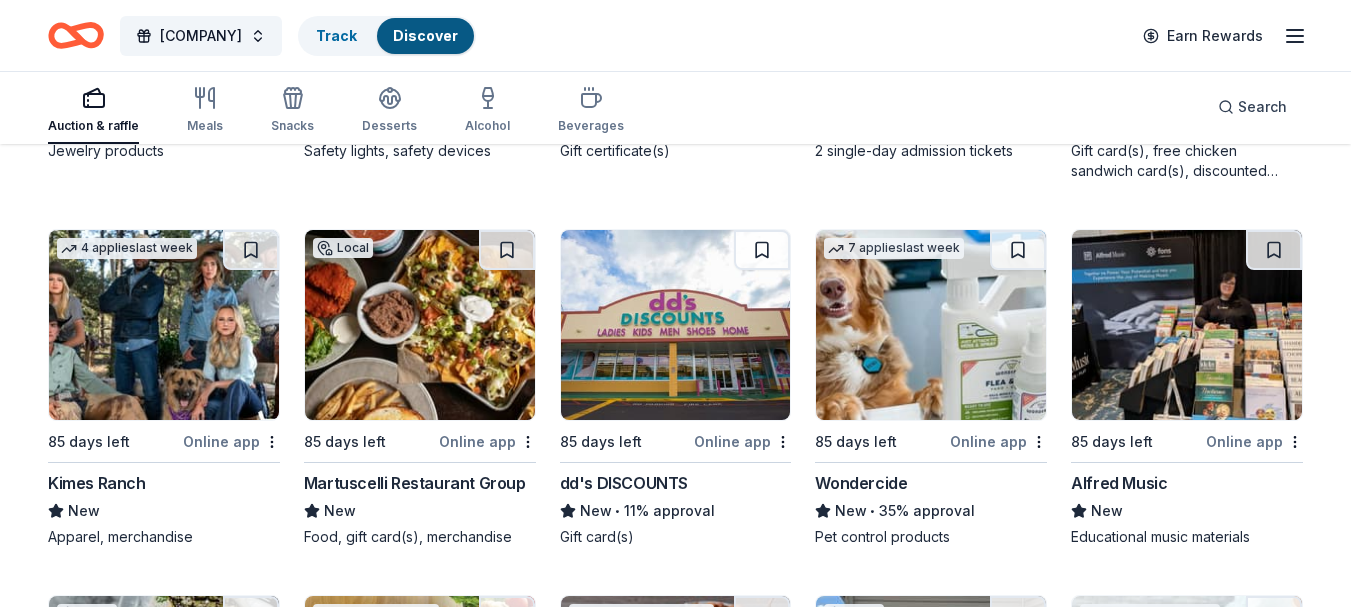 scroll, scrollTop: 2816, scrollLeft: 0, axis: vertical 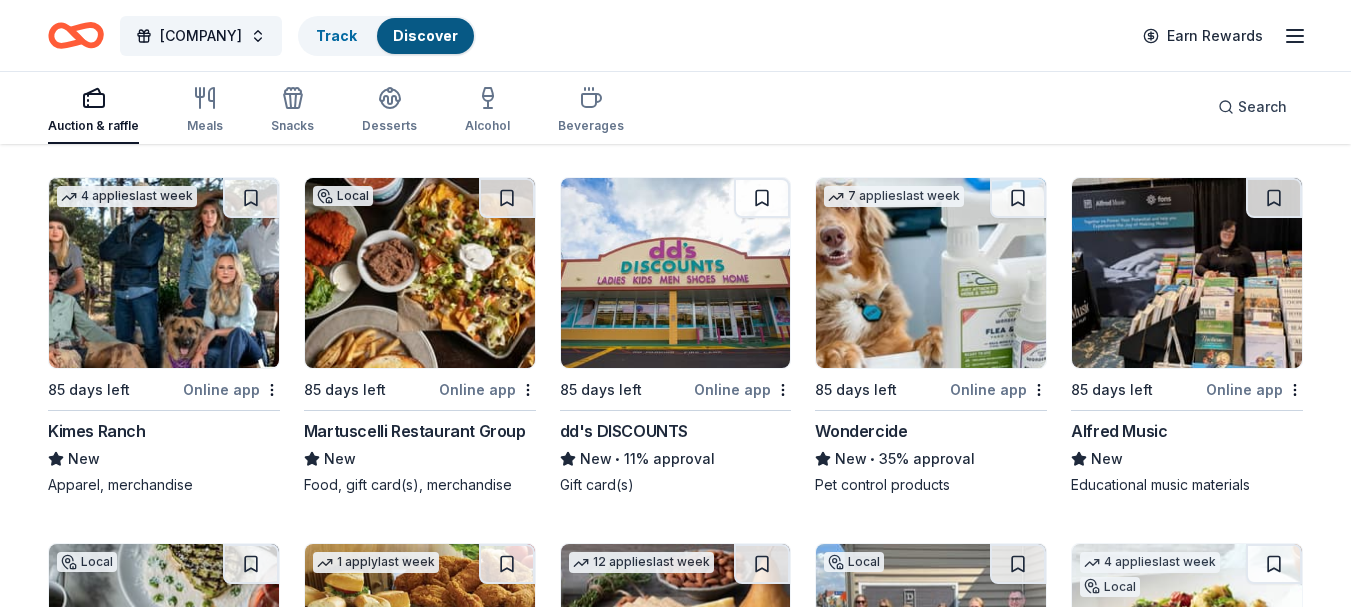 click at bounding box center [420, 273] 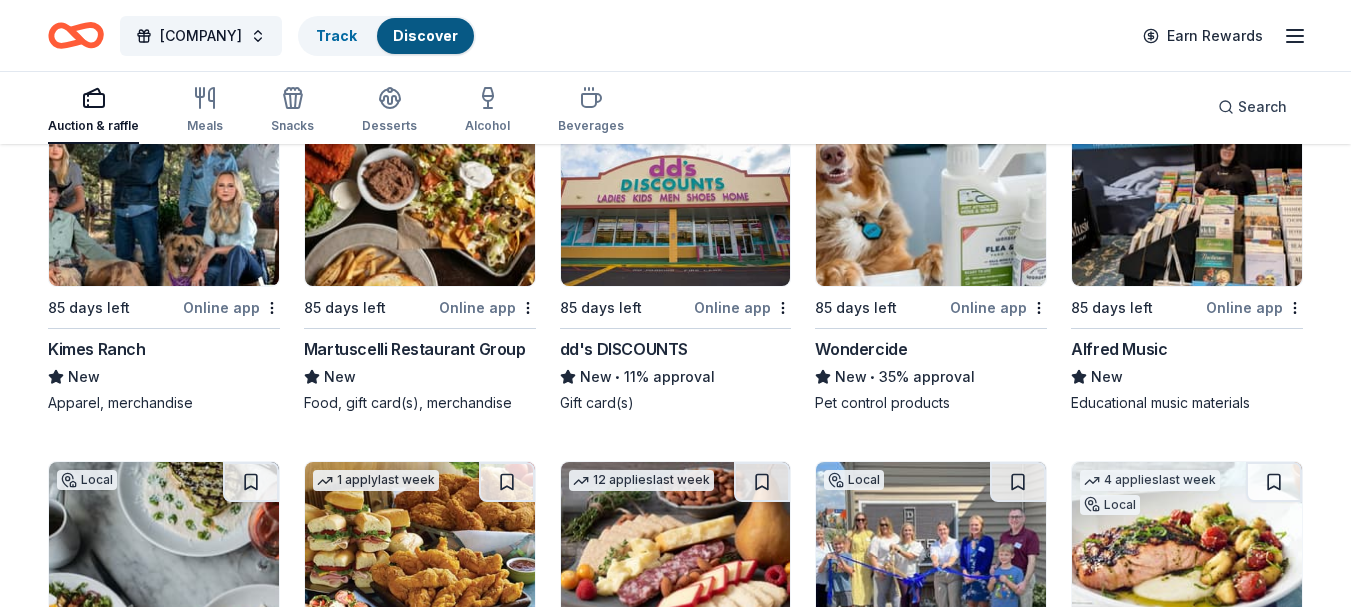 scroll, scrollTop: 2942, scrollLeft: 0, axis: vertical 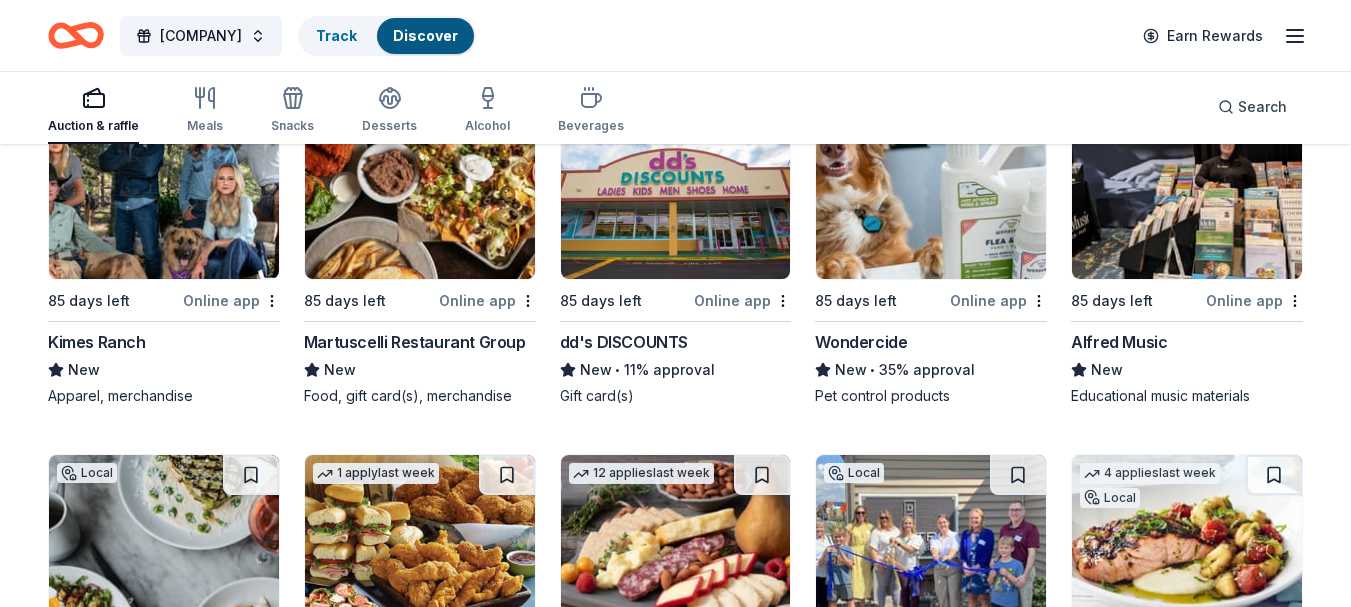 click at bounding box center [931, 184] 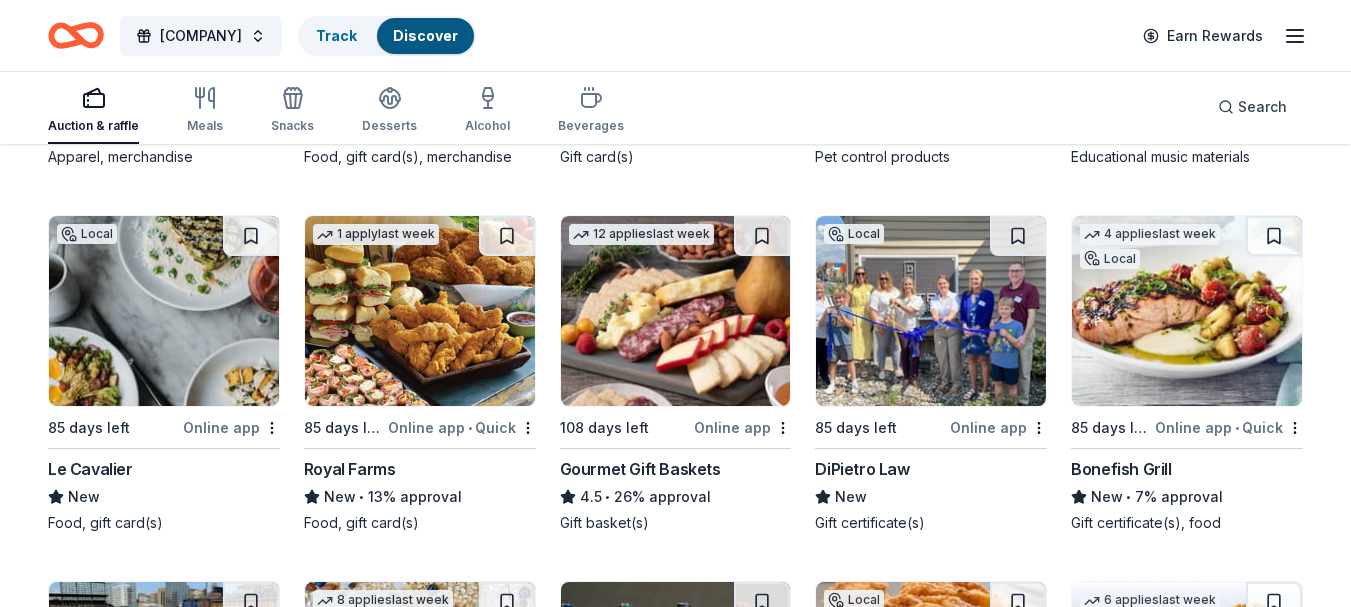 scroll, scrollTop: 3211, scrollLeft: 0, axis: vertical 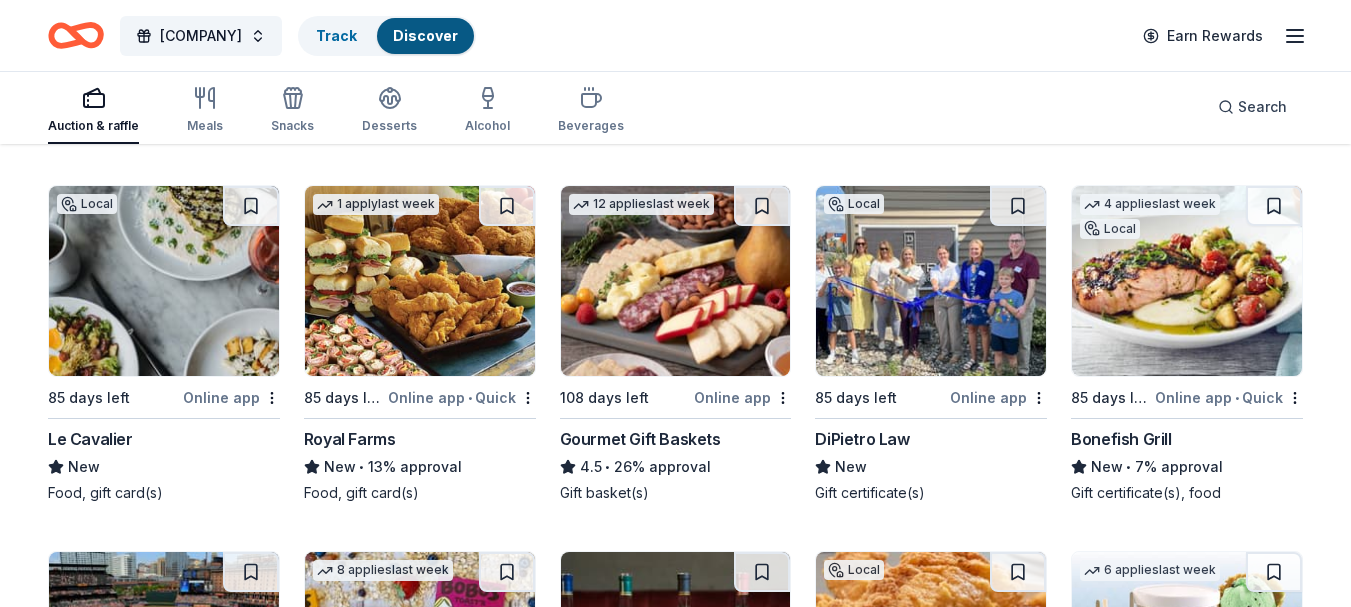 click at bounding box center [164, 281] 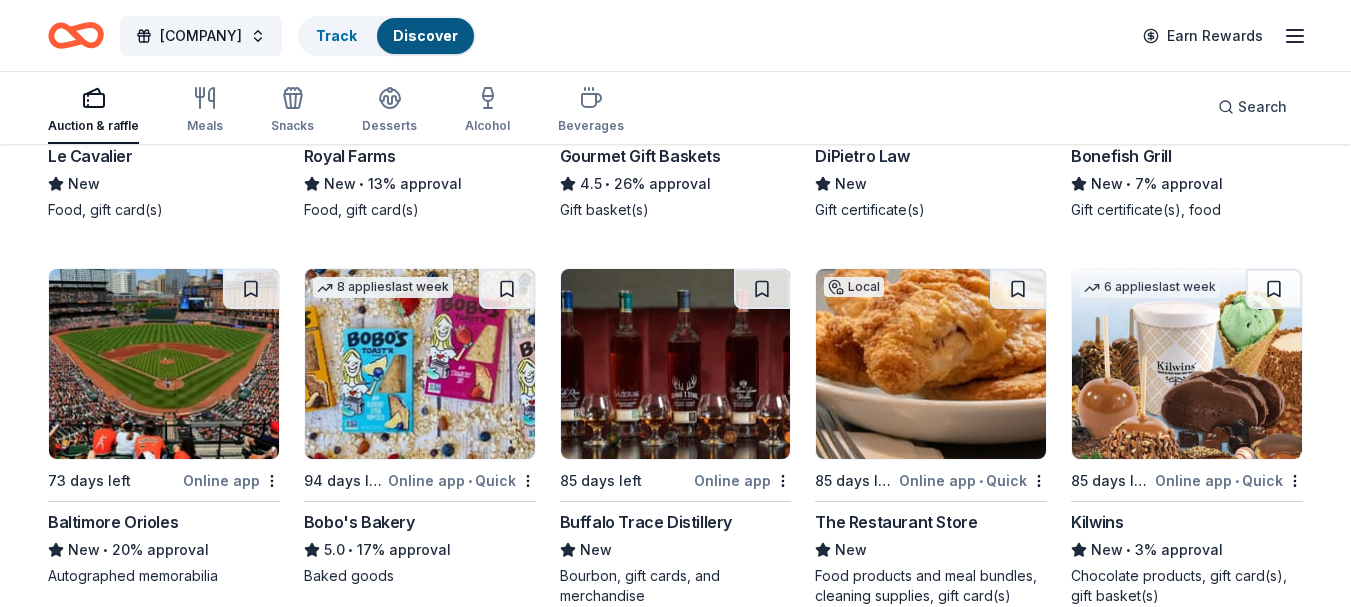 scroll, scrollTop: 3501, scrollLeft: 0, axis: vertical 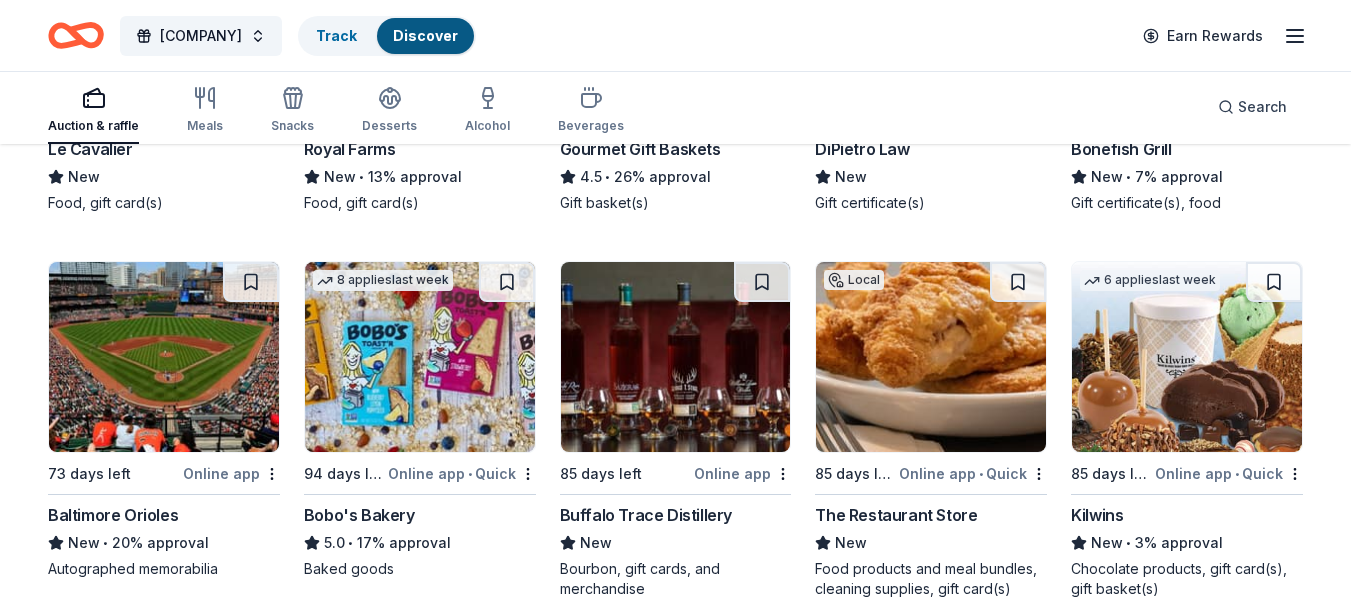 click at bounding box center (676, 357) 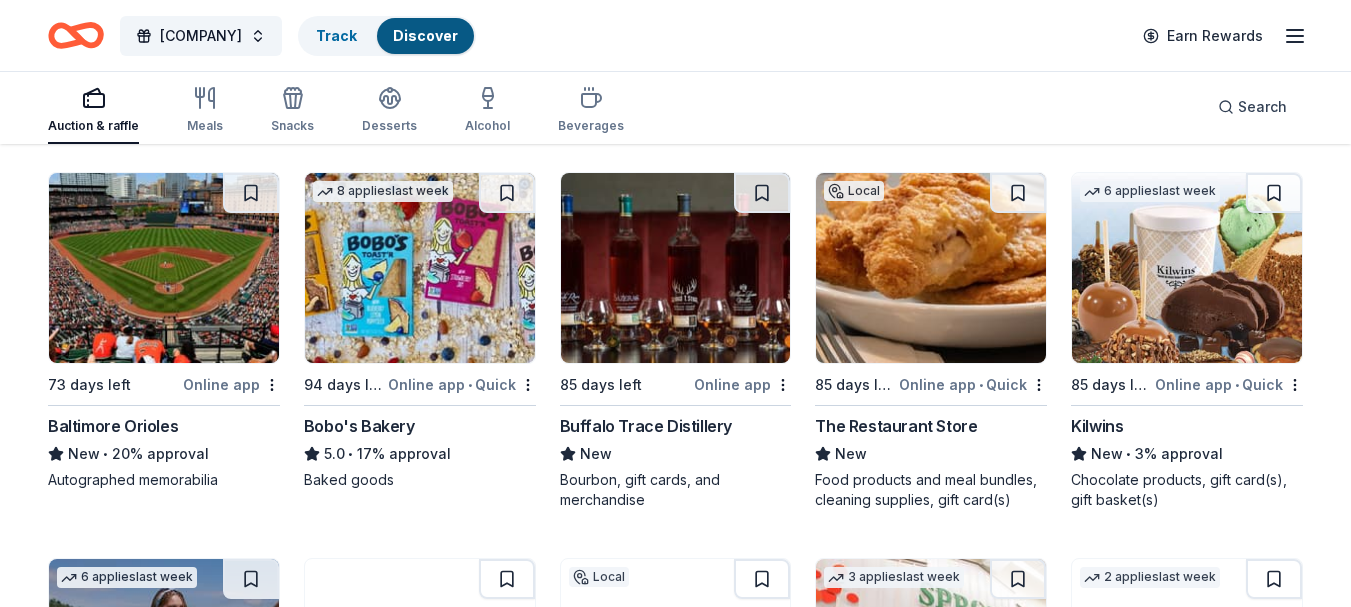 scroll, scrollTop: 3607, scrollLeft: 0, axis: vertical 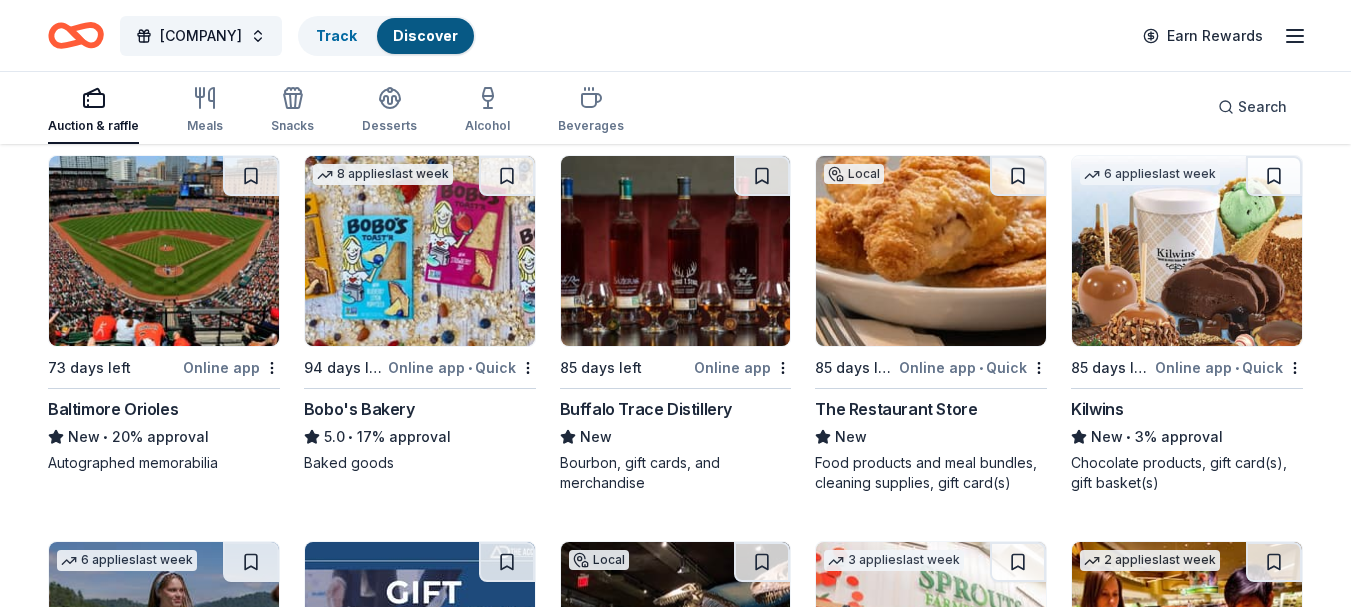 click at bounding box center [931, 251] 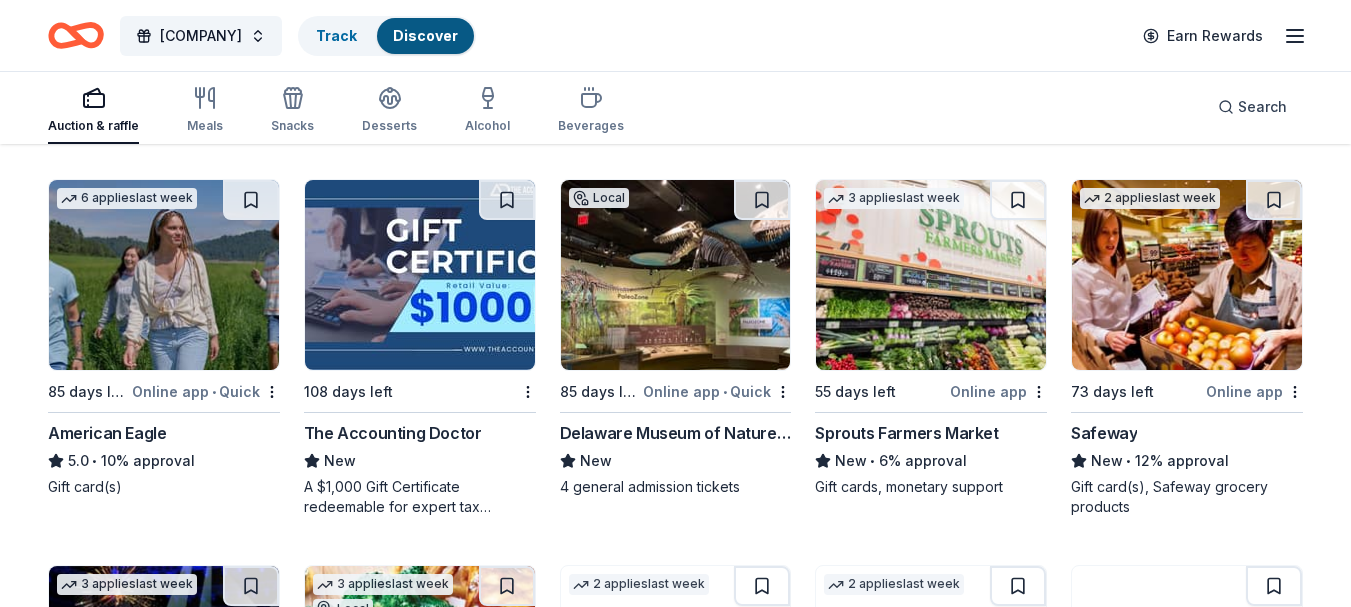scroll, scrollTop: 3977, scrollLeft: 0, axis: vertical 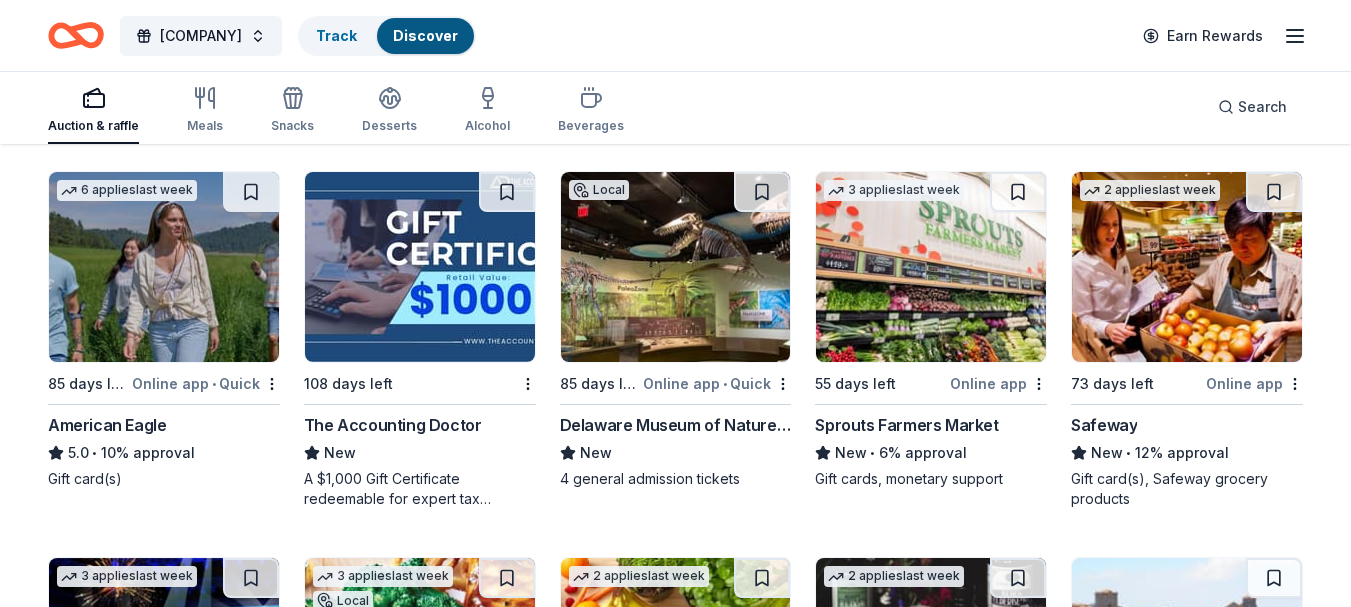 click at bounding box center [420, 267] 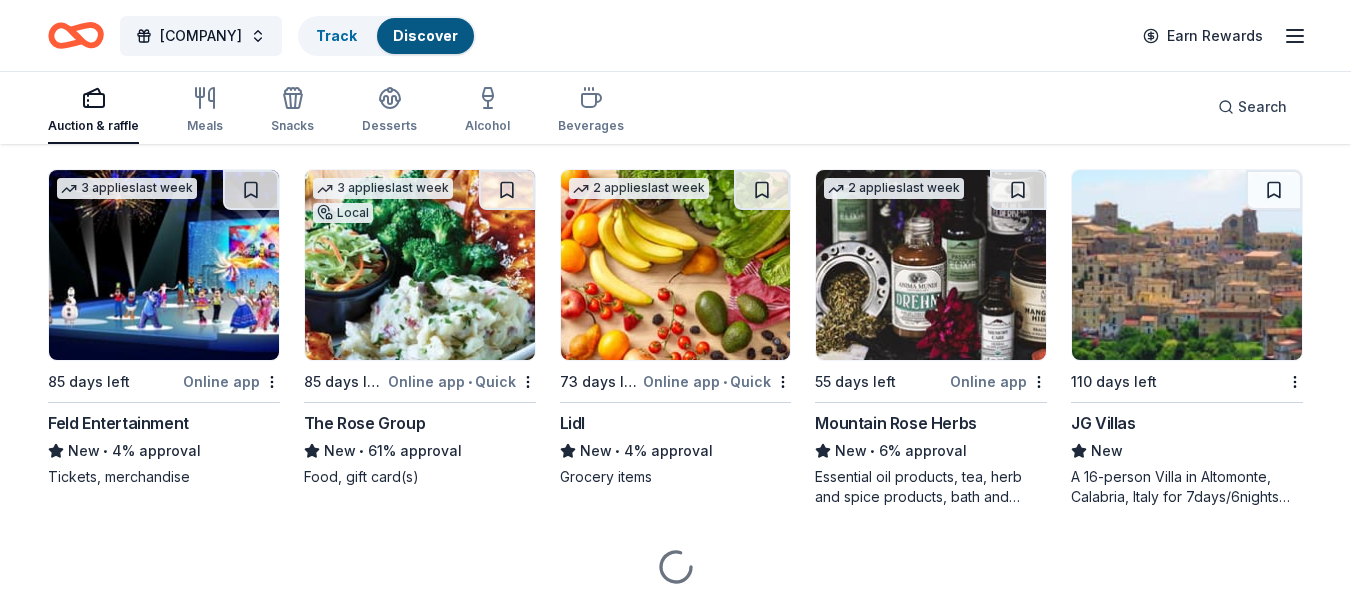 scroll, scrollTop: 4418, scrollLeft: 0, axis: vertical 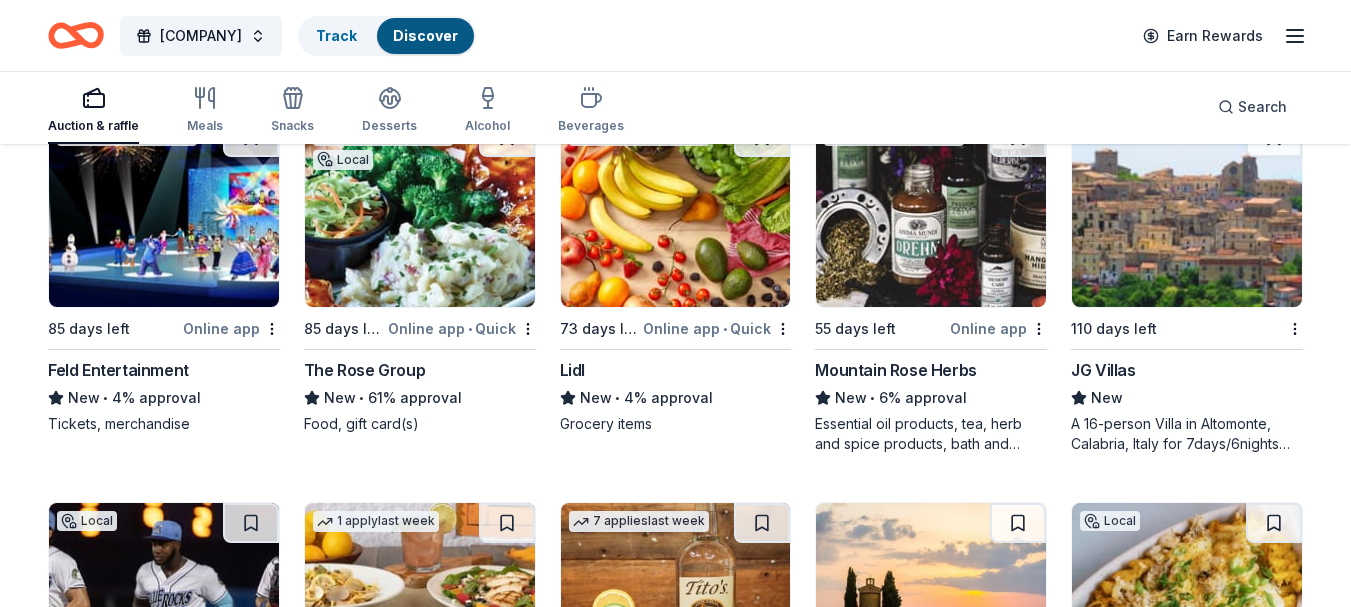 click at bounding box center (164, 212) 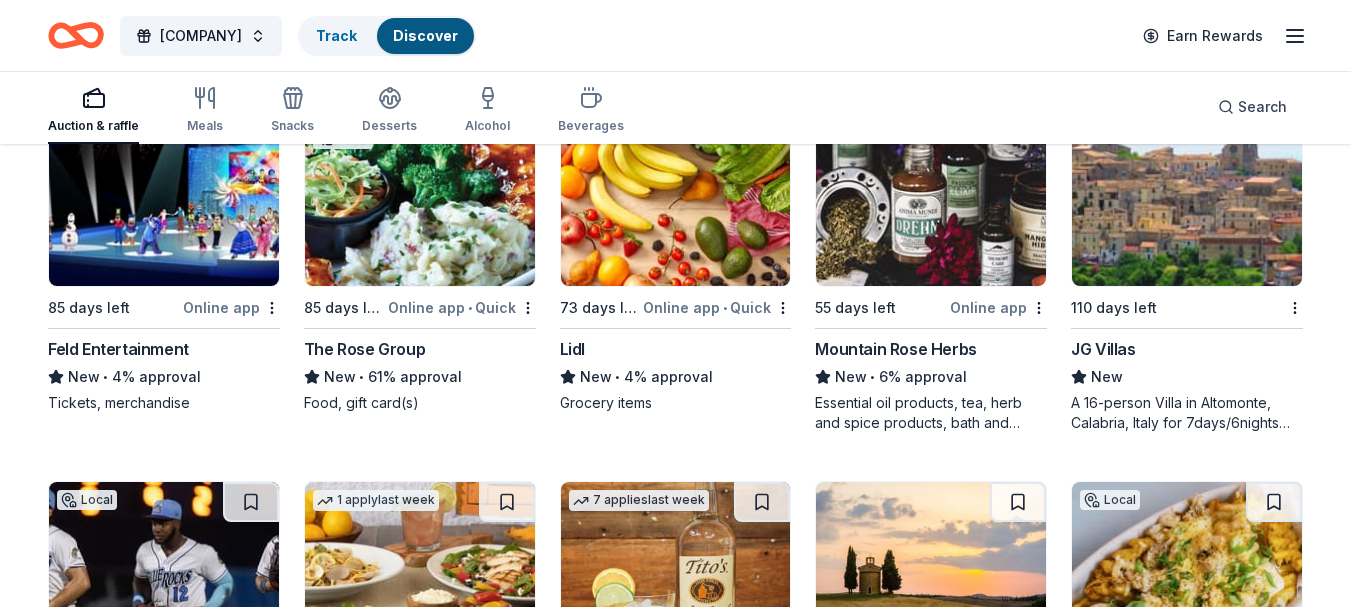 click at bounding box center (420, 191) 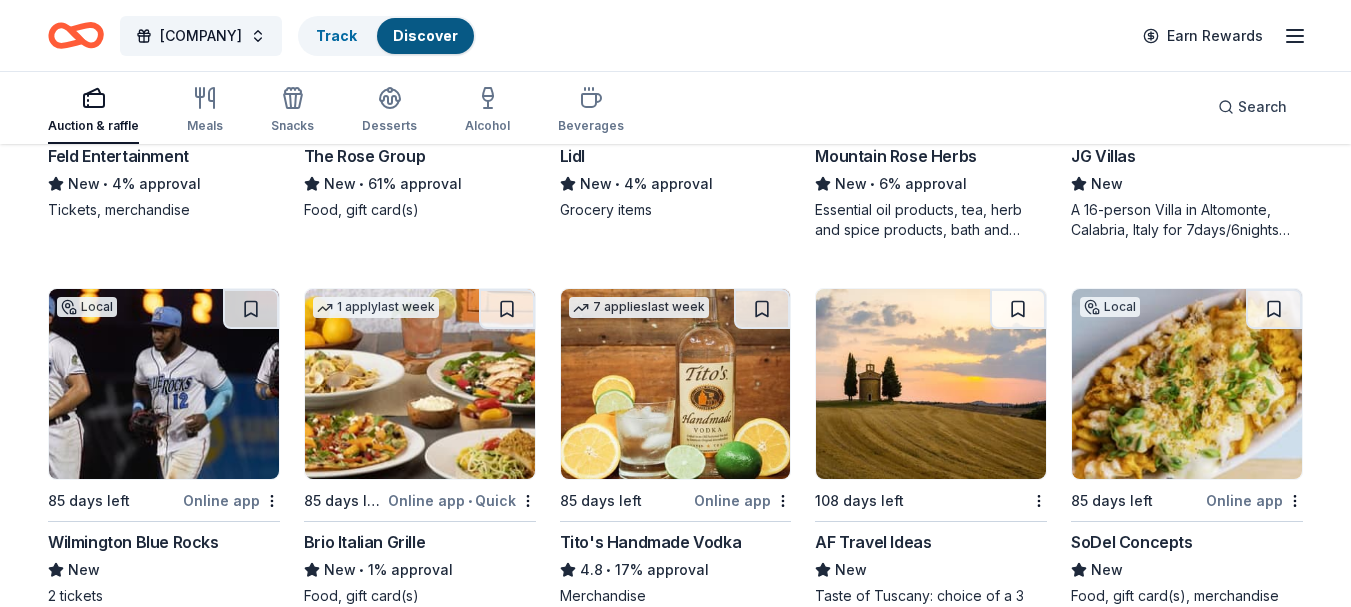 scroll, scrollTop: 4713, scrollLeft: 0, axis: vertical 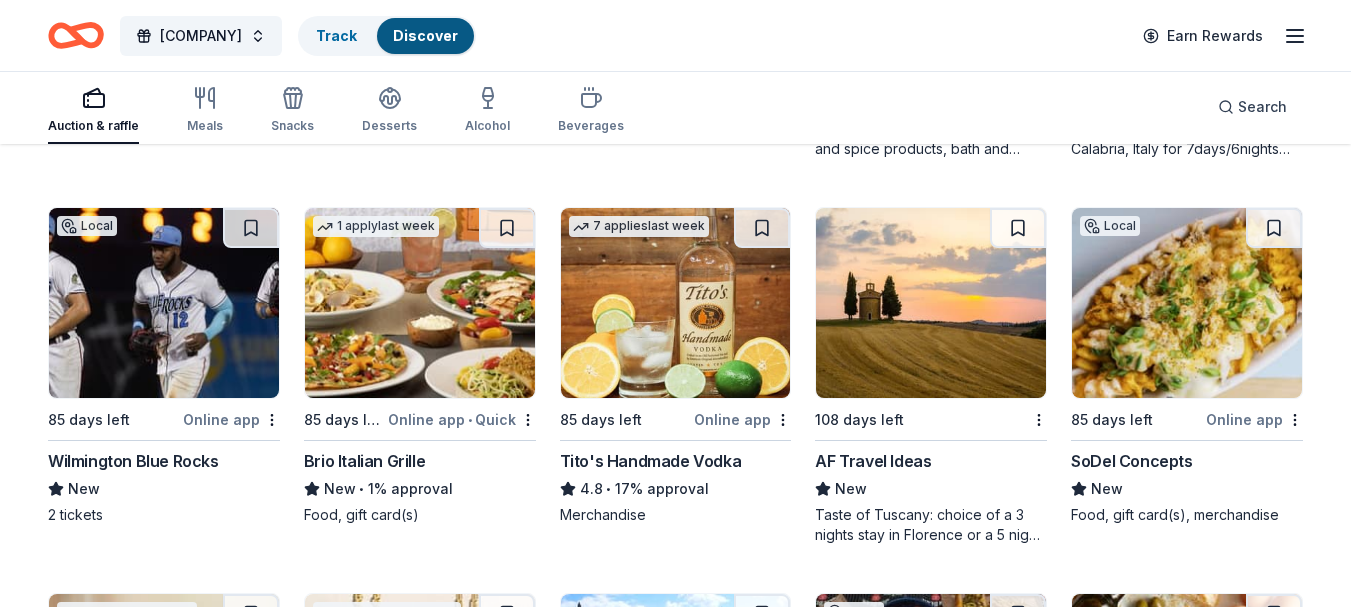 click at bounding box center (164, 303) 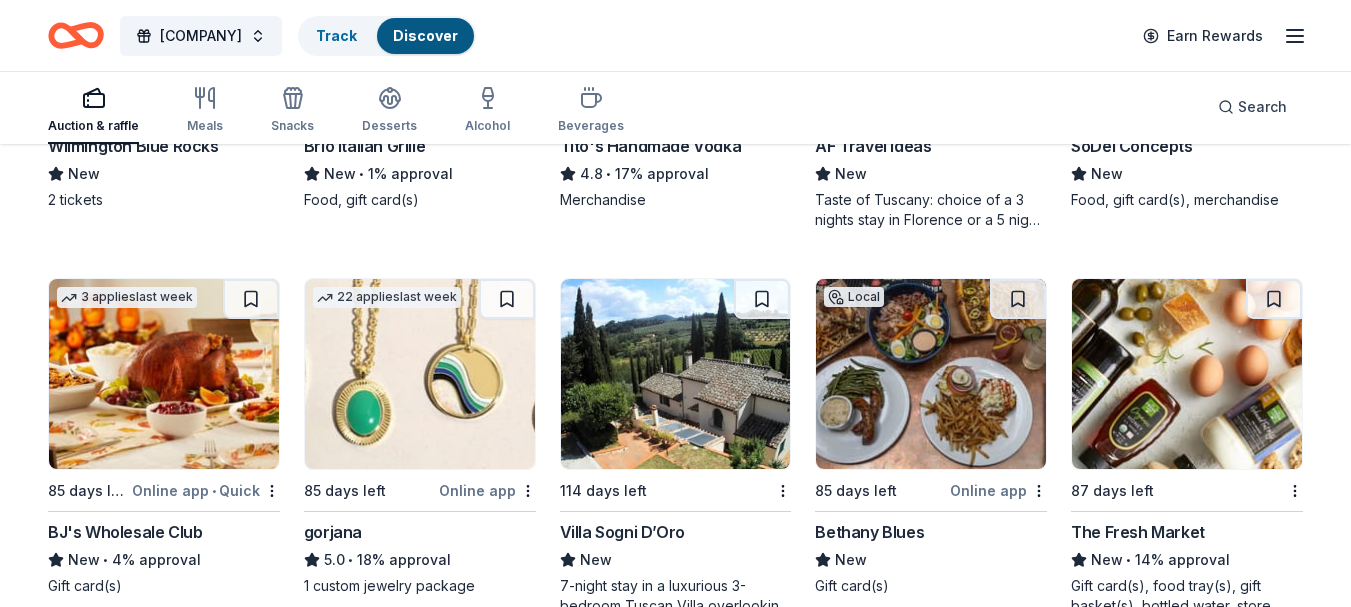 scroll, scrollTop: 5089, scrollLeft: 0, axis: vertical 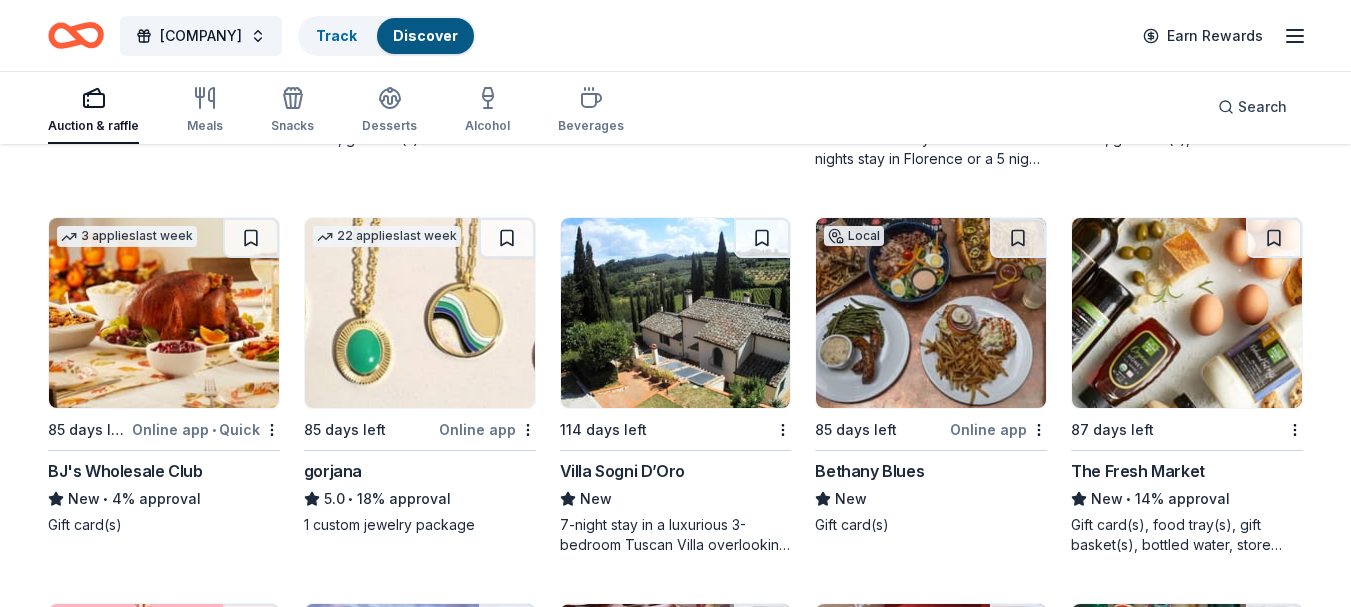 click at bounding box center (420, 313) 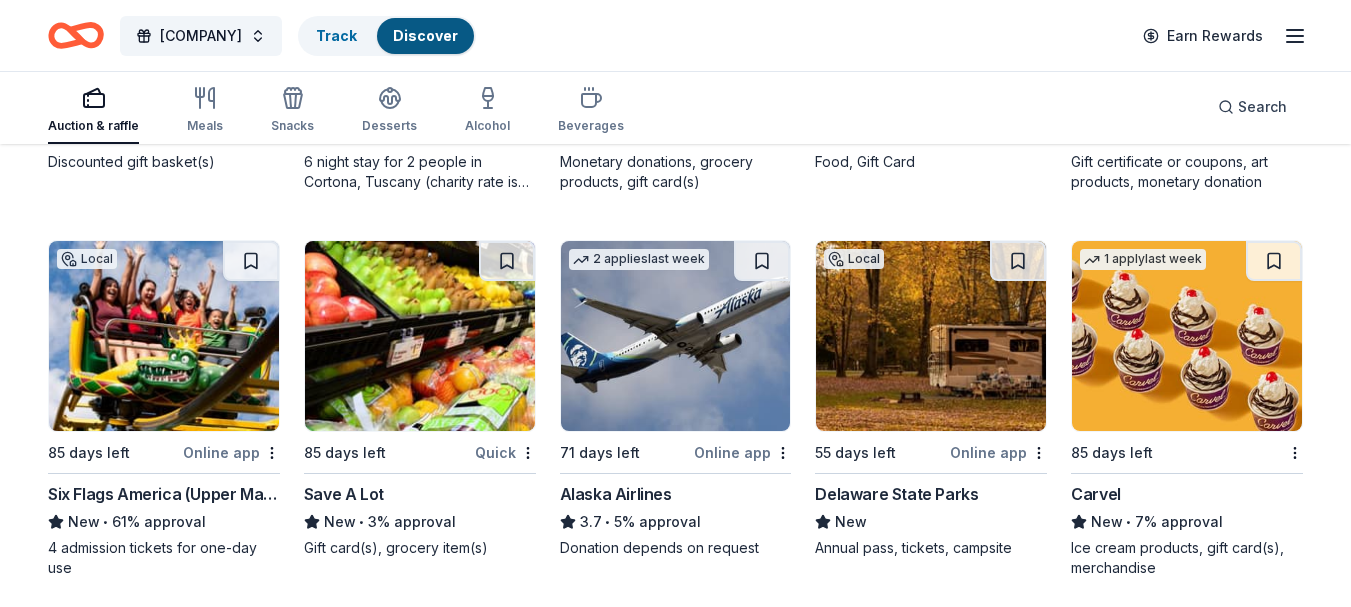 scroll, scrollTop: 5850, scrollLeft: 0, axis: vertical 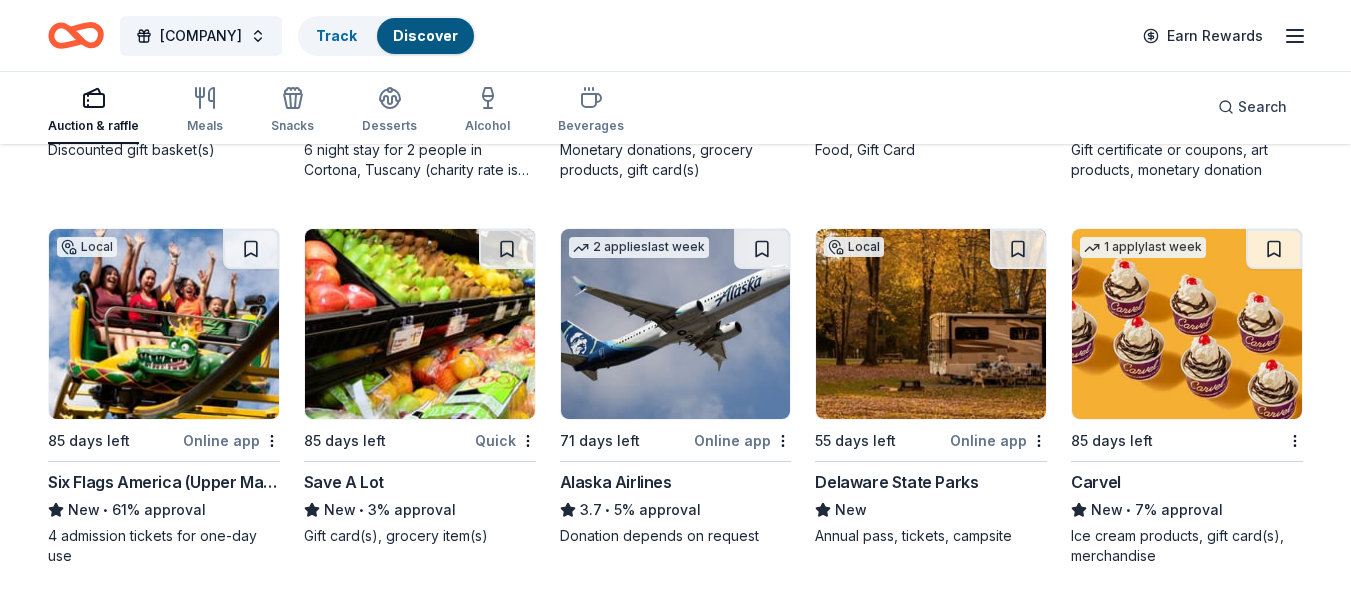click at bounding box center [676, 324] 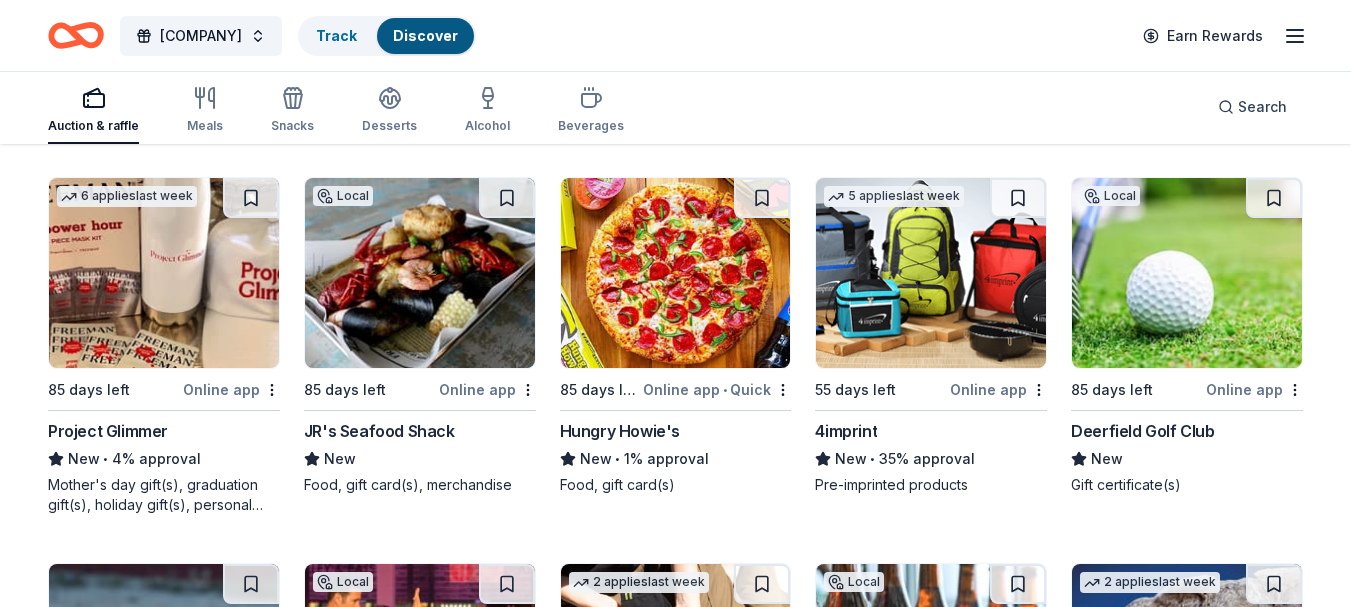 scroll, scrollTop: 6300, scrollLeft: 0, axis: vertical 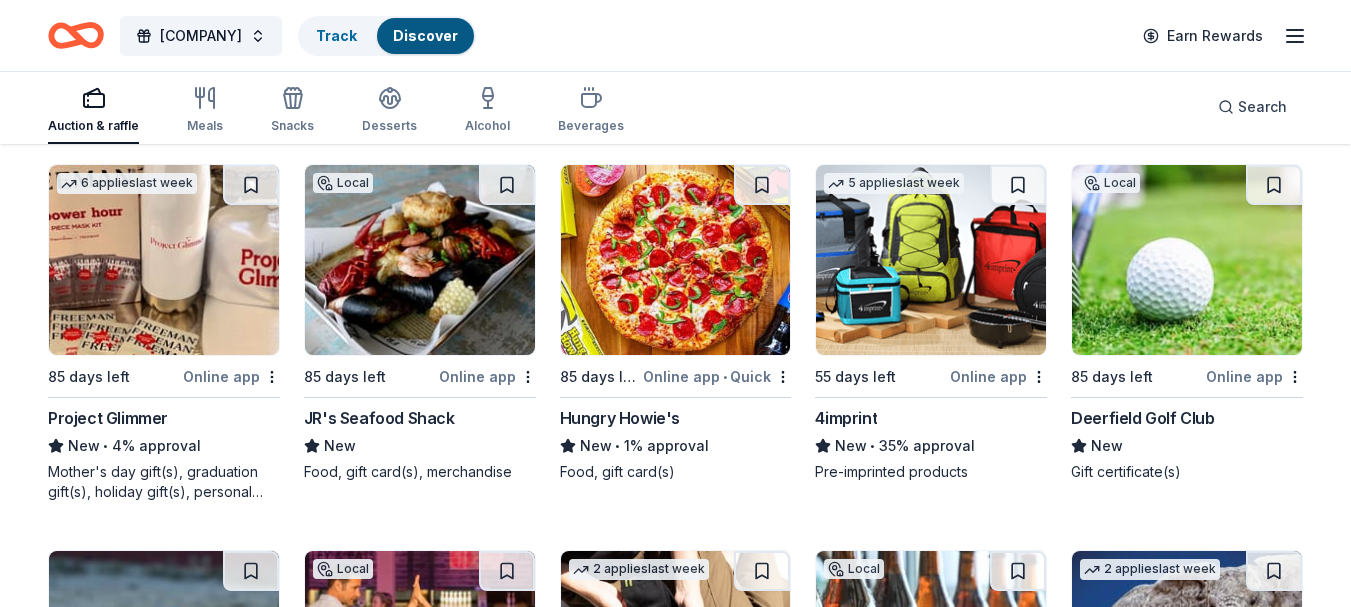 click at bounding box center [931, 260] 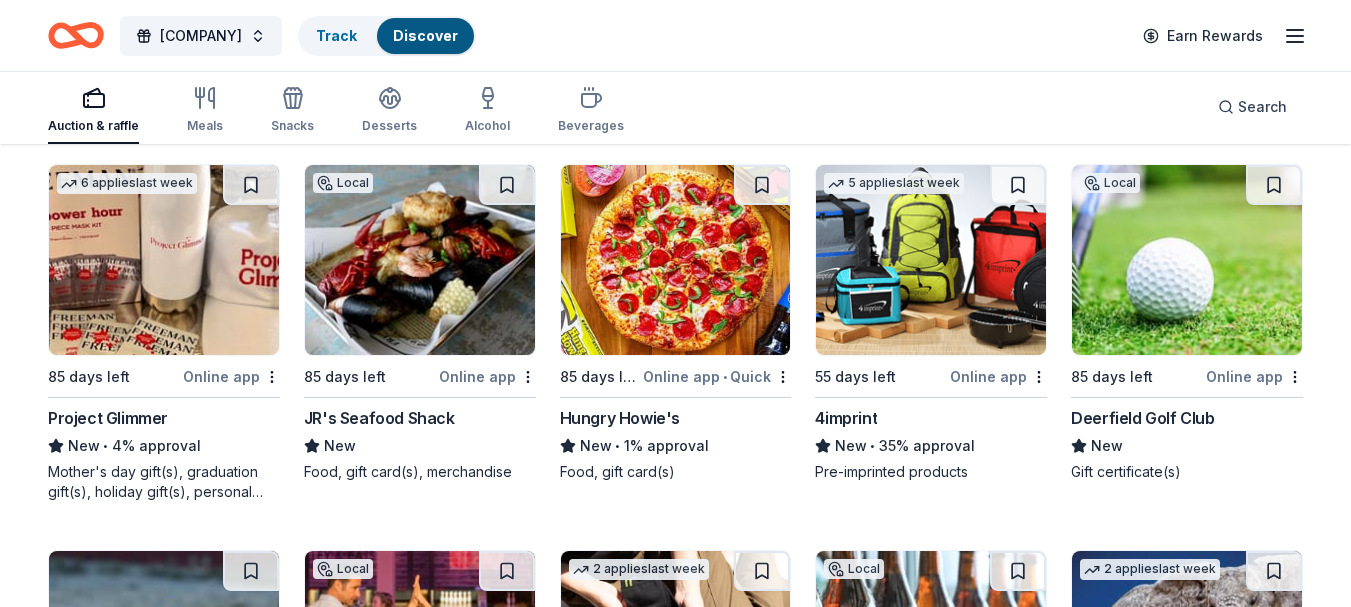 click at bounding box center [1187, 260] 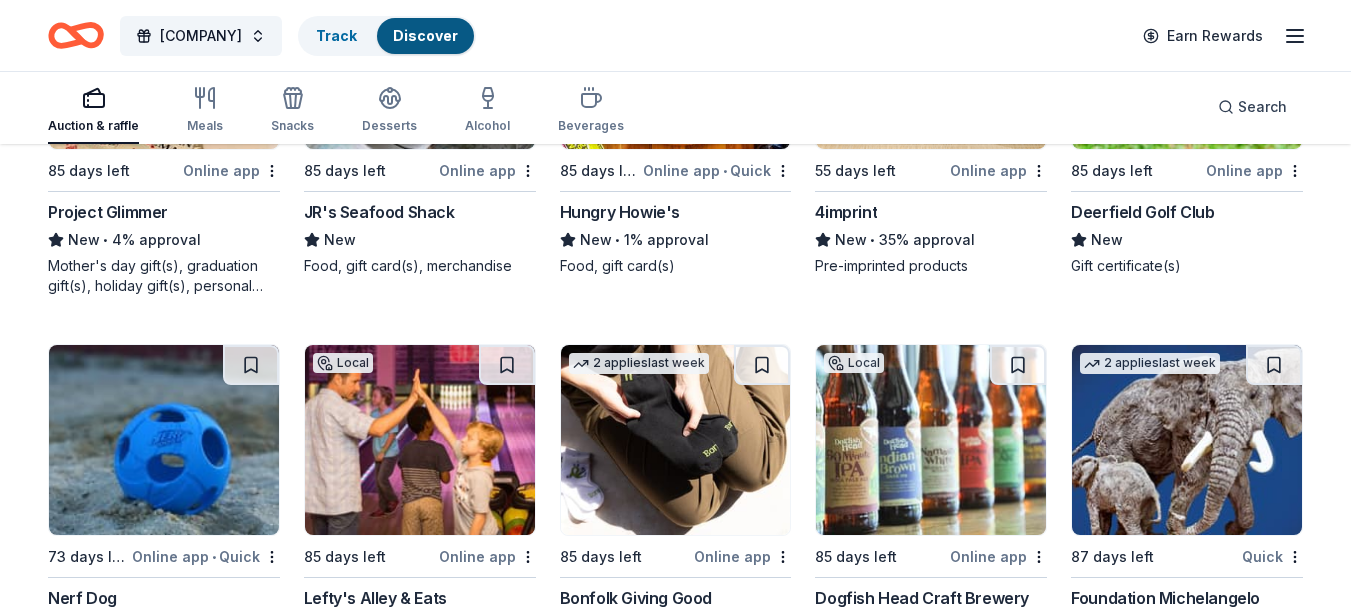 scroll, scrollTop: 6648, scrollLeft: 0, axis: vertical 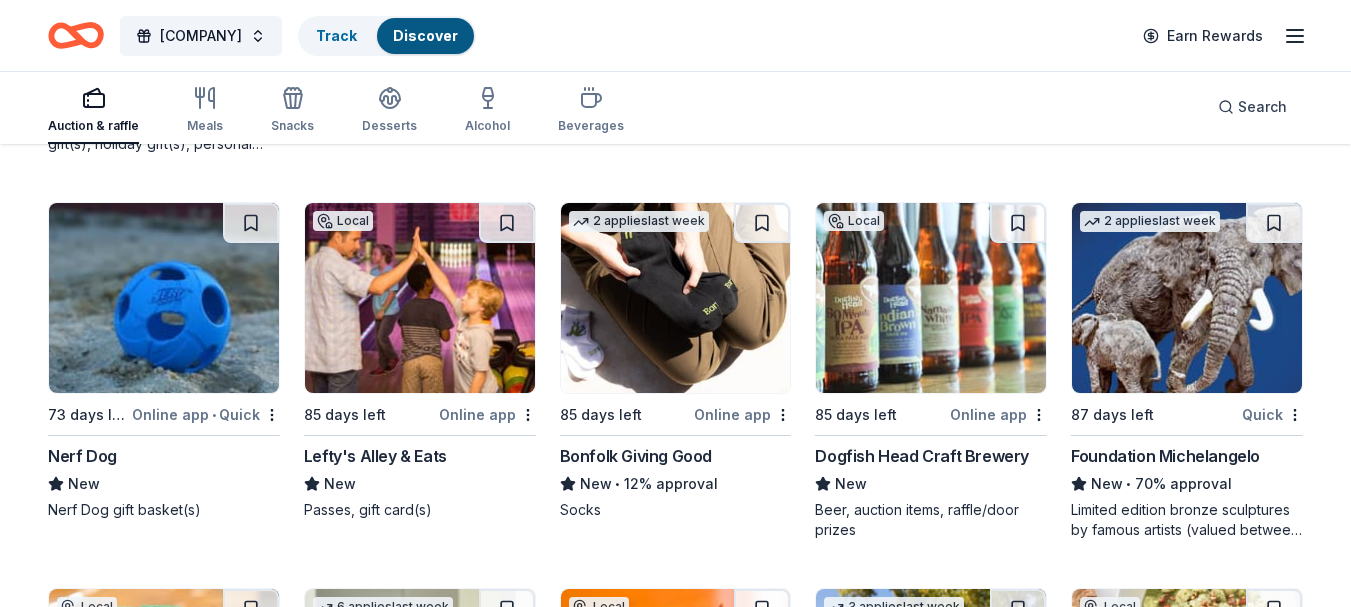 click at bounding box center [931, 298] 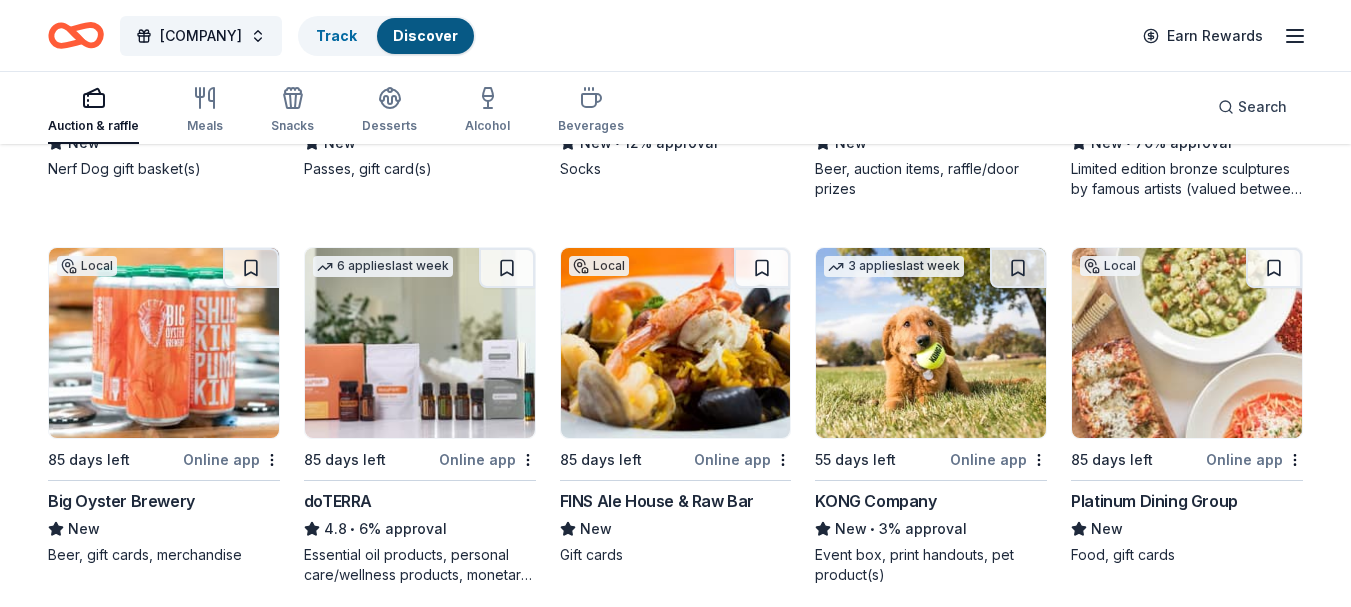 scroll, scrollTop: 7018, scrollLeft: 0, axis: vertical 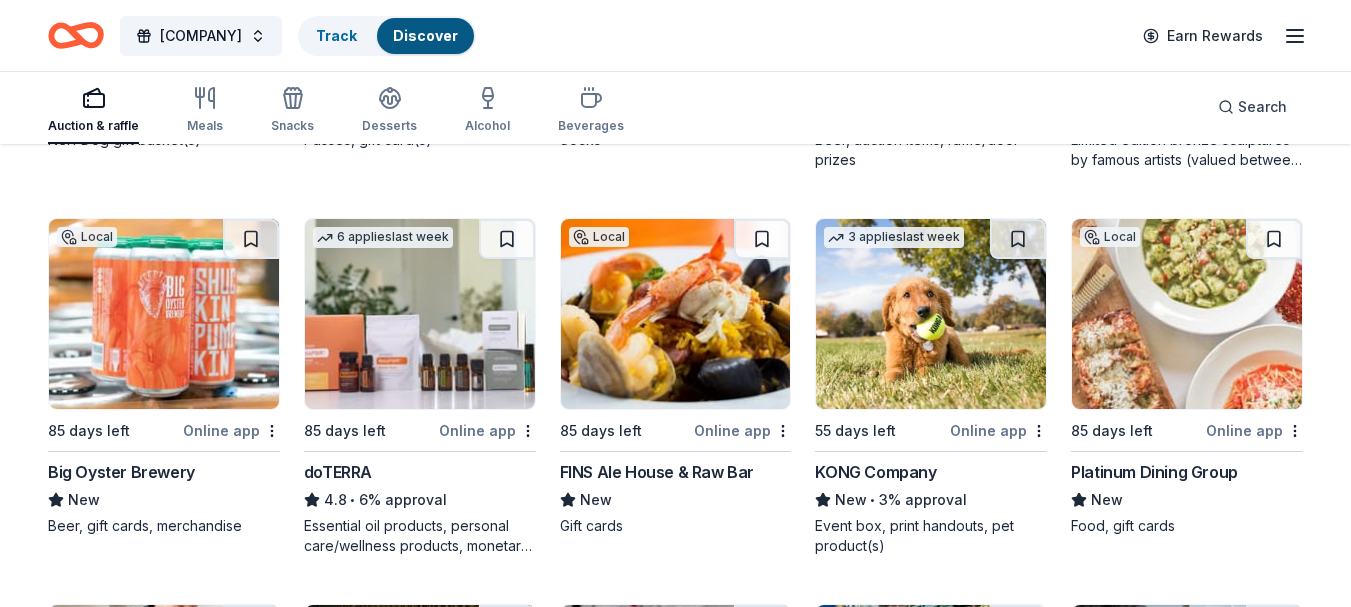 click at bounding box center [1187, 314] 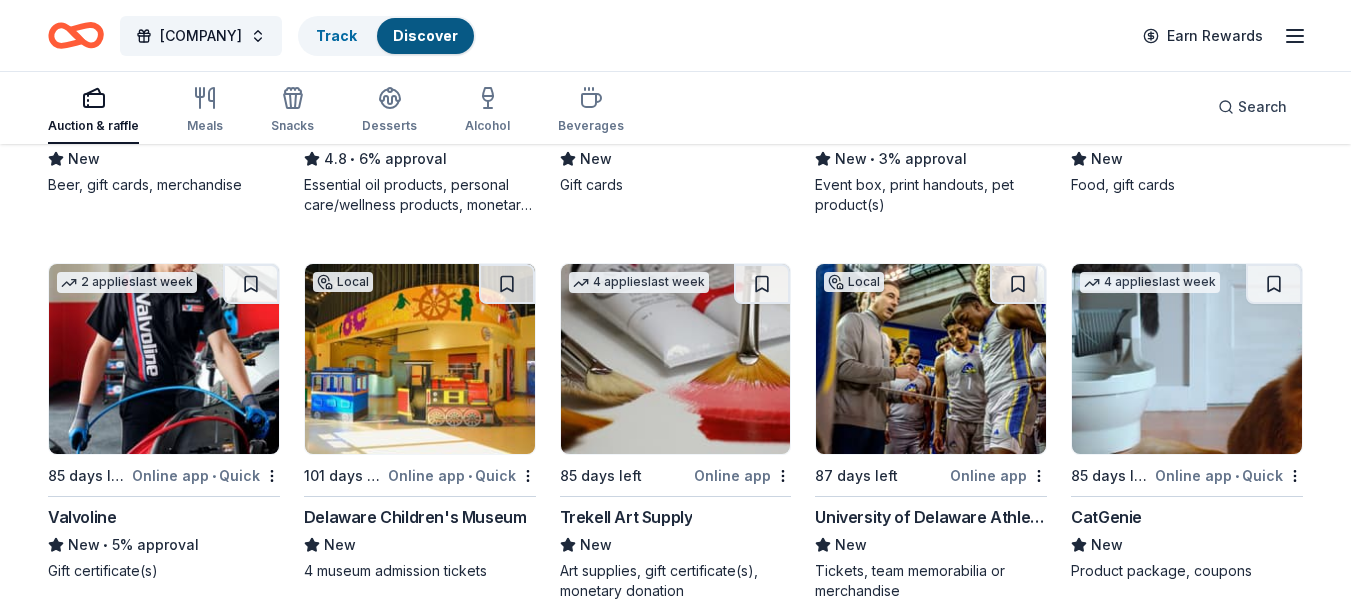 scroll, scrollTop: 7416, scrollLeft: 0, axis: vertical 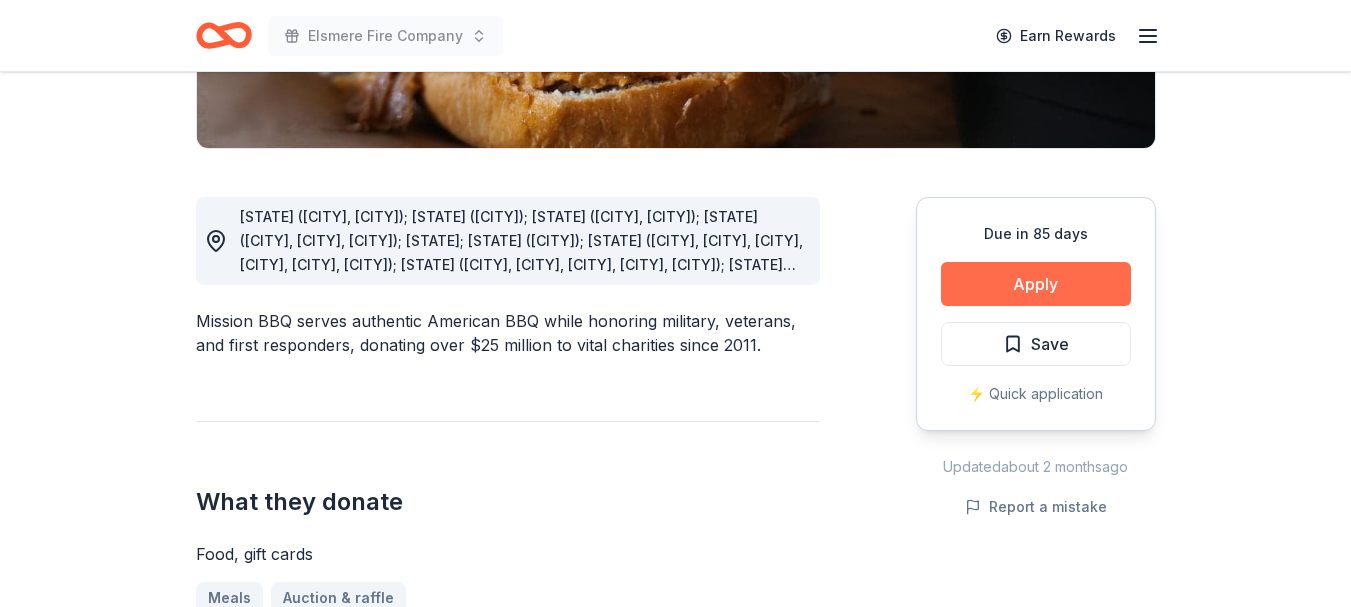 click on "Apply" at bounding box center [1036, 284] 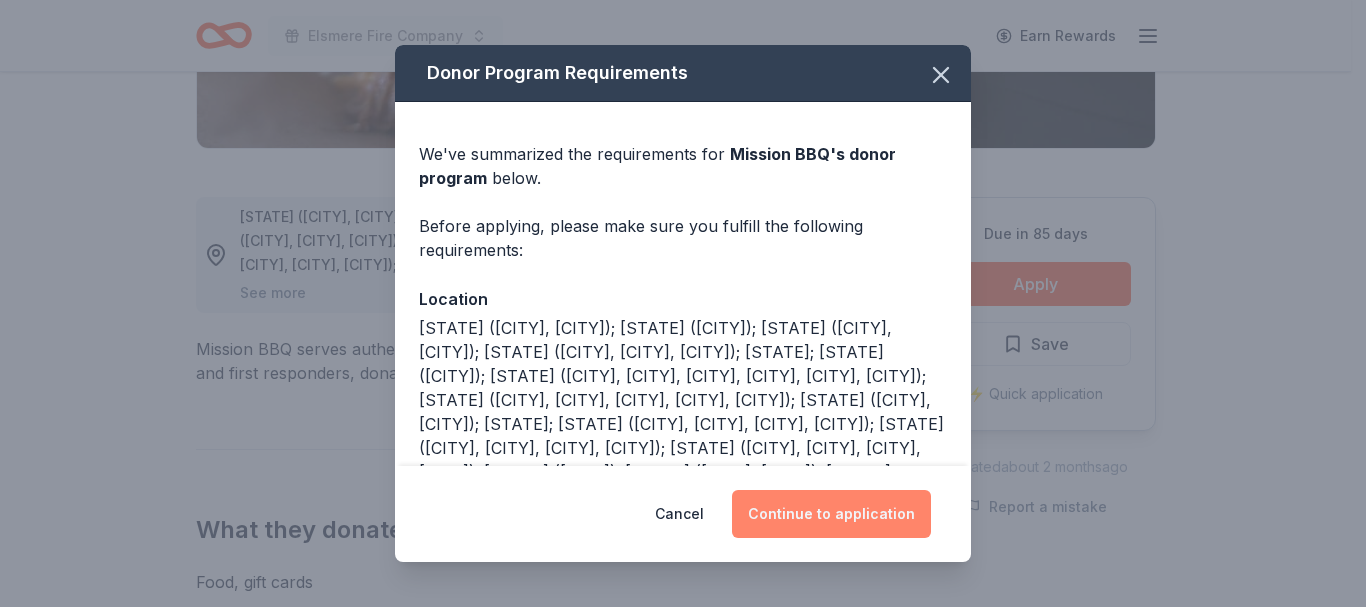 click on "Continue to application" at bounding box center [831, 514] 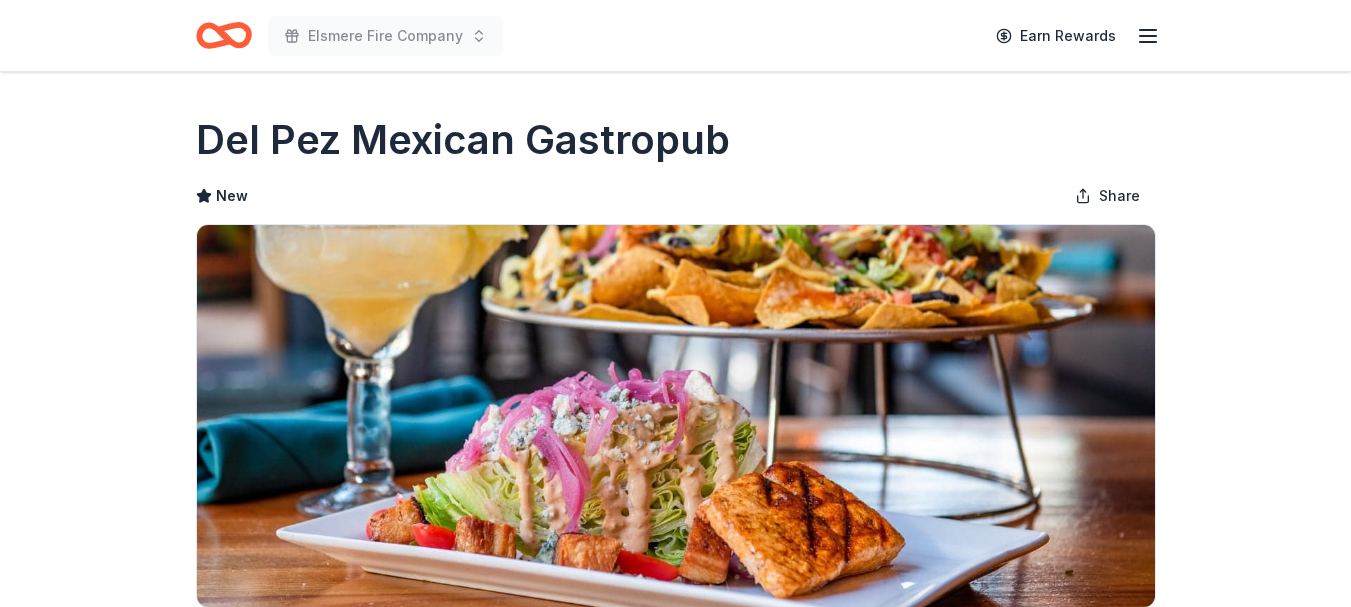 scroll, scrollTop: 0, scrollLeft: 0, axis: both 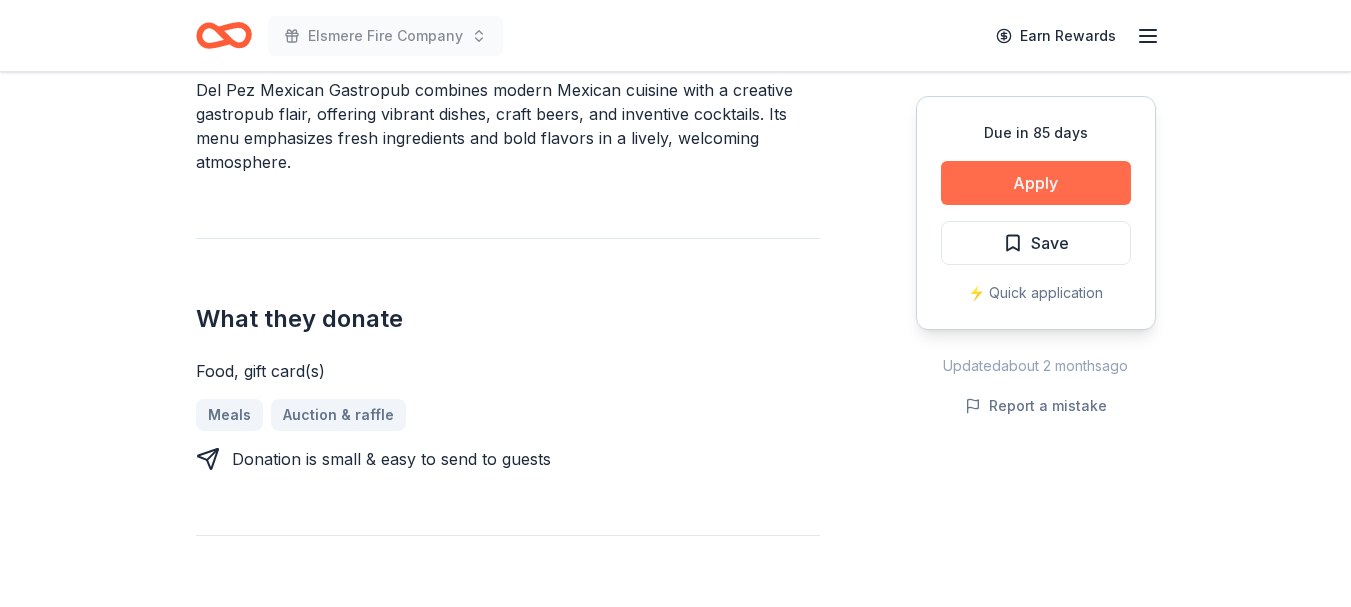 click on "Apply" at bounding box center (1036, 183) 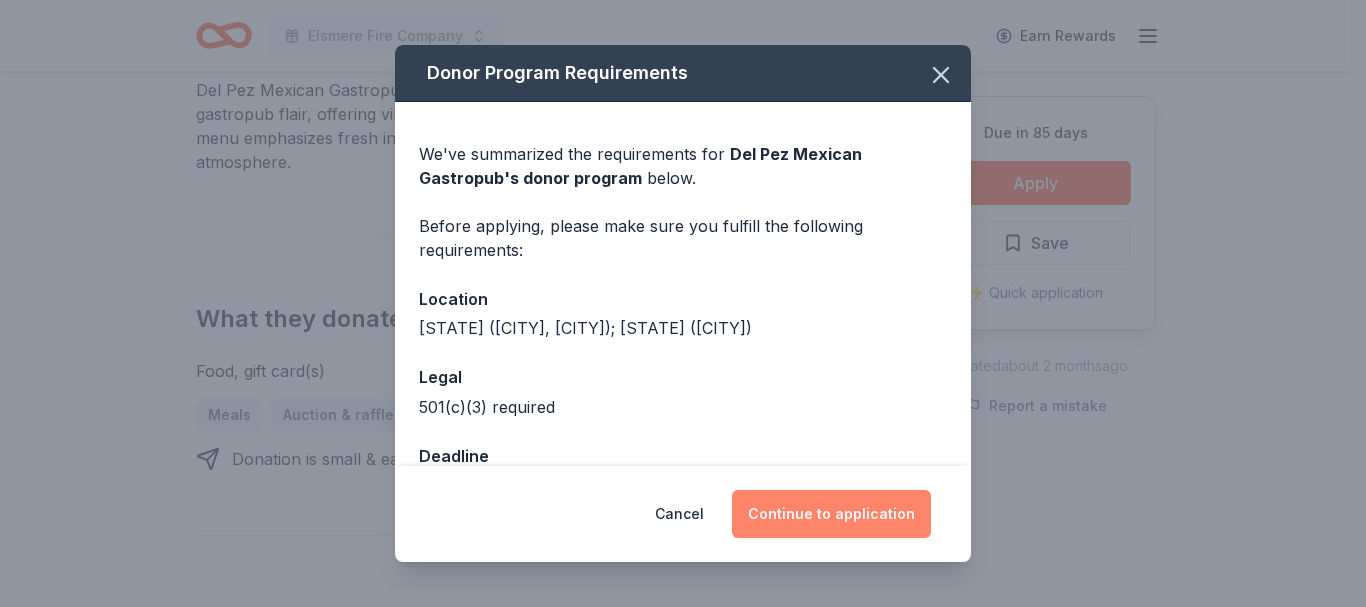 click on "Continue to application" at bounding box center (831, 514) 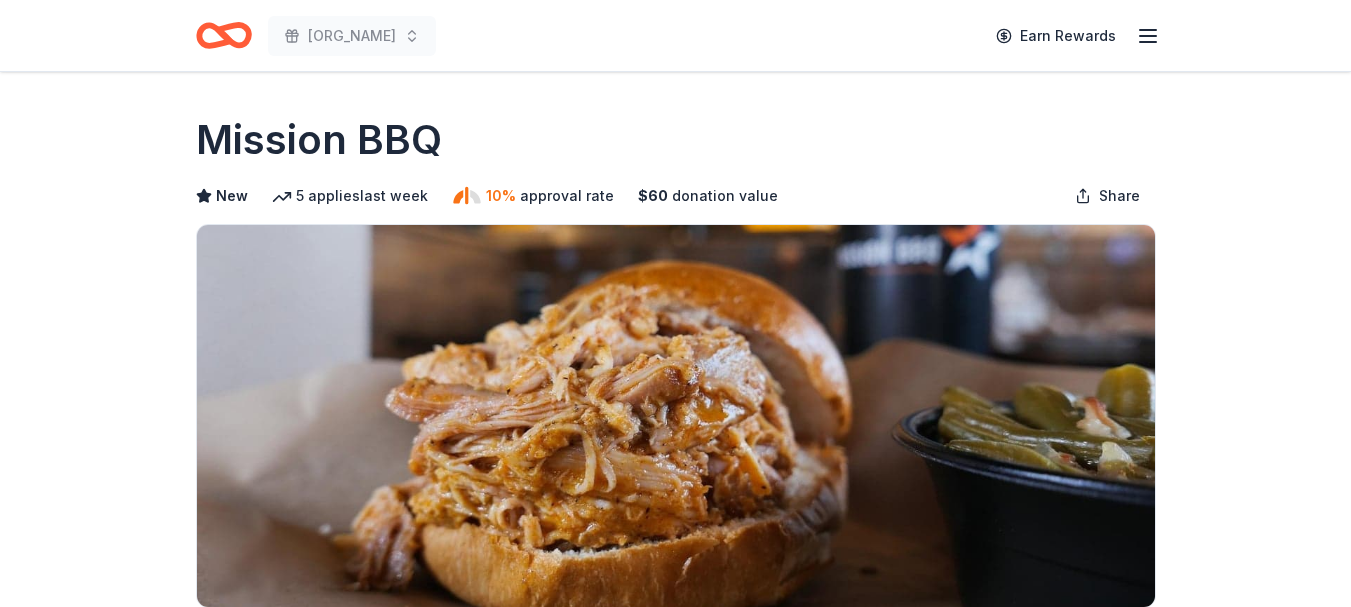 scroll, scrollTop: 0, scrollLeft: 0, axis: both 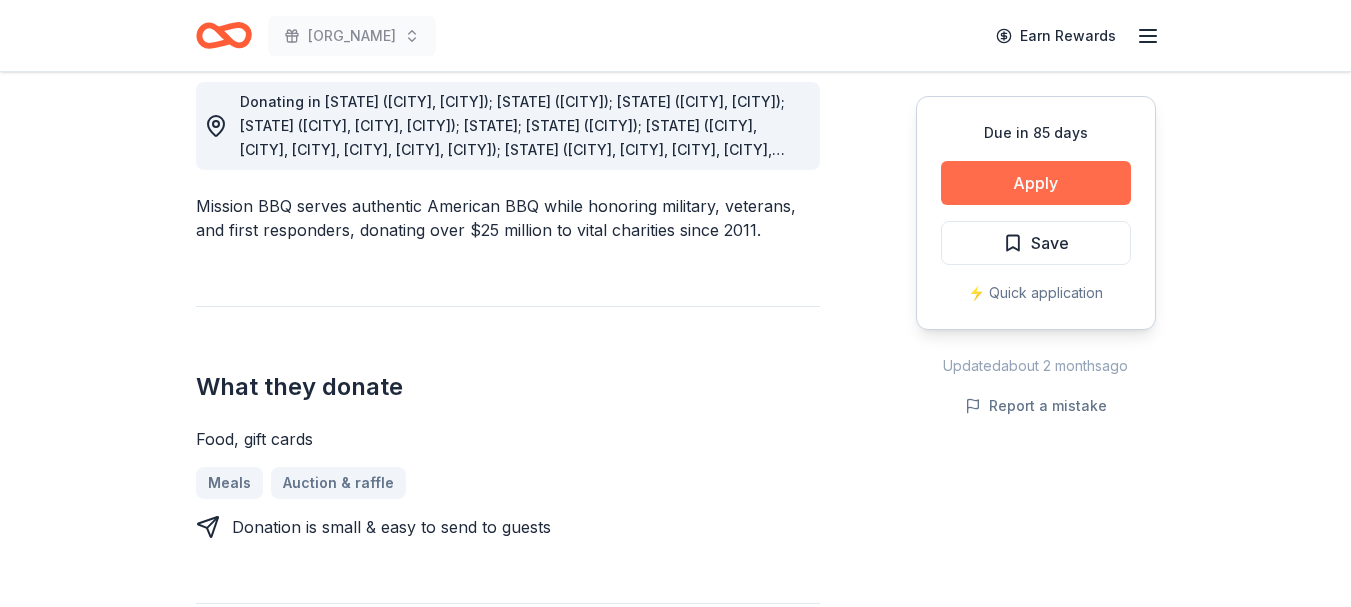 click on "Apply" at bounding box center [1036, 183] 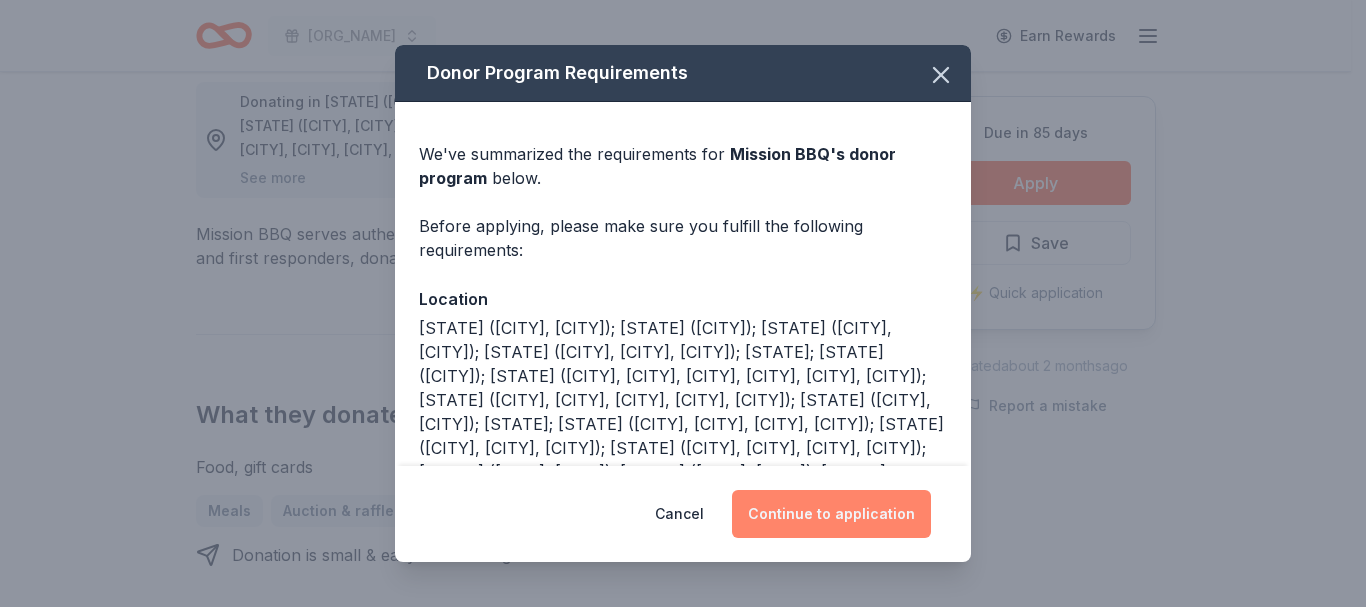 click on "Continue to application" at bounding box center [831, 514] 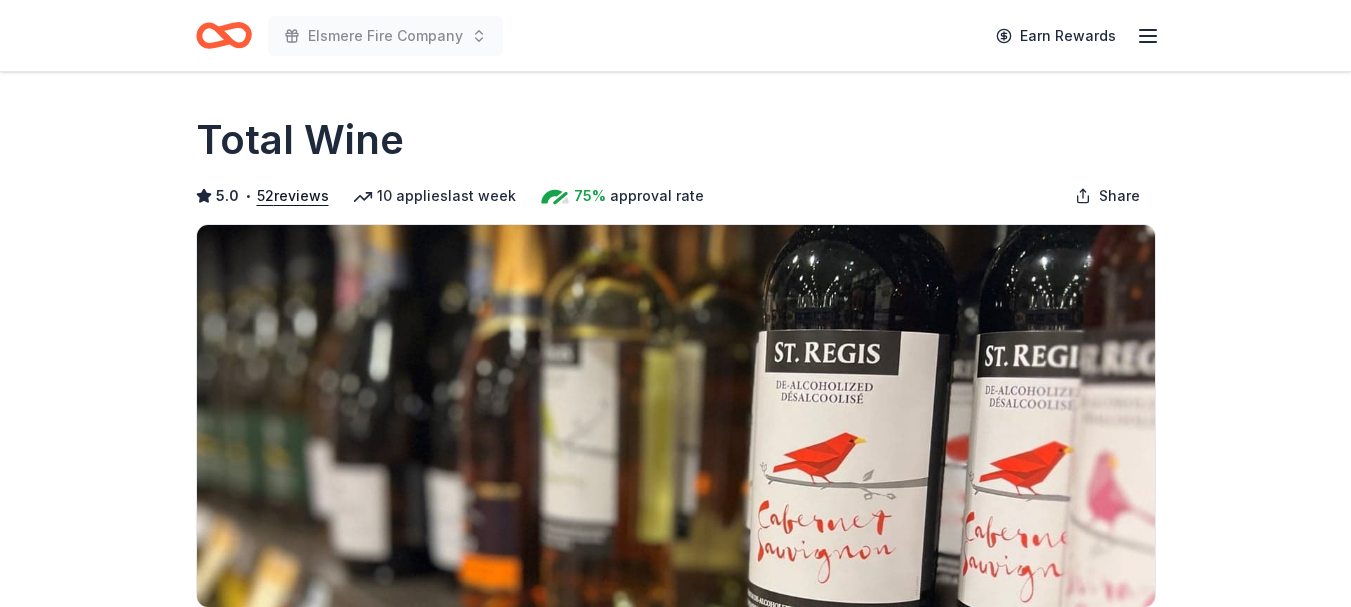 scroll, scrollTop: 0, scrollLeft: 0, axis: both 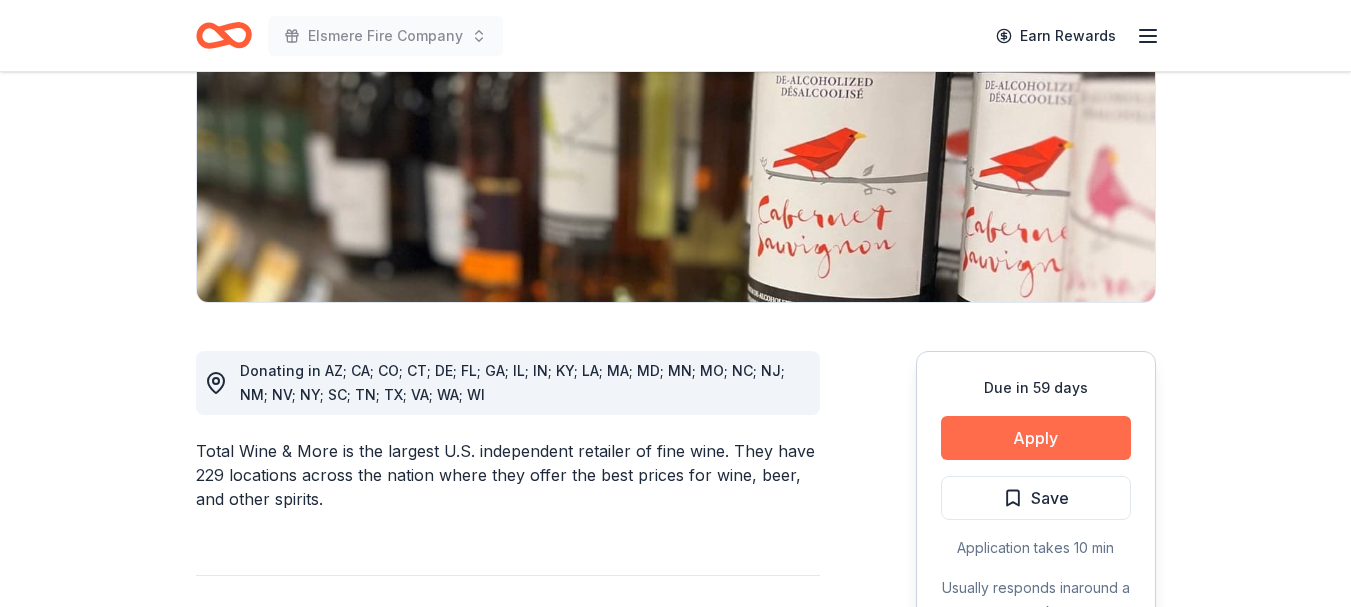 click on "Apply" at bounding box center (1036, 438) 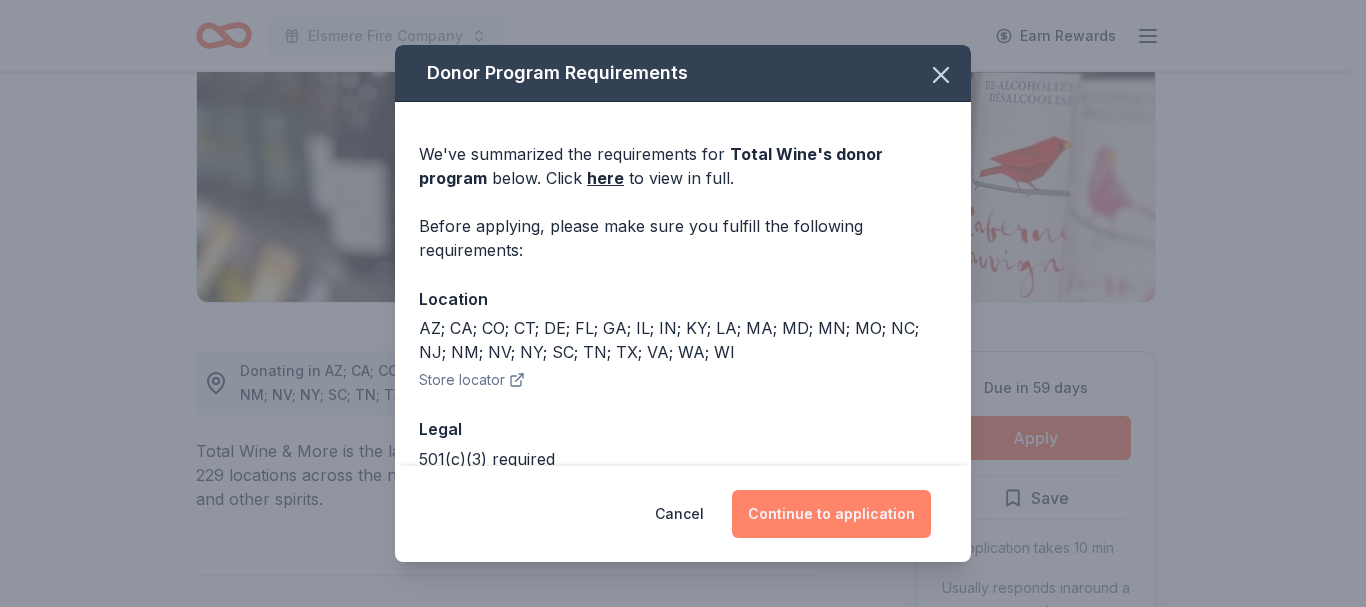click on "Continue to application" at bounding box center [831, 514] 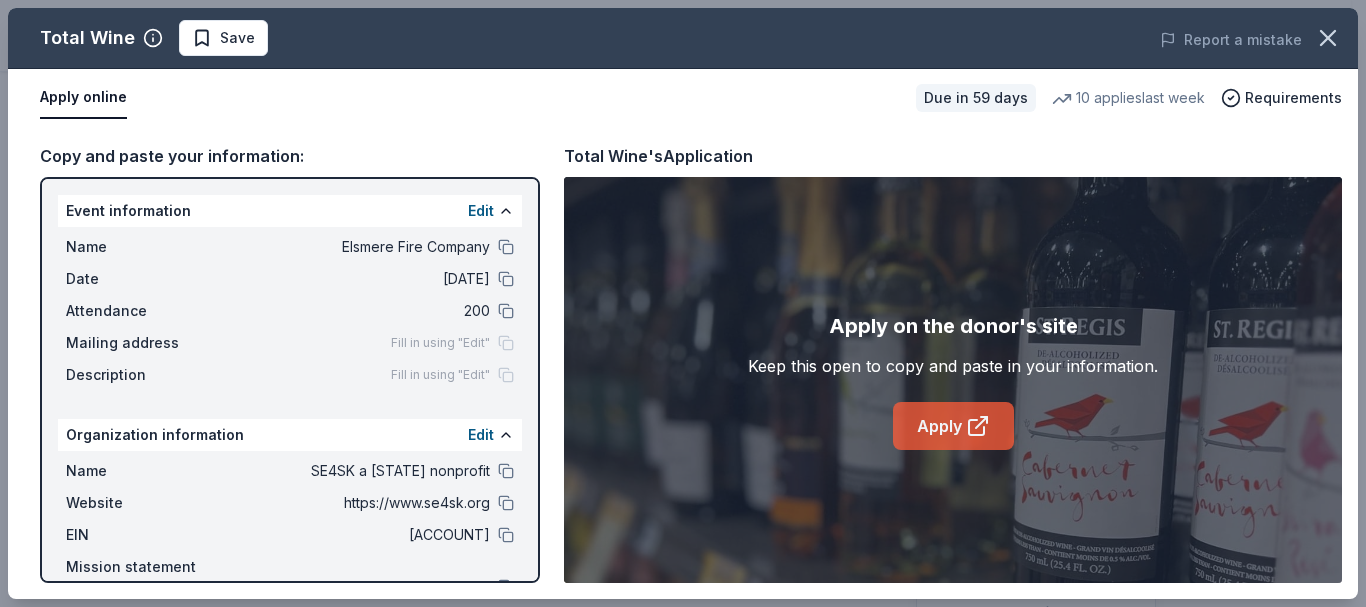 click on "Apply" at bounding box center (953, 426) 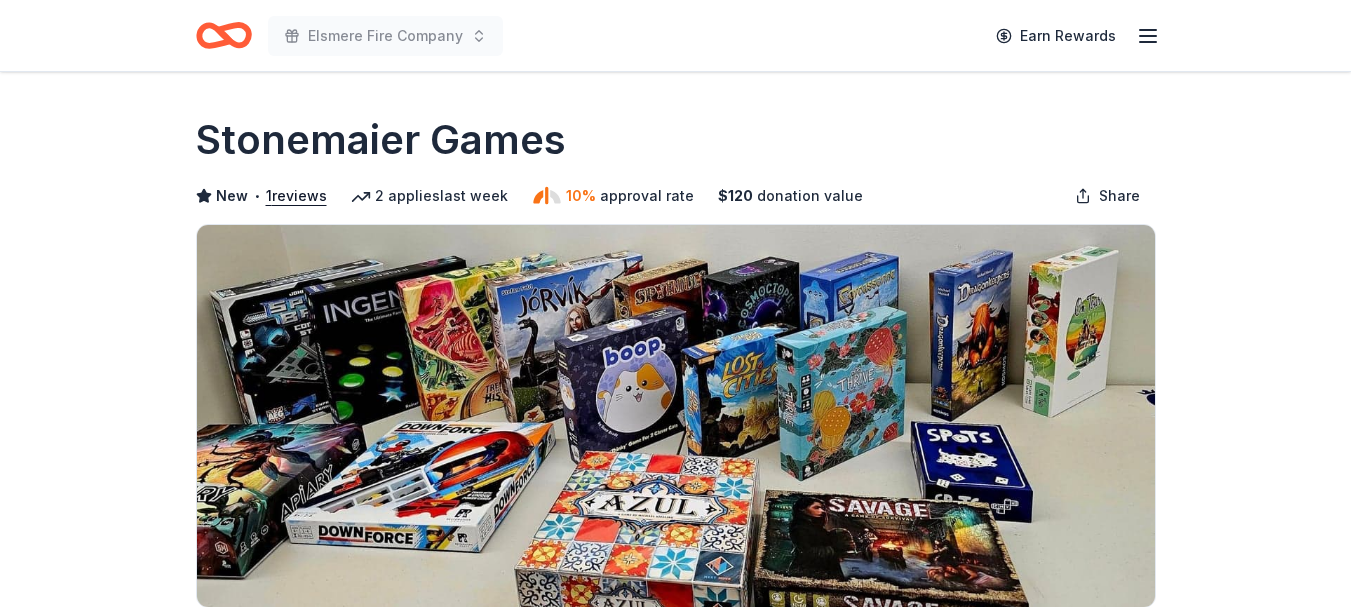 scroll, scrollTop: 0, scrollLeft: 0, axis: both 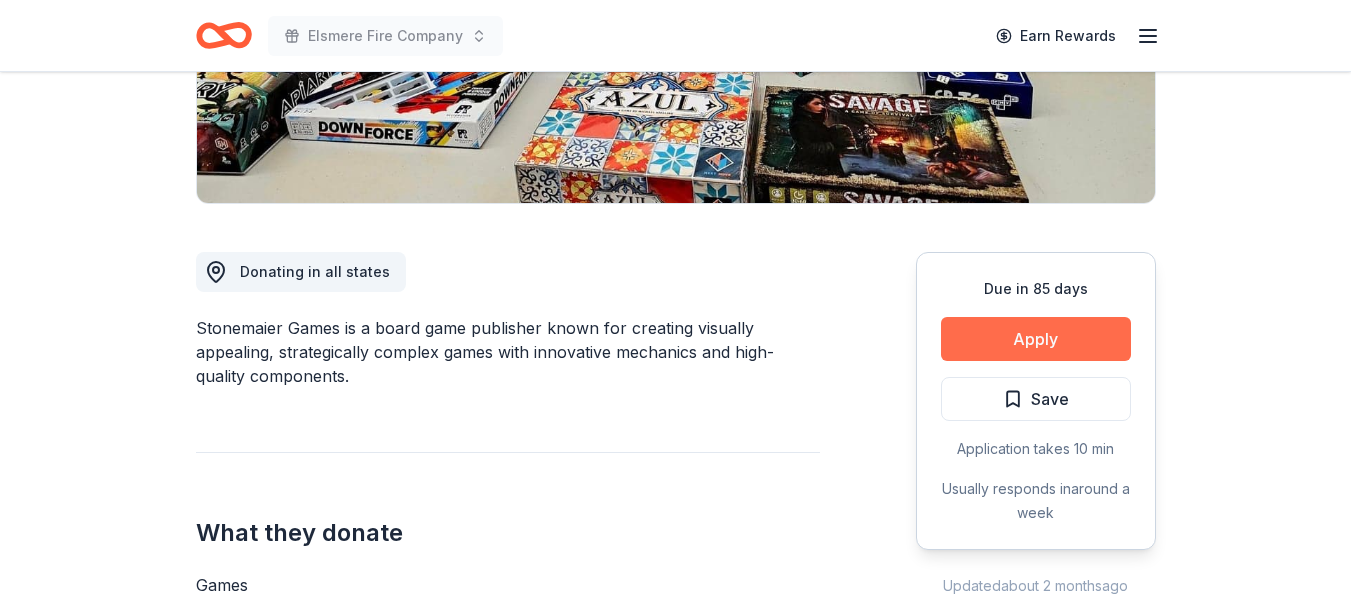 click on "Apply" at bounding box center (1036, 339) 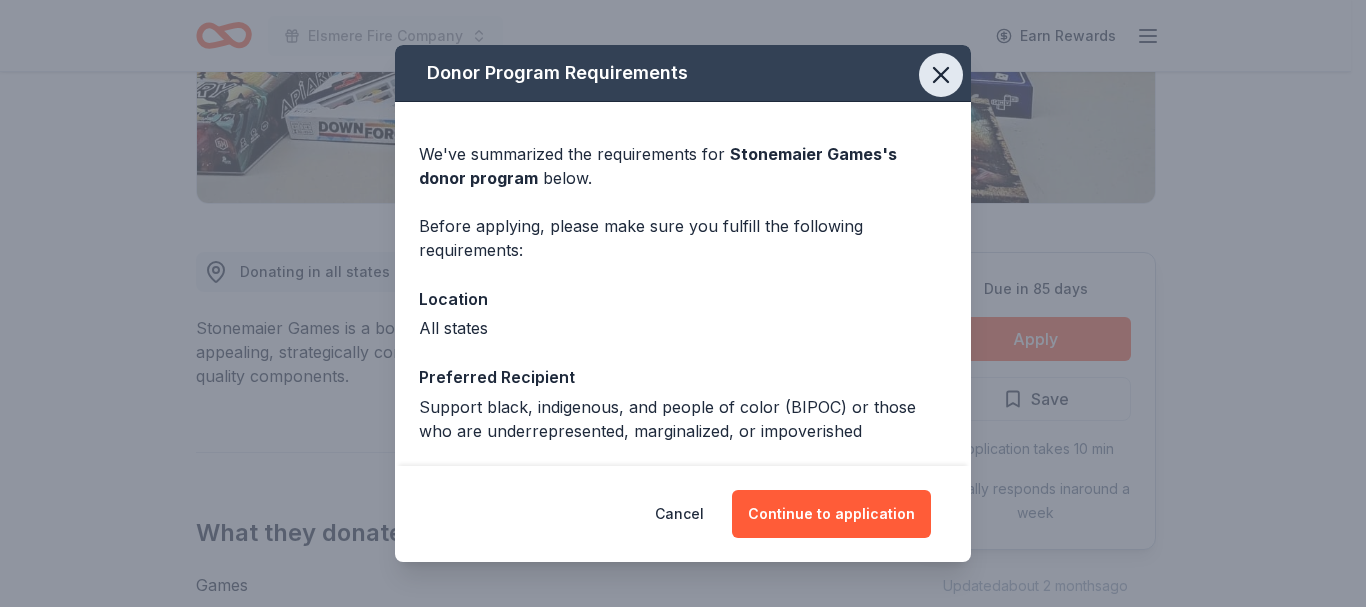 click 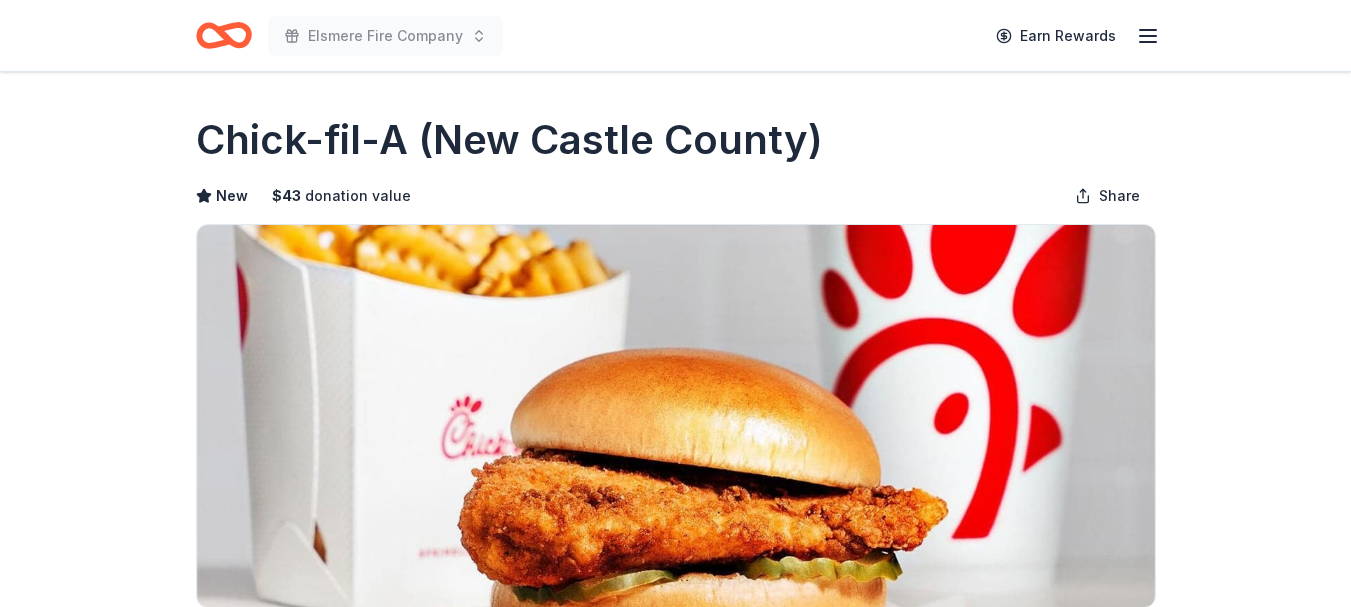 scroll, scrollTop: 0, scrollLeft: 0, axis: both 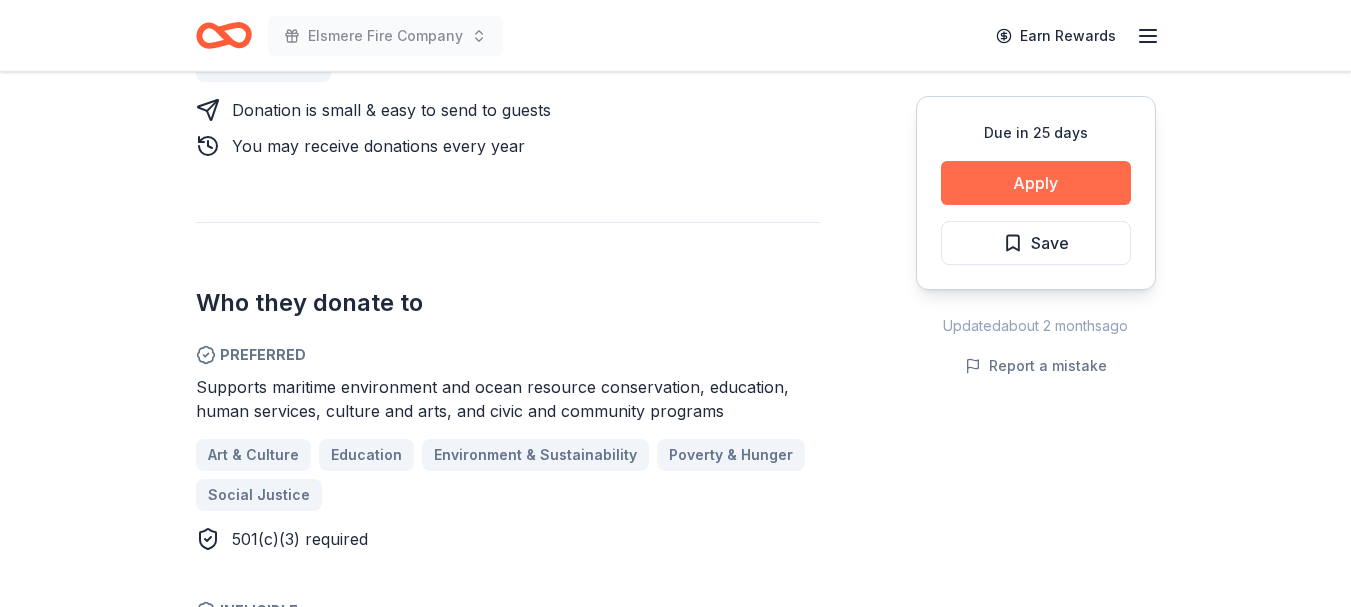 click on "Apply" at bounding box center [1036, 183] 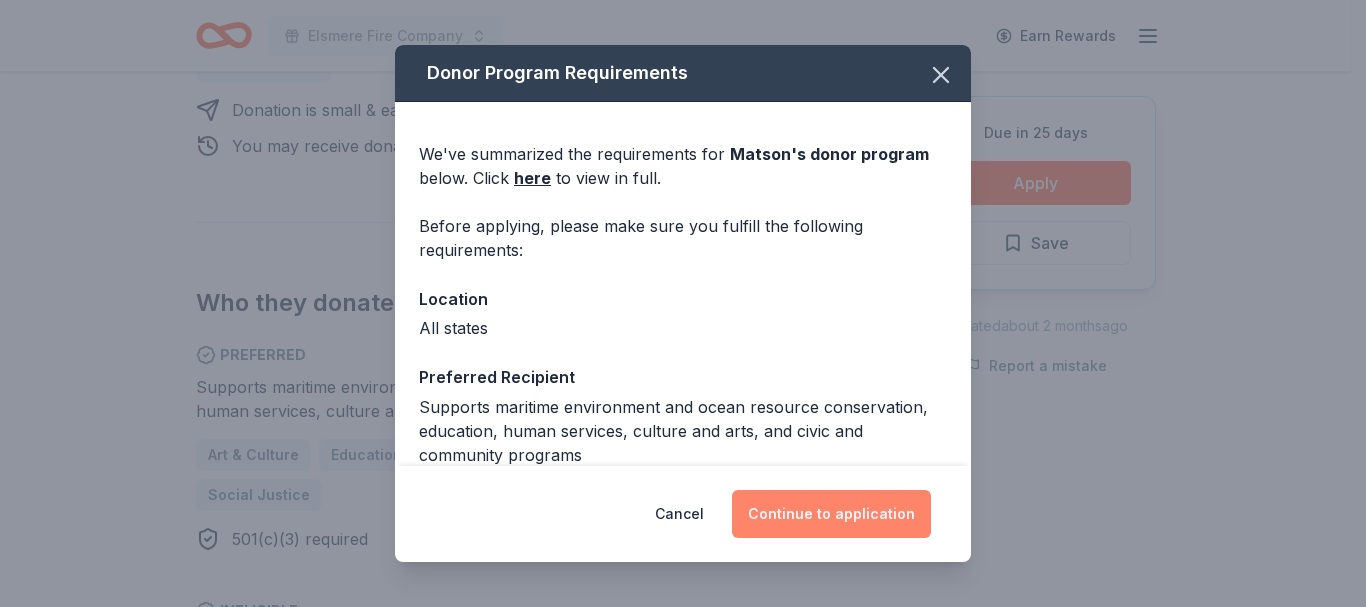 click on "Continue to application" at bounding box center (831, 514) 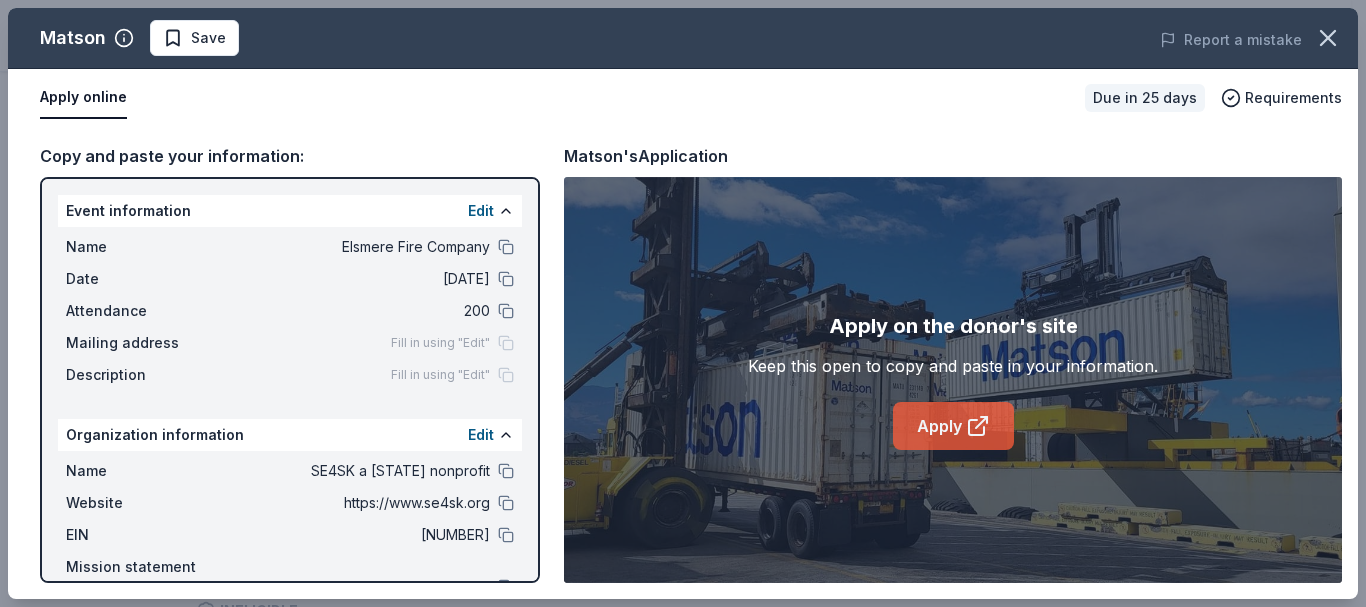 click on "Apply" at bounding box center (953, 426) 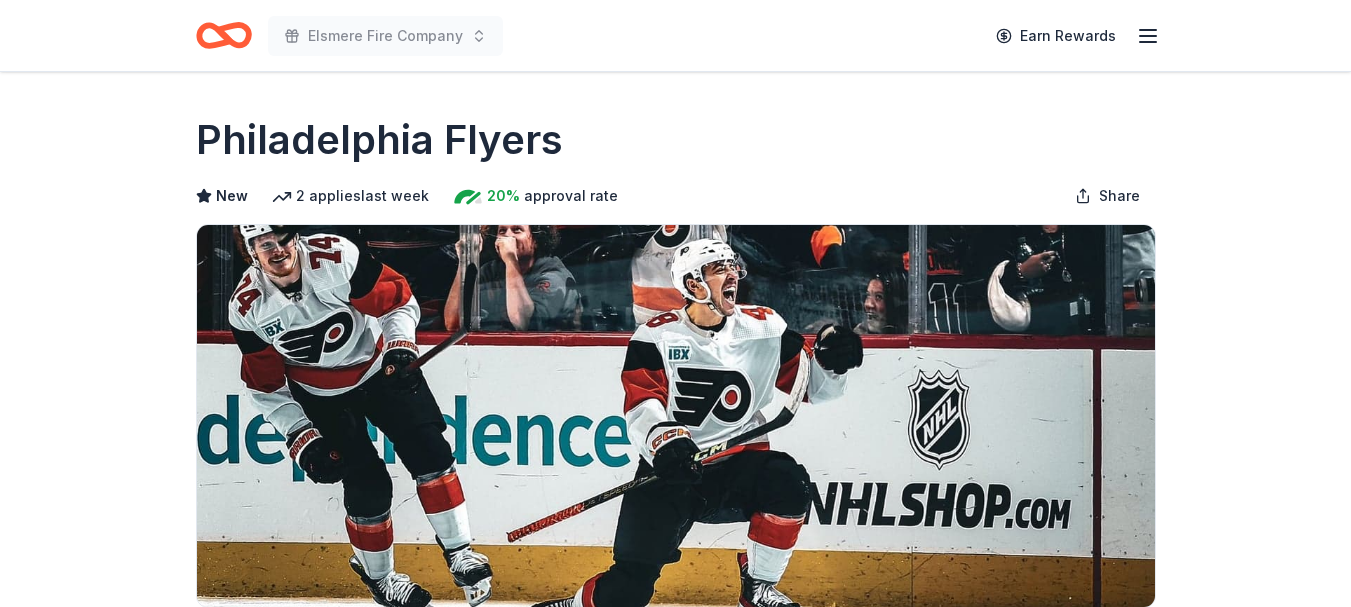 scroll, scrollTop: 0, scrollLeft: 0, axis: both 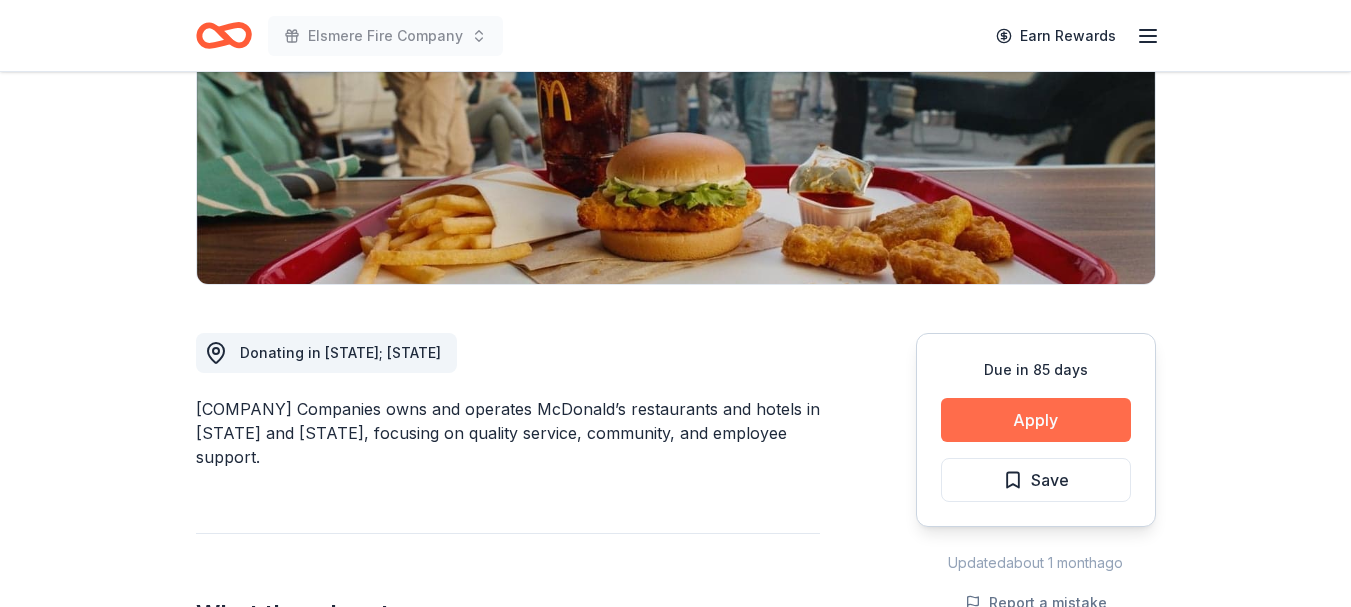 click on "Apply" at bounding box center (1036, 420) 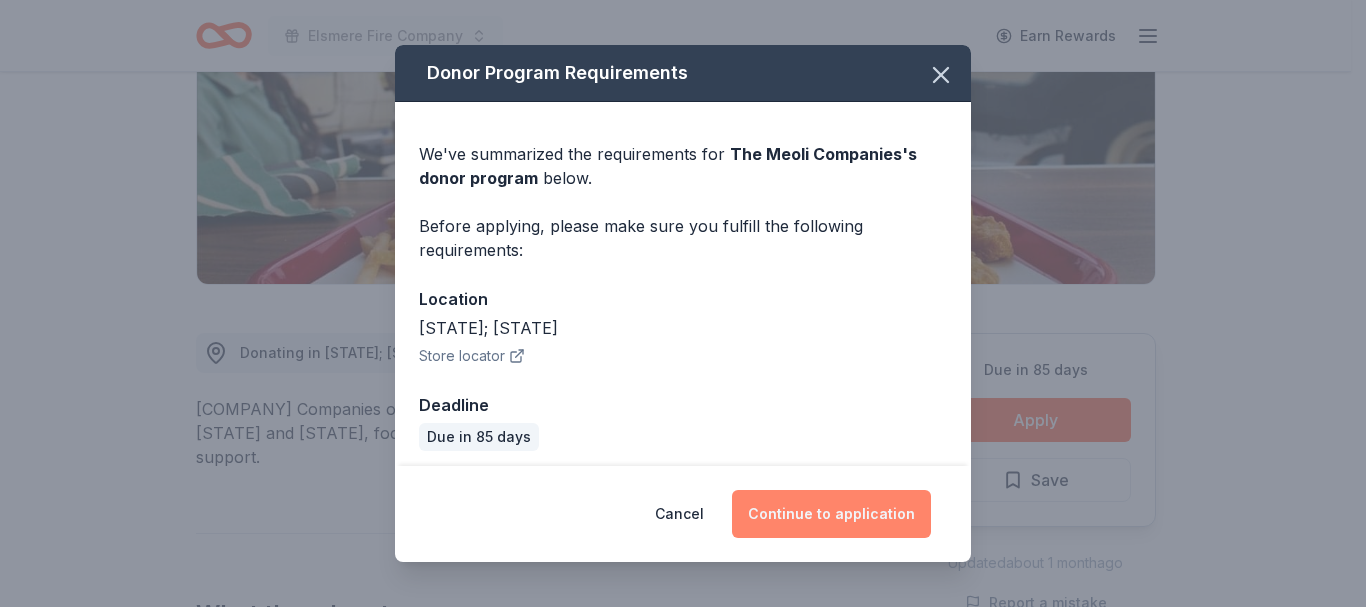 click on "Continue to application" at bounding box center [831, 514] 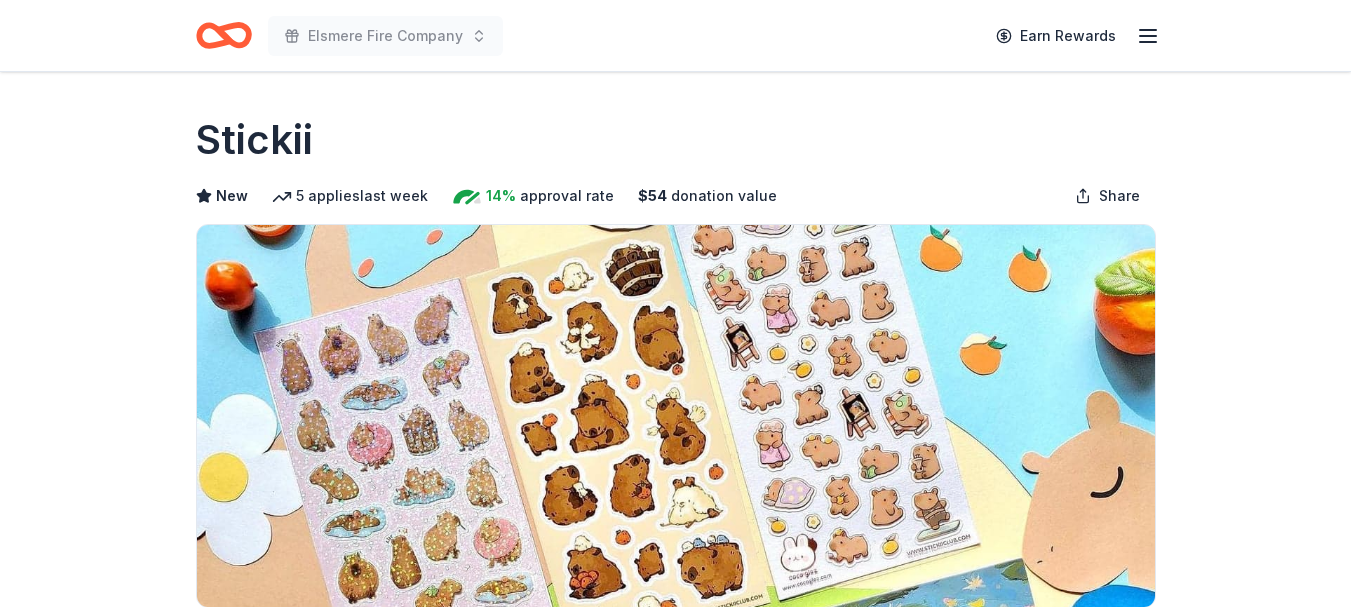 scroll, scrollTop: 0, scrollLeft: 0, axis: both 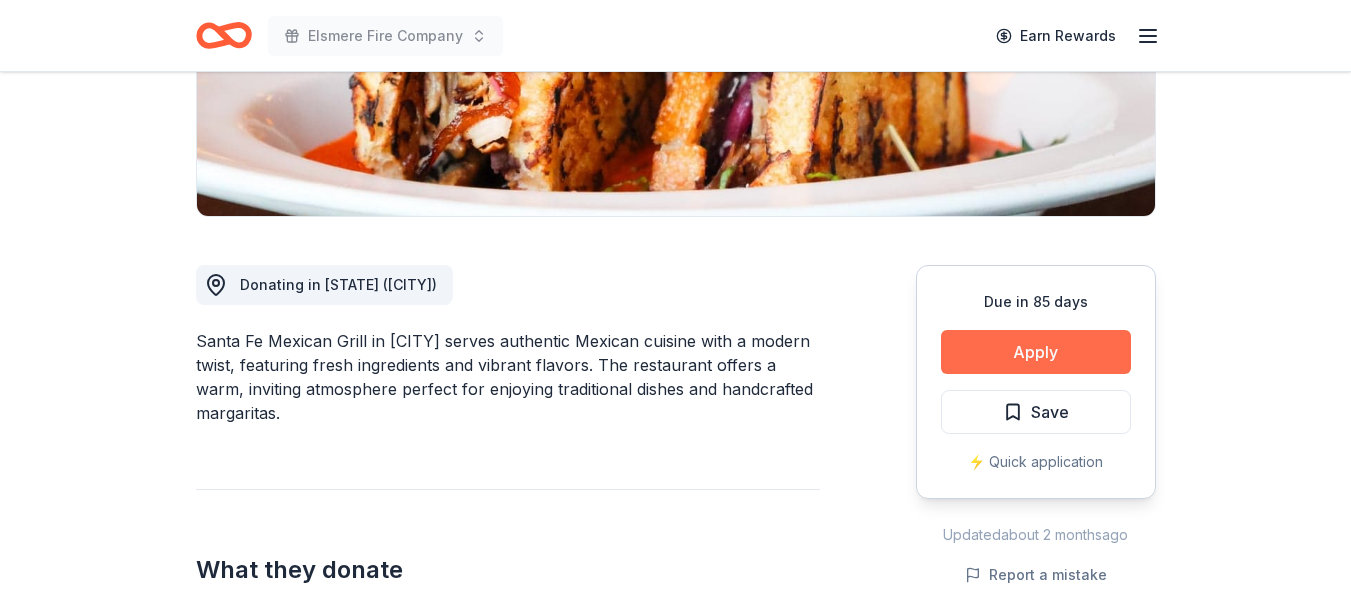 click on "Apply" at bounding box center [1036, 352] 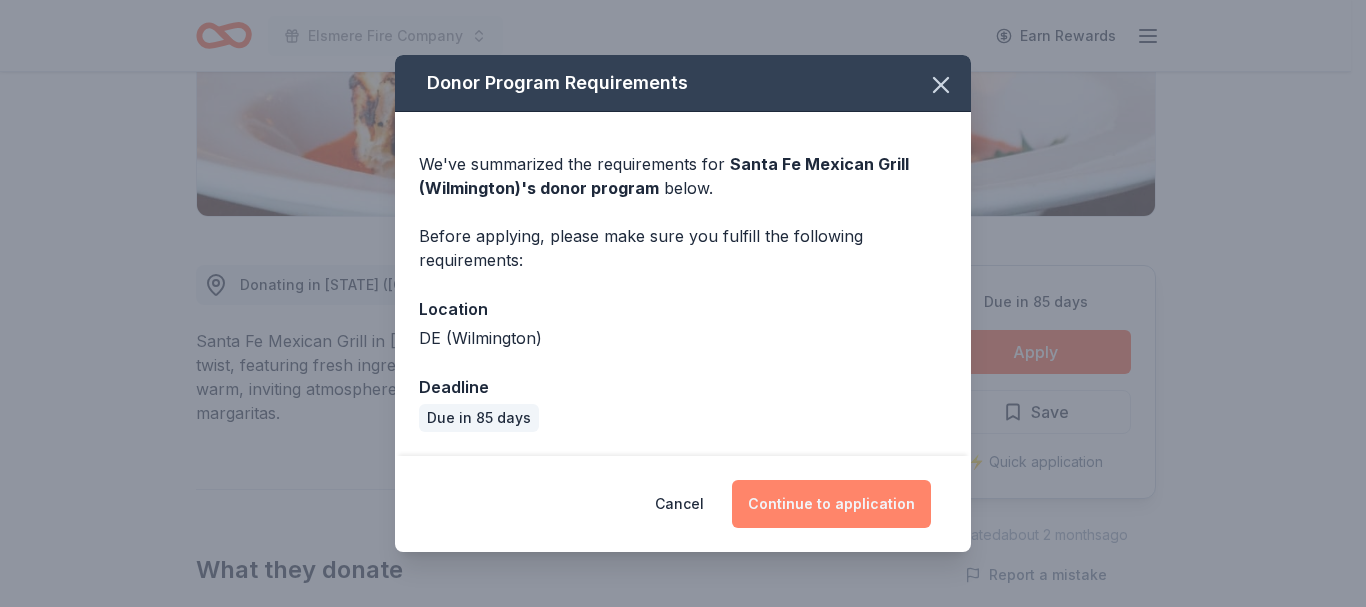 click on "Continue to application" at bounding box center (831, 504) 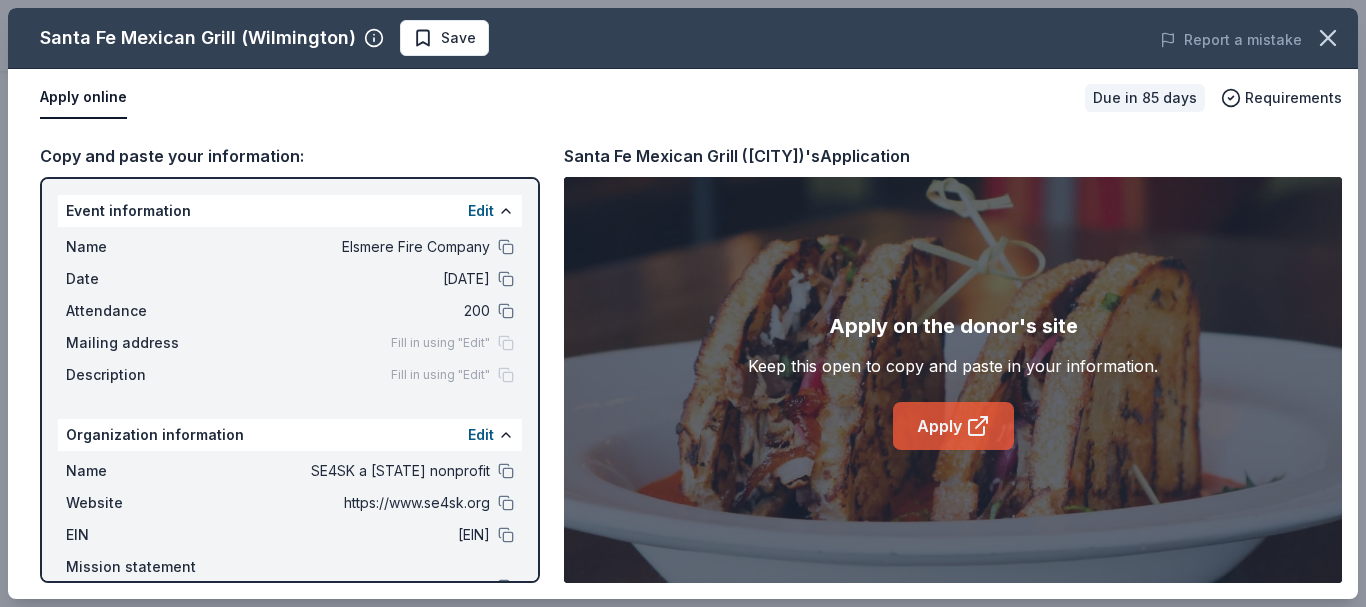 click on "Apply" at bounding box center (953, 426) 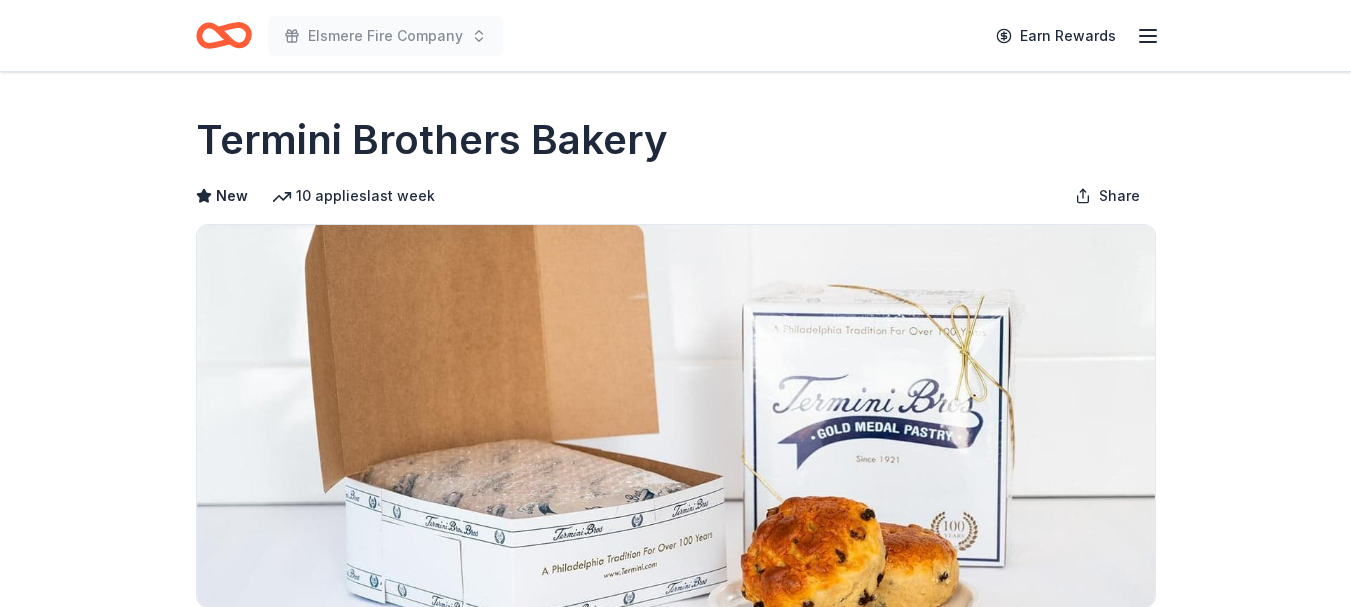 scroll, scrollTop: 0, scrollLeft: 0, axis: both 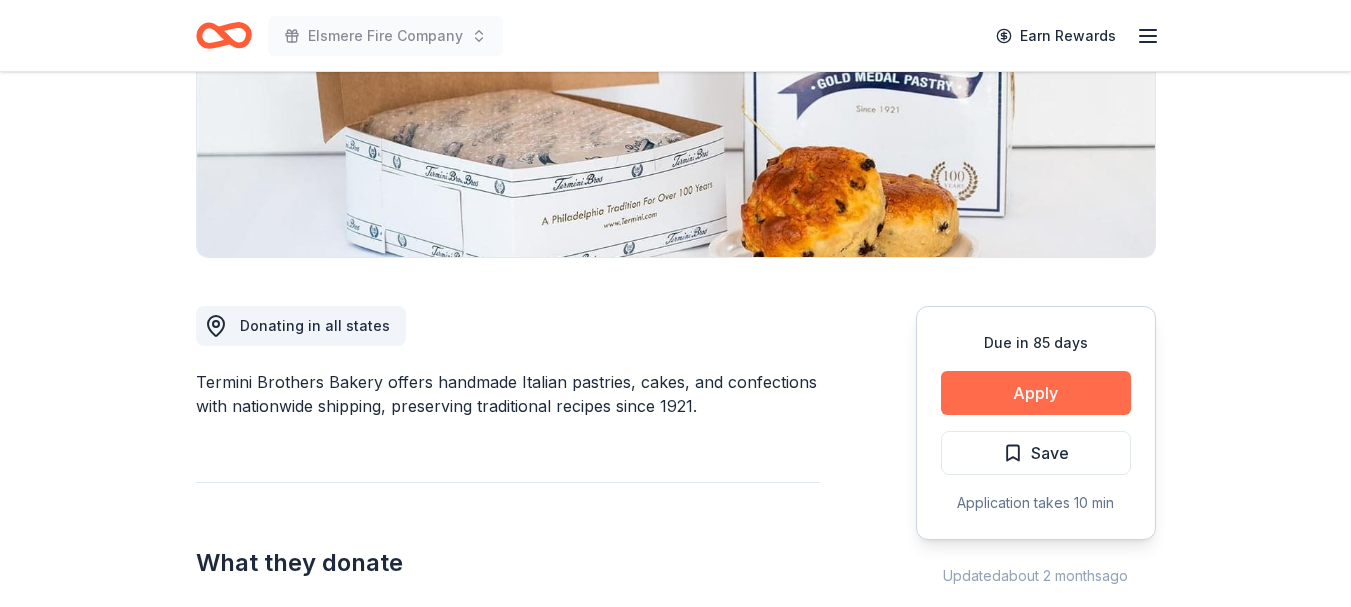 click on "Apply" at bounding box center (1036, 393) 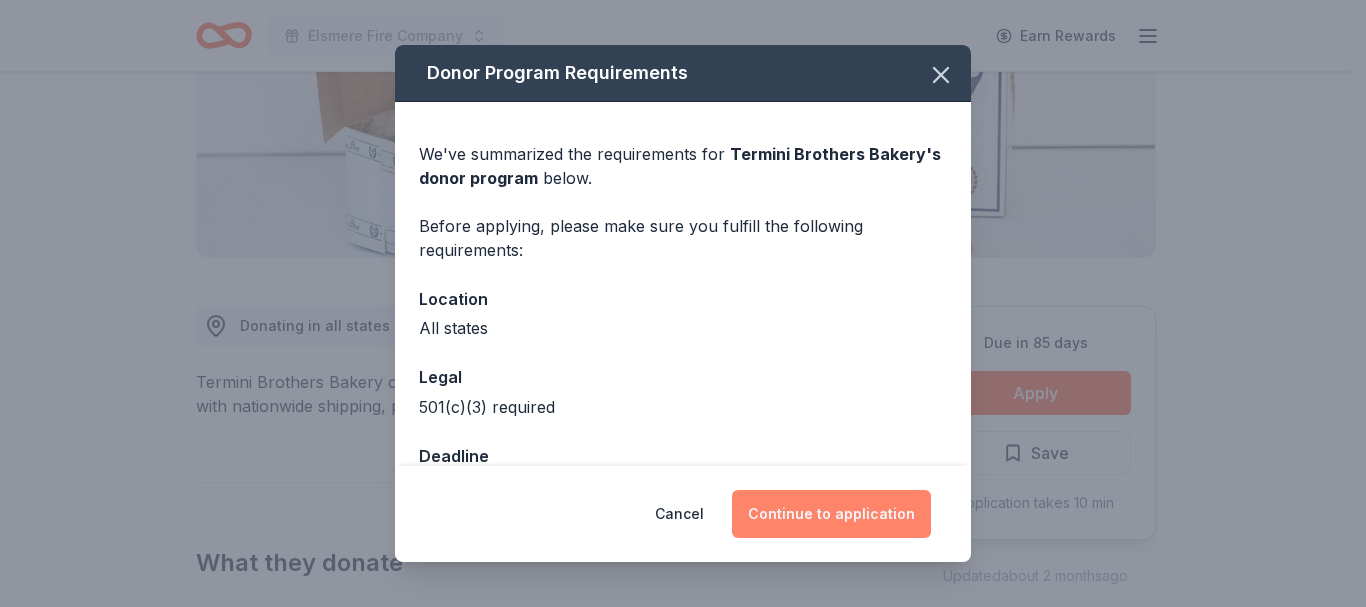 click on "Continue to application" at bounding box center (831, 514) 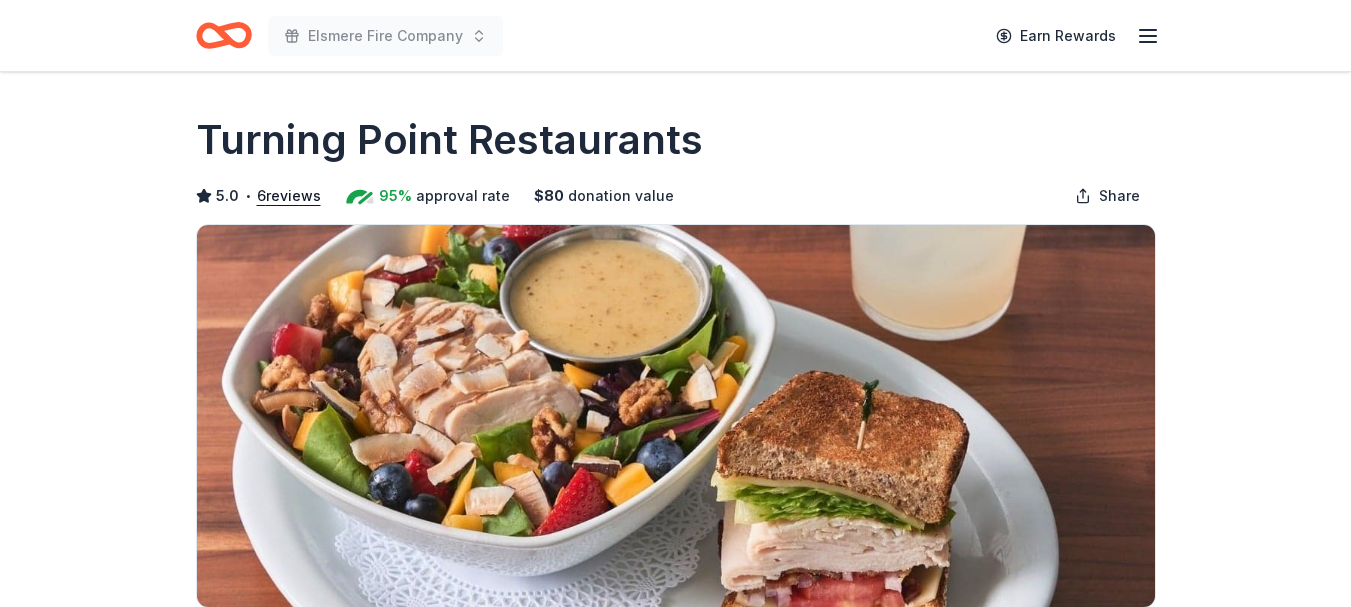 scroll, scrollTop: 0, scrollLeft: 0, axis: both 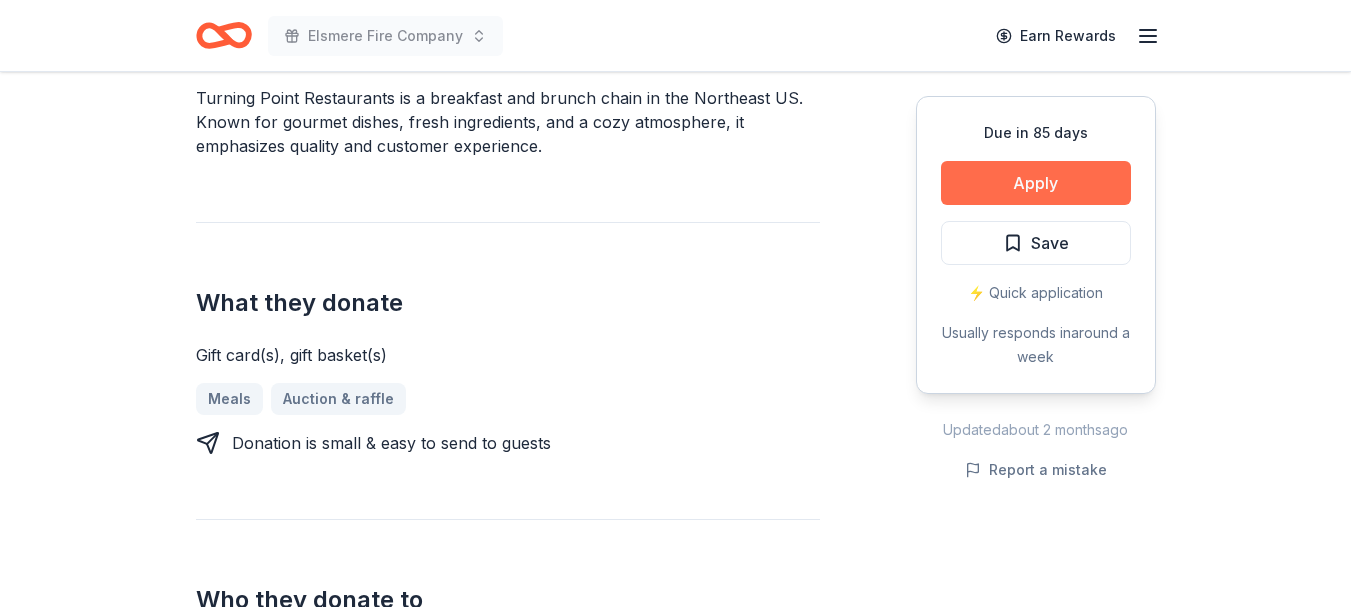 click on "Apply" at bounding box center (1036, 183) 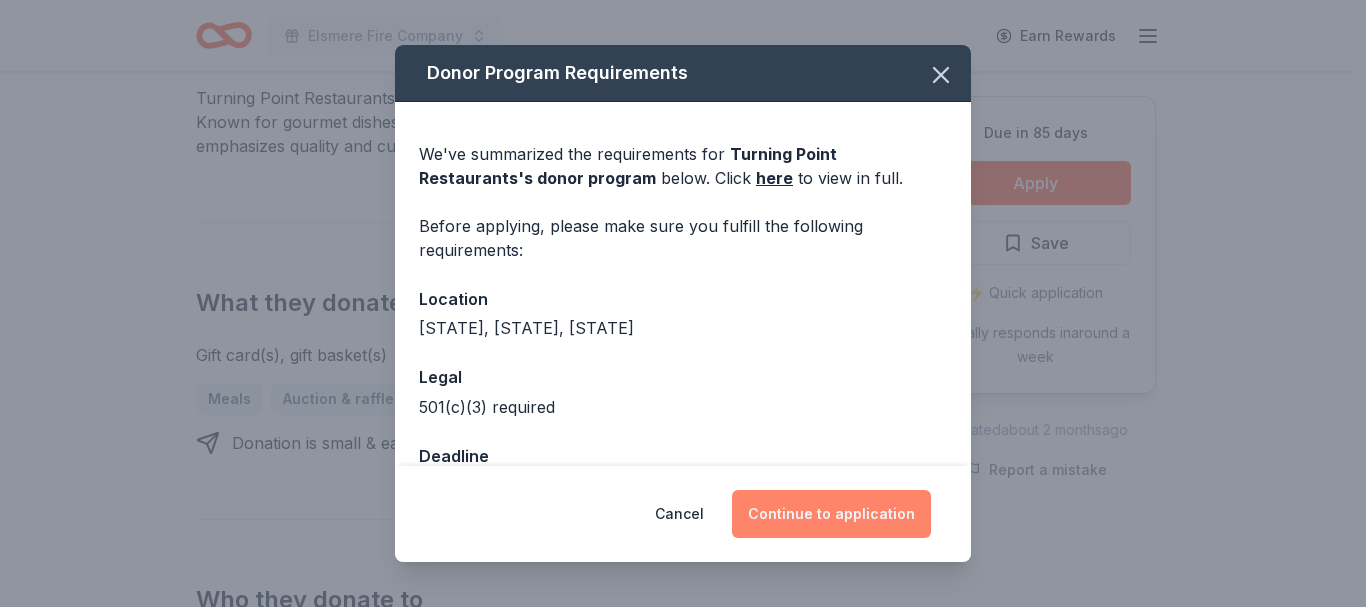 click on "Continue to application" at bounding box center (831, 514) 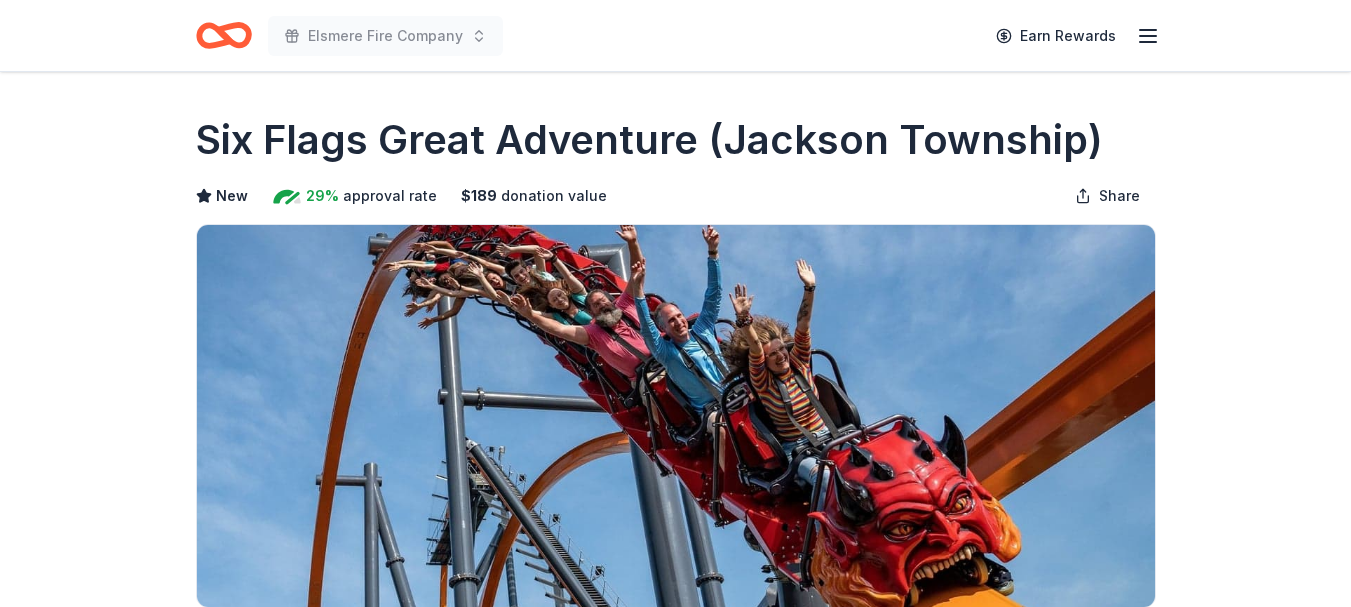 scroll, scrollTop: 0, scrollLeft: 0, axis: both 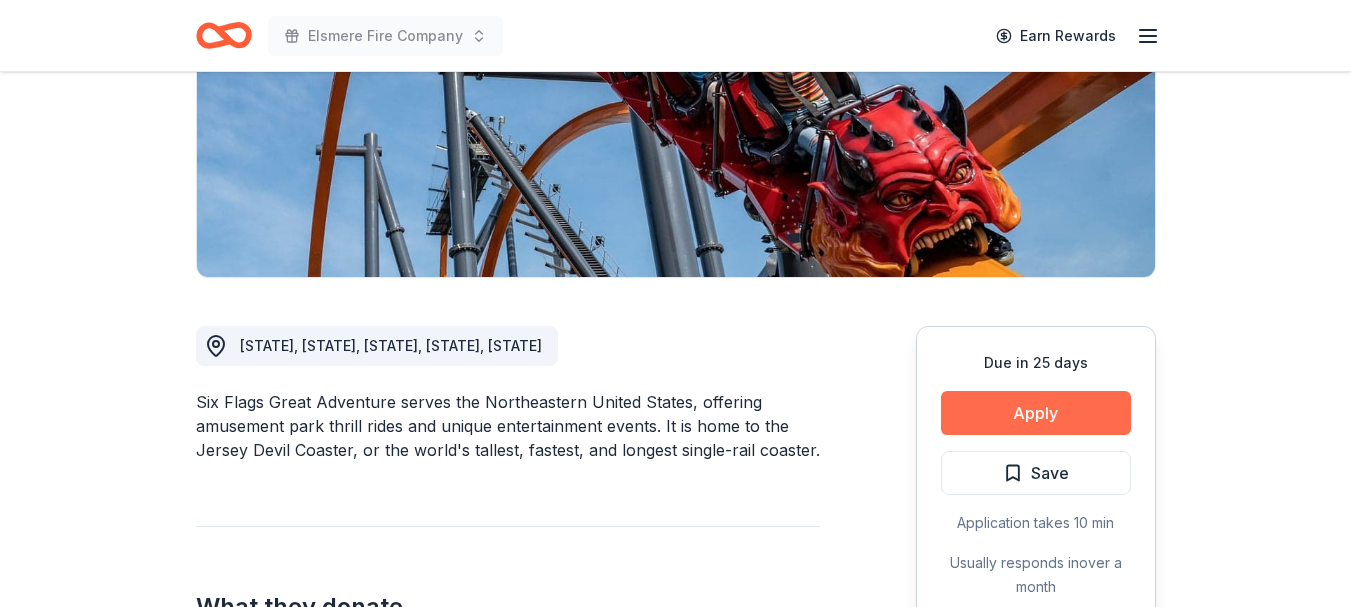 click on "Apply" at bounding box center (1036, 413) 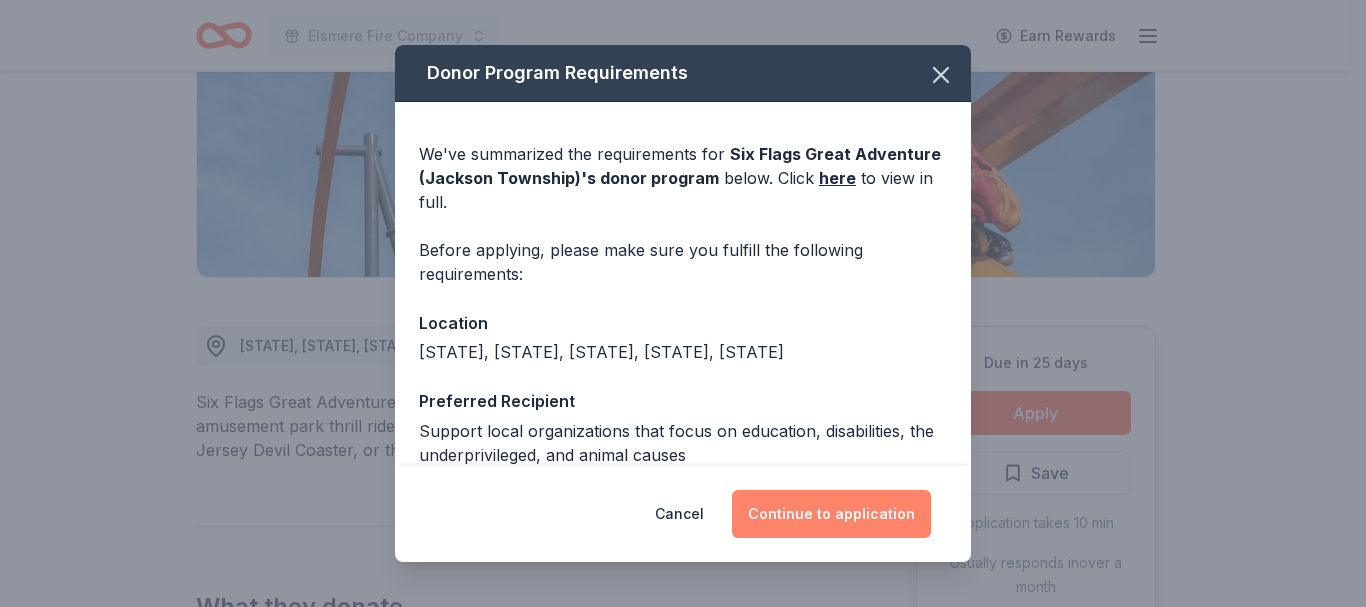 click on "Continue to application" at bounding box center (831, 514) 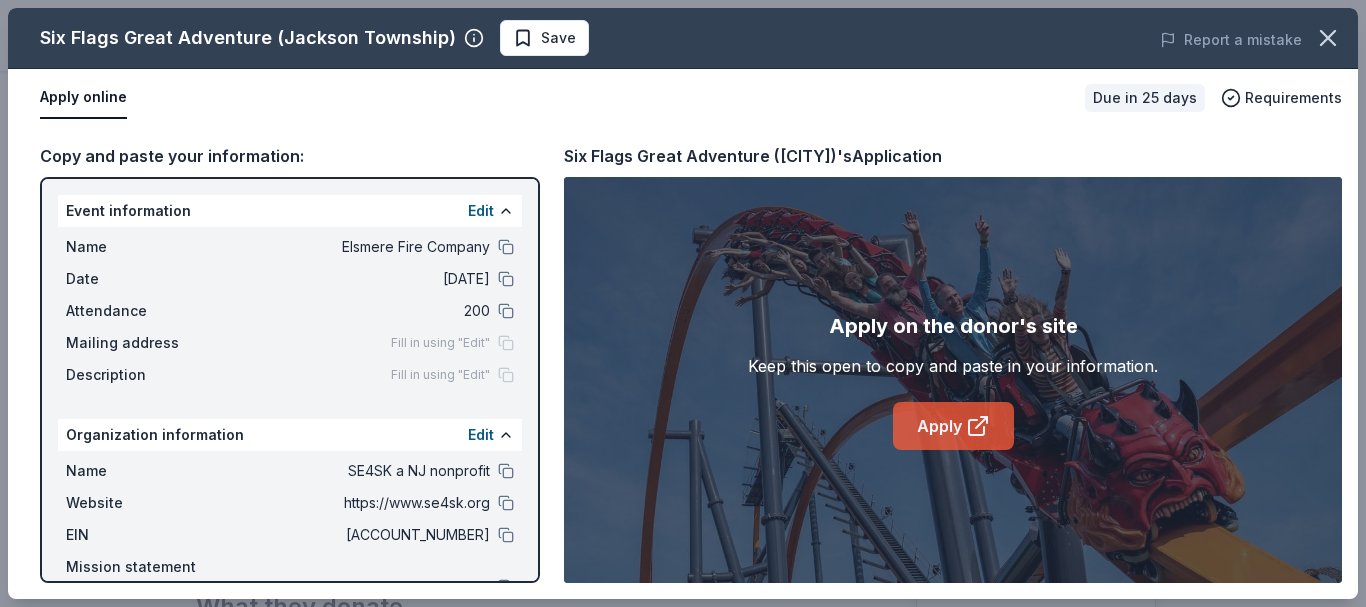click on "Apply" at bounding box center (953, 426) 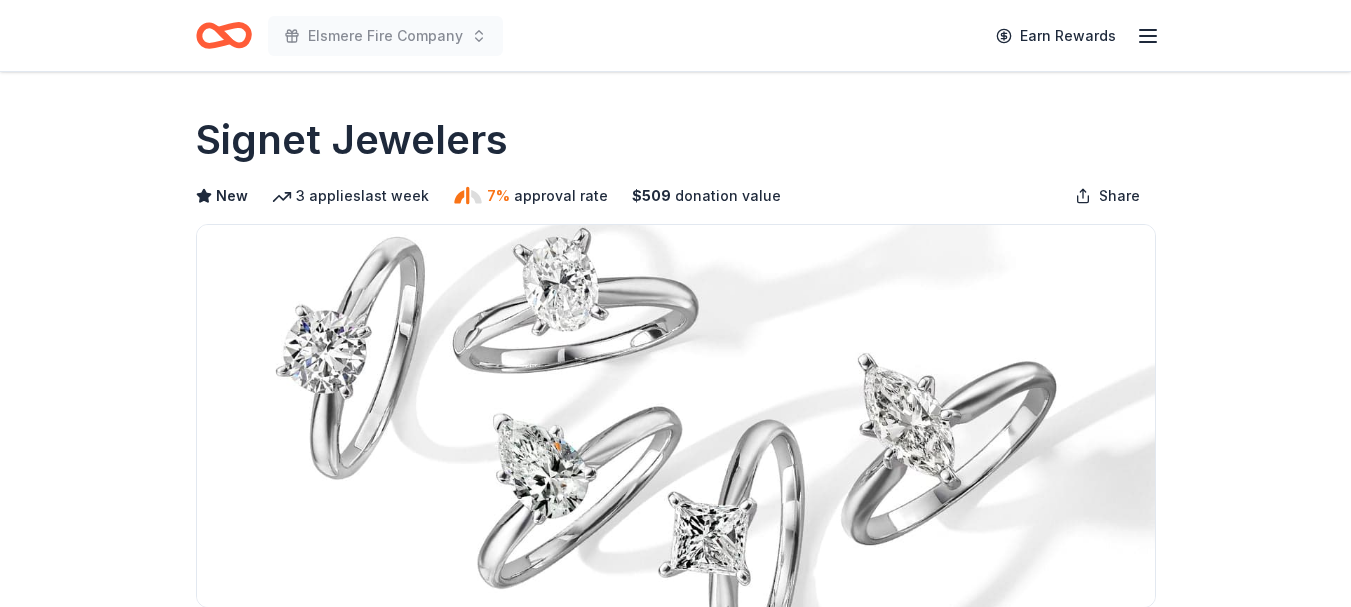 scroll, scrollTop: 0, scrollLeft: 0, axis: both 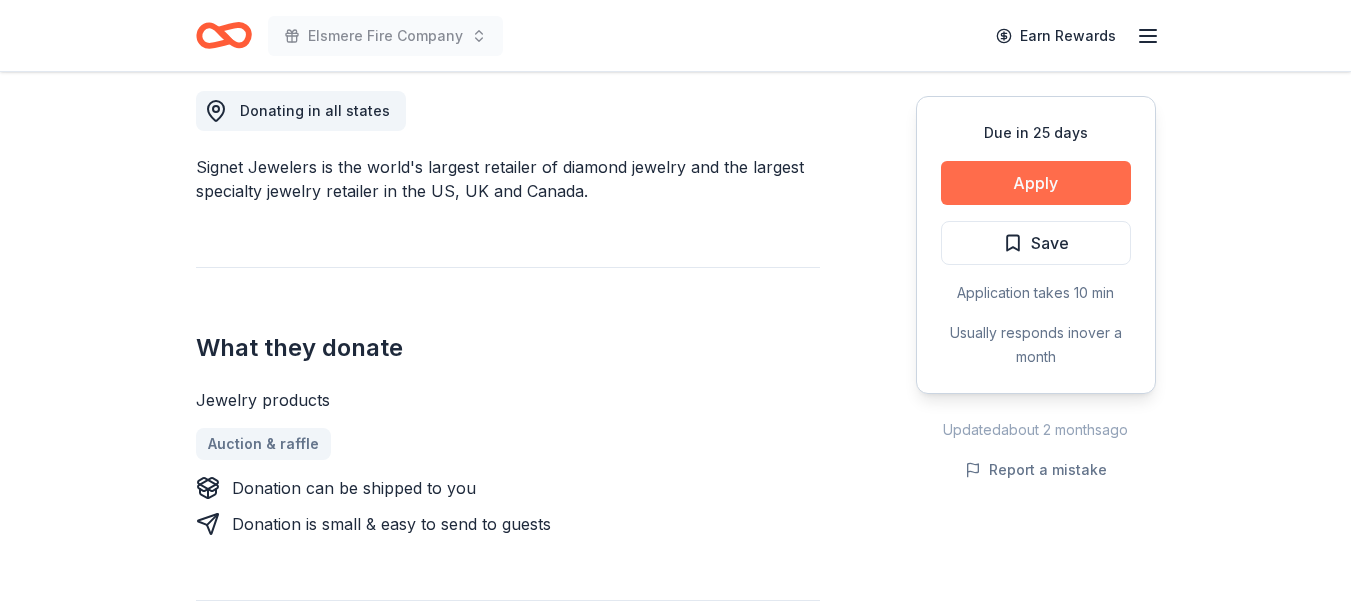 click on "Apply" at bounding box center (1036, 183) 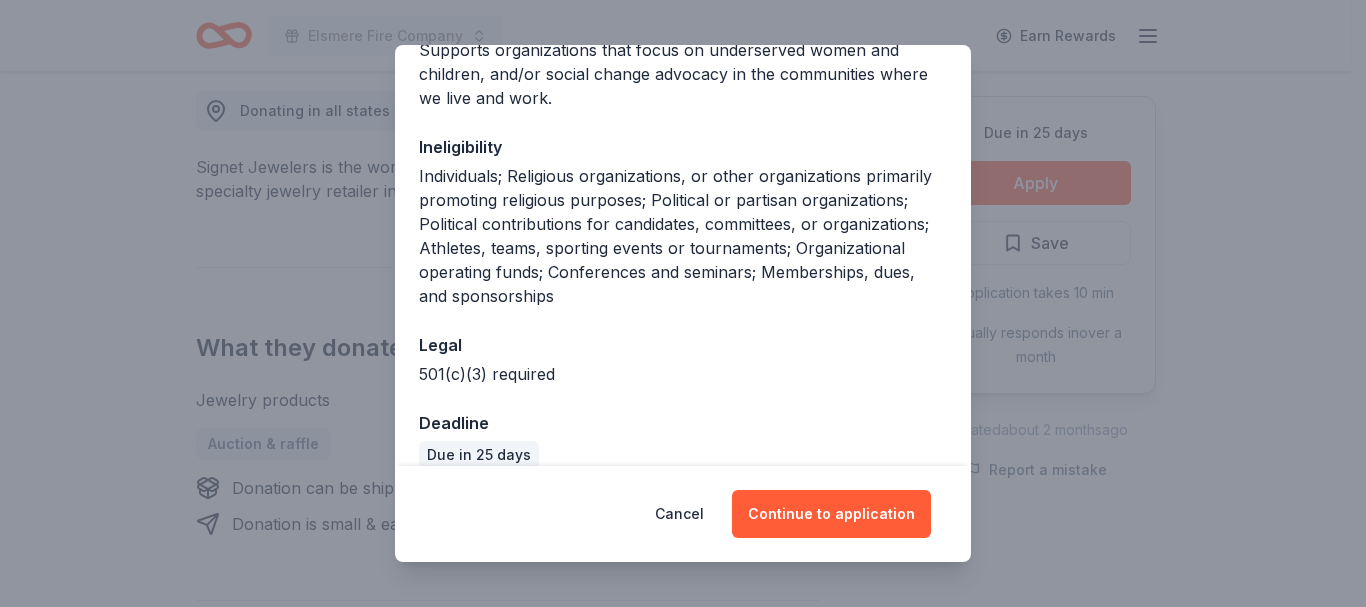 scroll, scrollTop: 383, scrollLeft: 0, axis: vertical 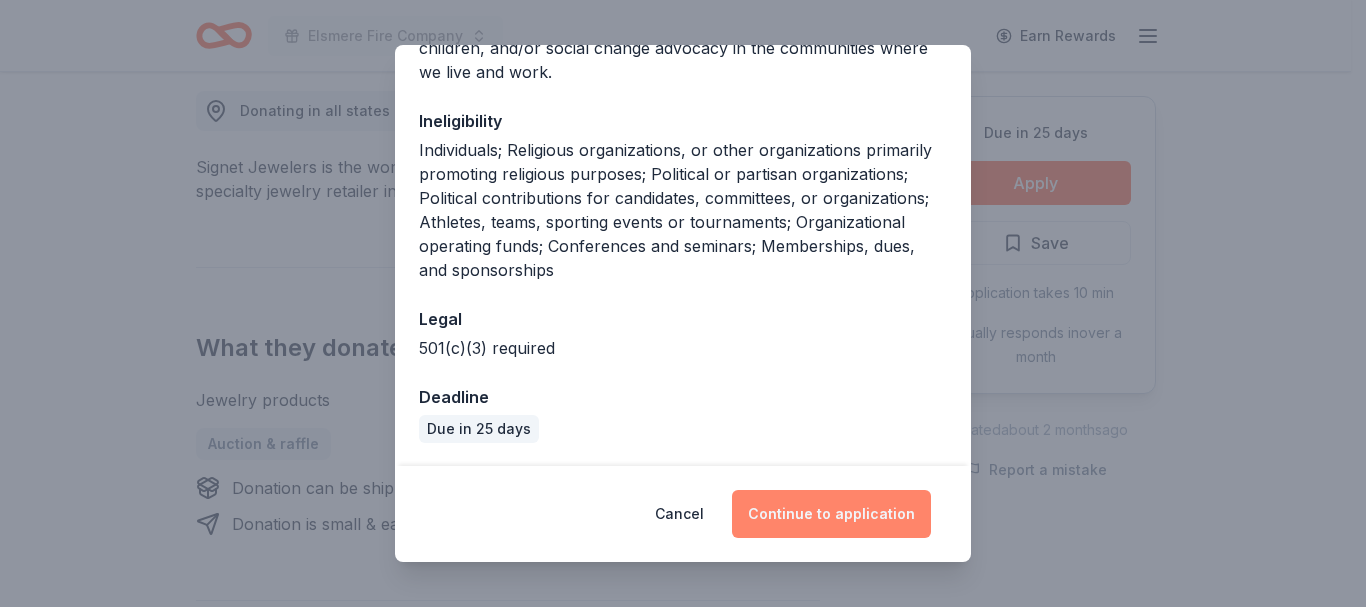 click on "Continue to application" at bounding box center (831, 514) 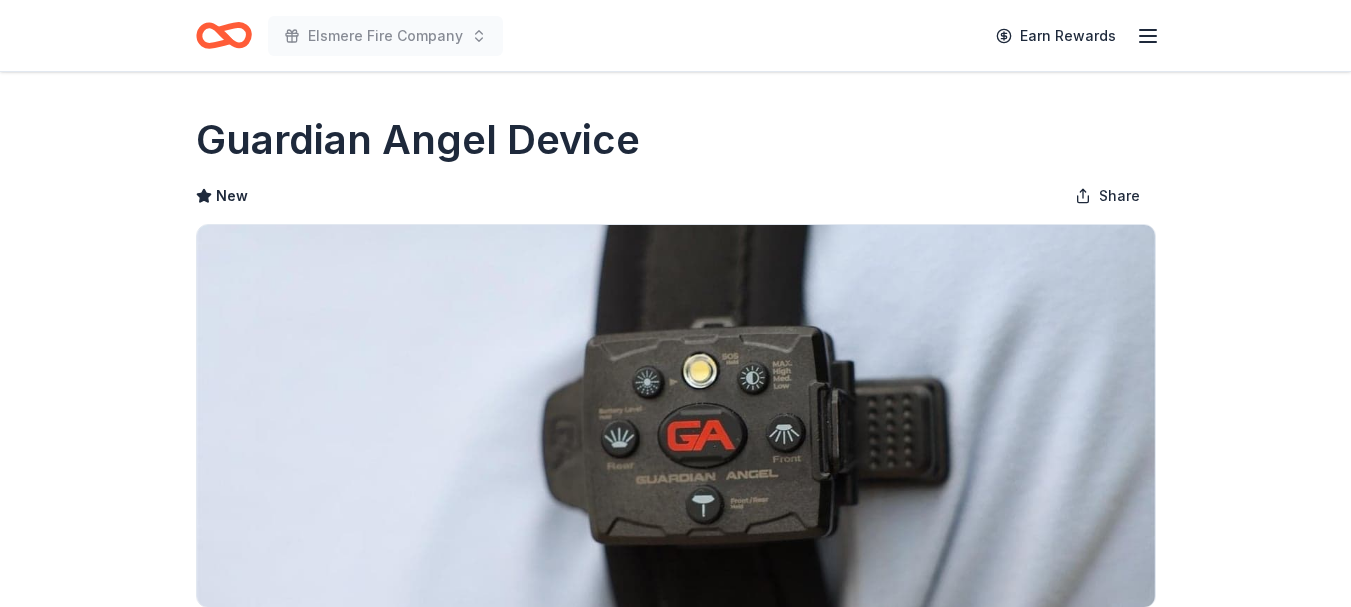 scroll, scrollTop: 0, scrollLeft: 0, axis: both 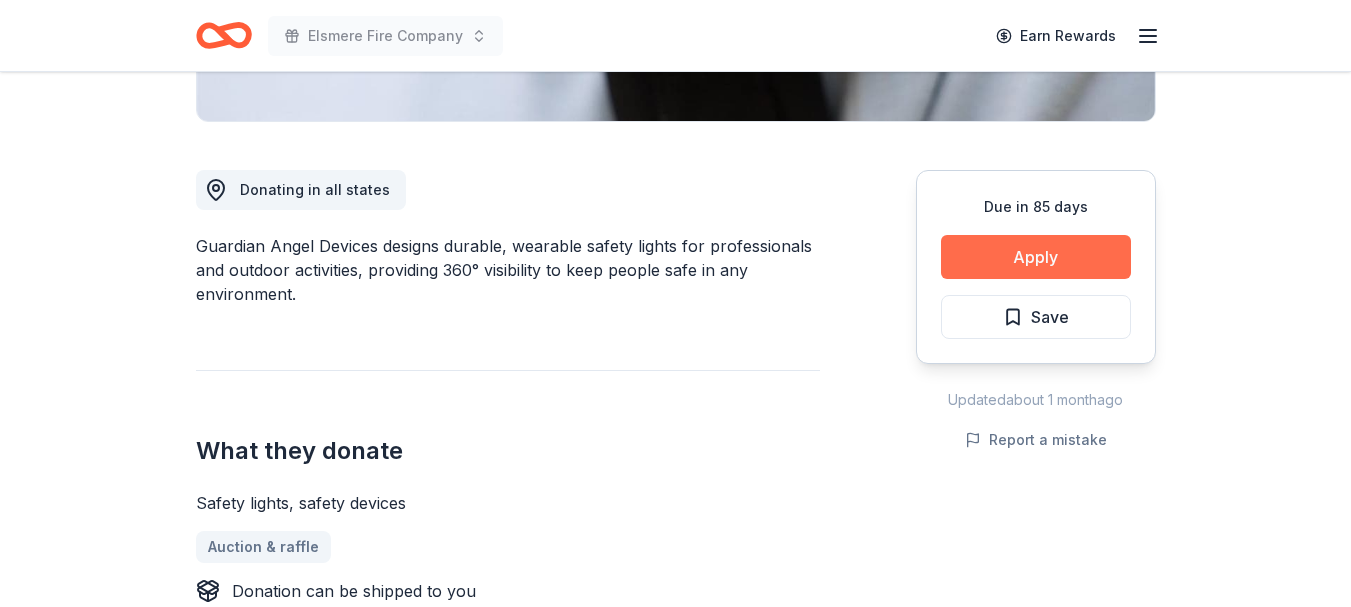 click on "Apply" at bounding box center [1036, 257] 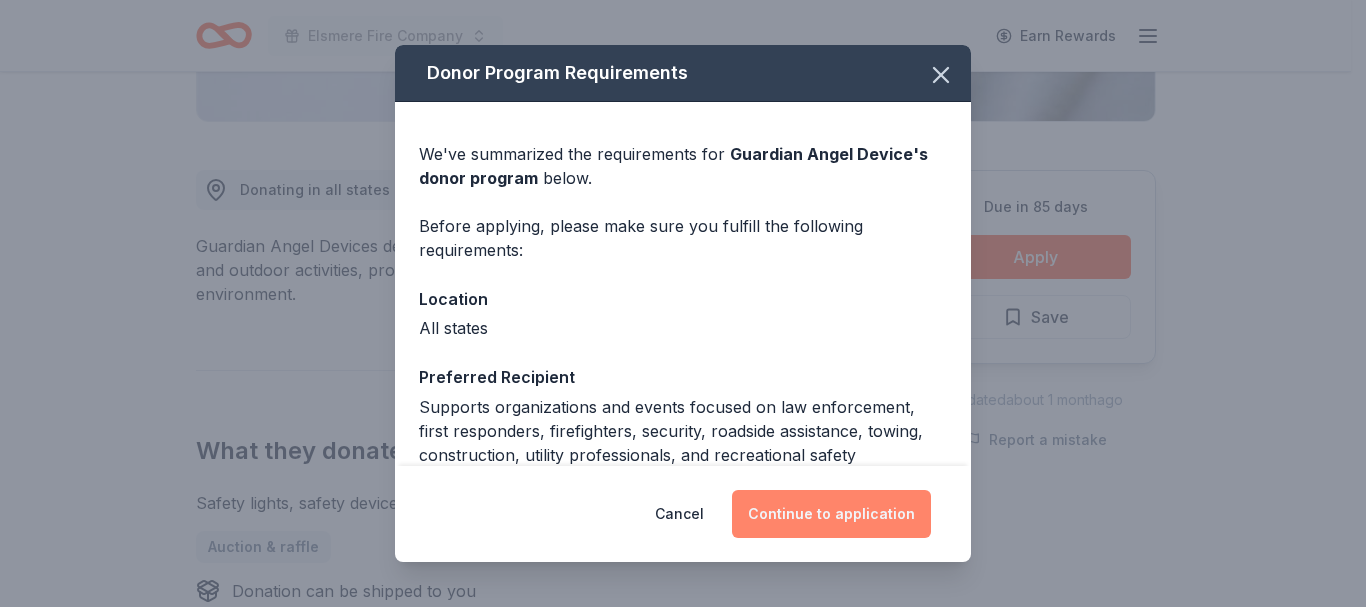 click on "Continue to application" at bounding box center (831, 514) 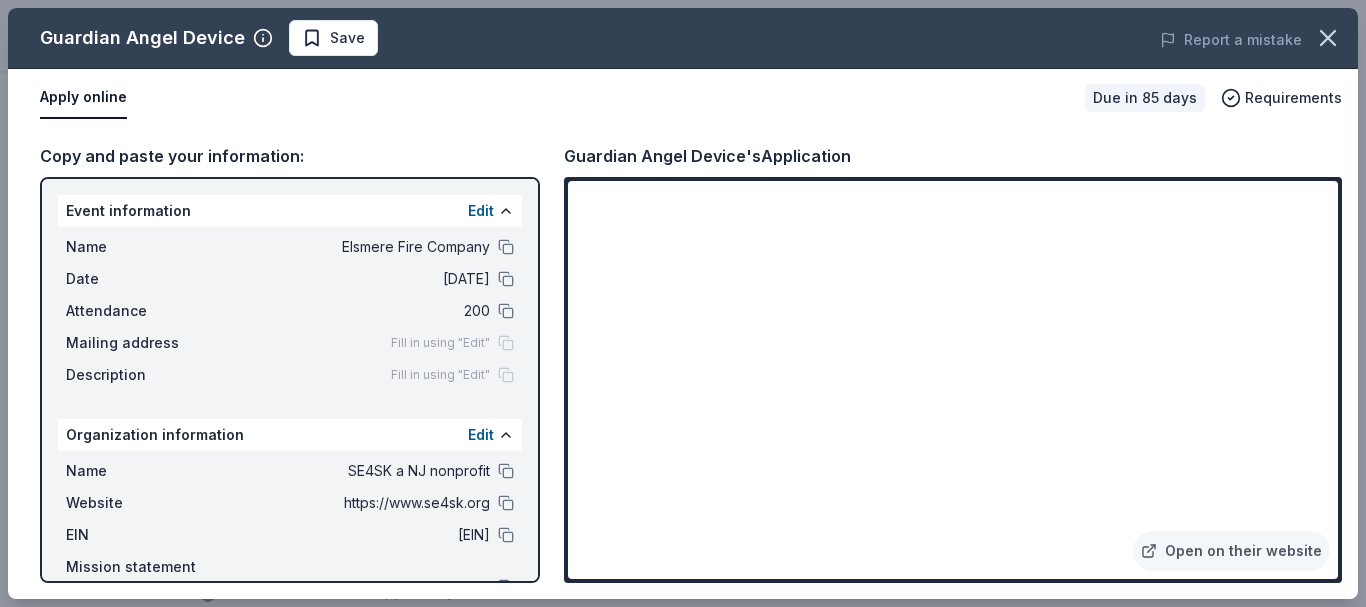 drag, startPoint x: 1356, startPoint y: 203, endPoint x: 1363, endPoint y: 276, distance: 73.33485 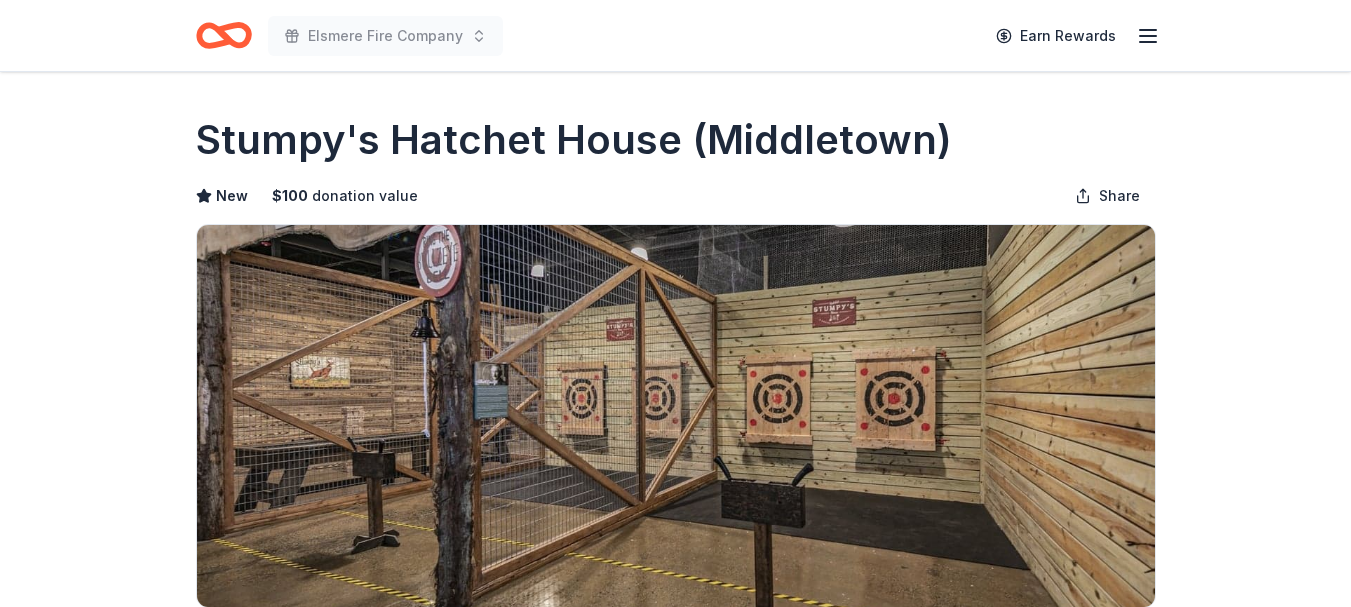 scroll, scrollTop: 0, scrollLeft: 0, axis: both 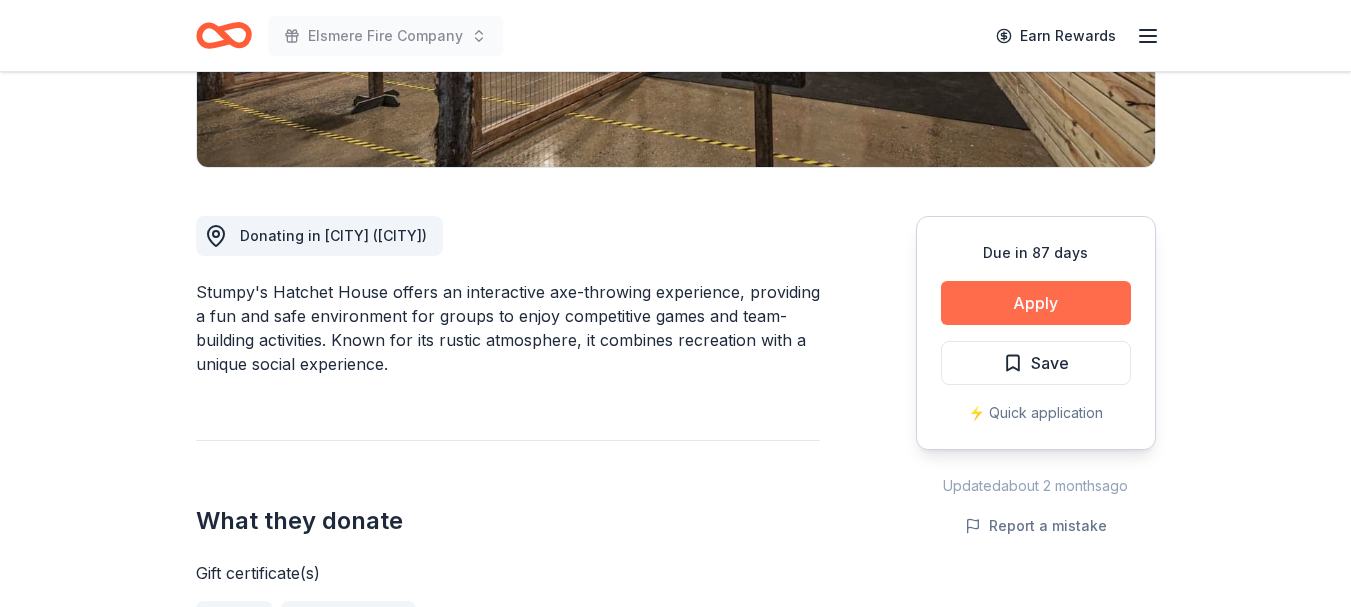 click on "Apply" at bounding box center (1036, 303) 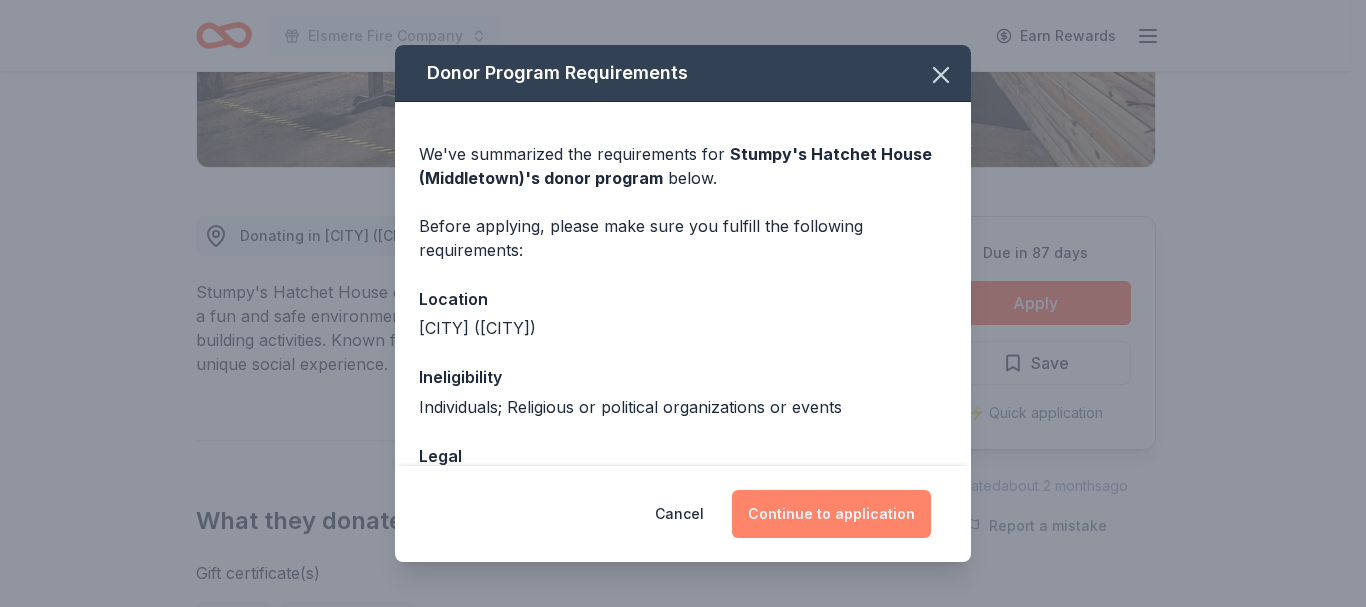 click on "Continue to application" at bounding box center (831, 514) 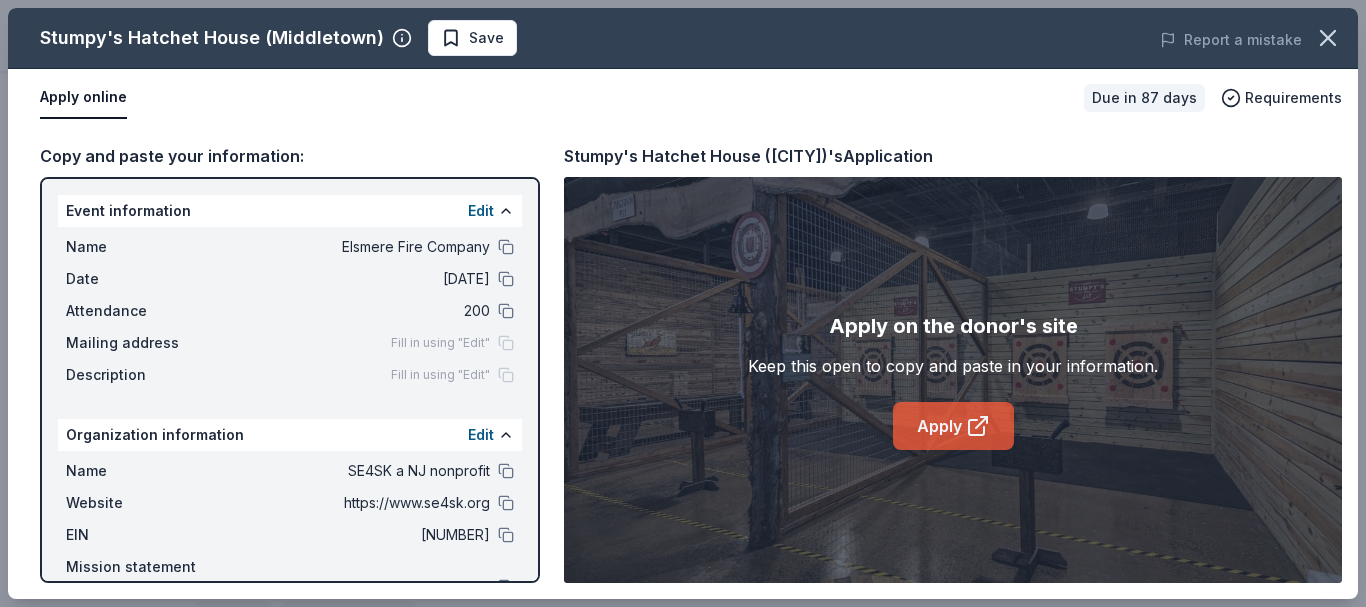 click 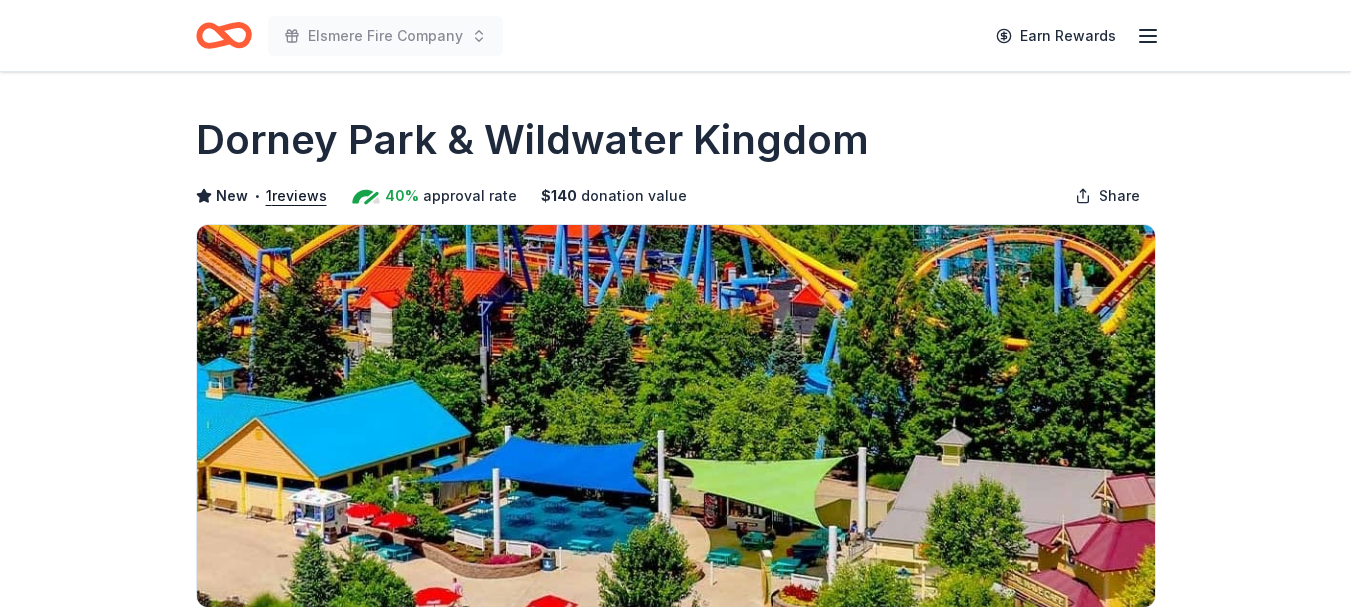 scroll, scrollTop: 0, scrollLeft: 0, axis: both 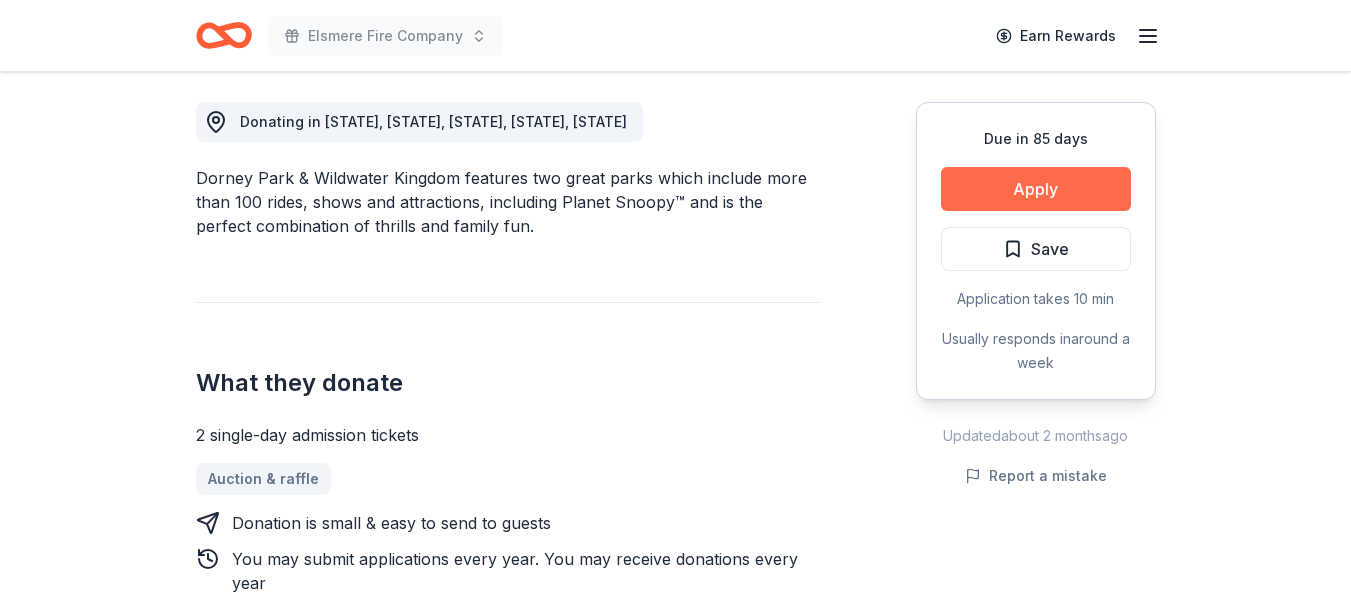 click on "Apply" at bounding box center (1036, 189) 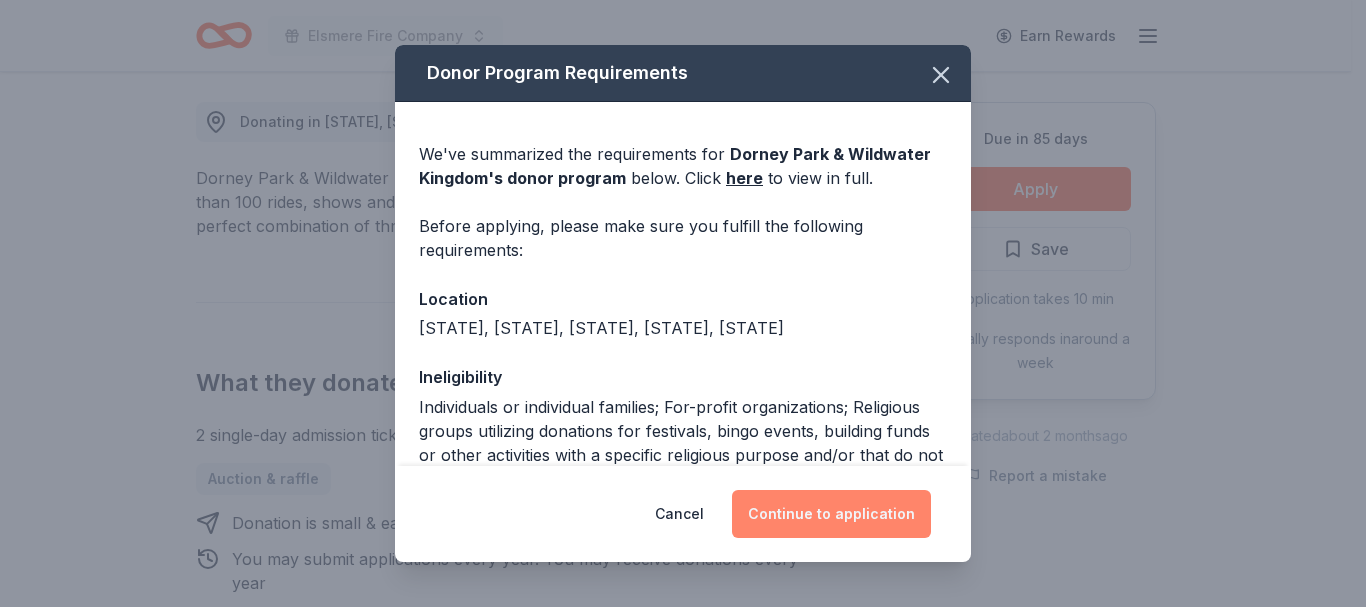 click on "Continue to application" at bounding box center (831, 514) 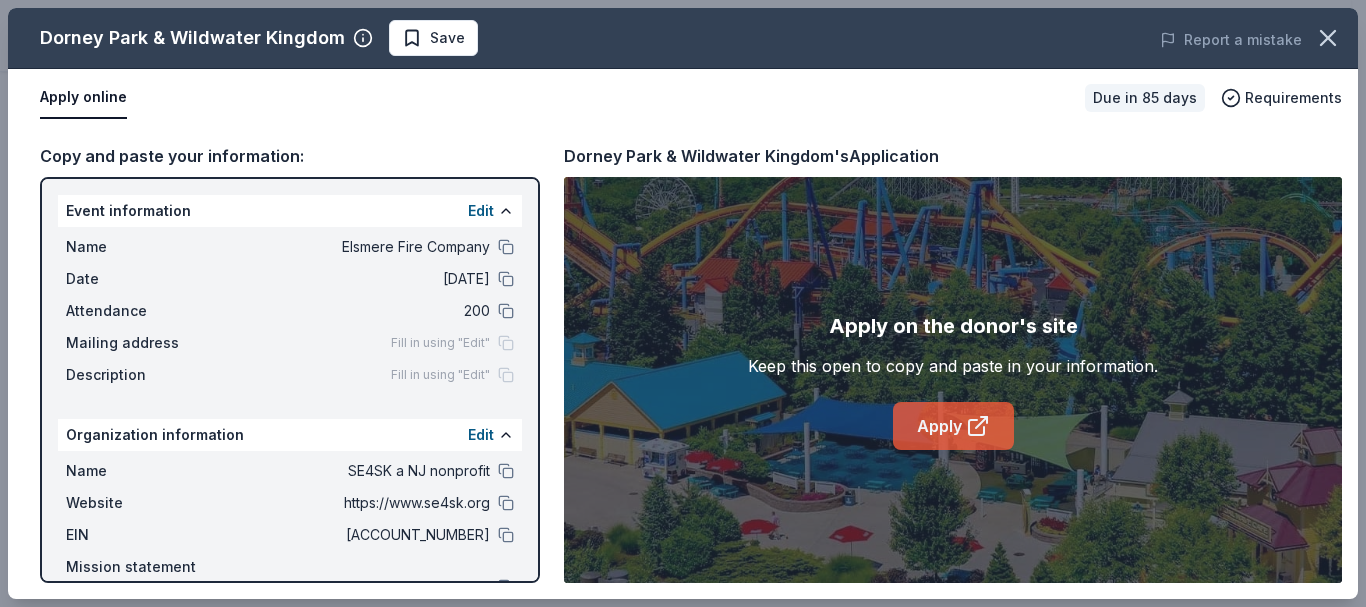 click on "Apply" at bounding box center [953, 426] 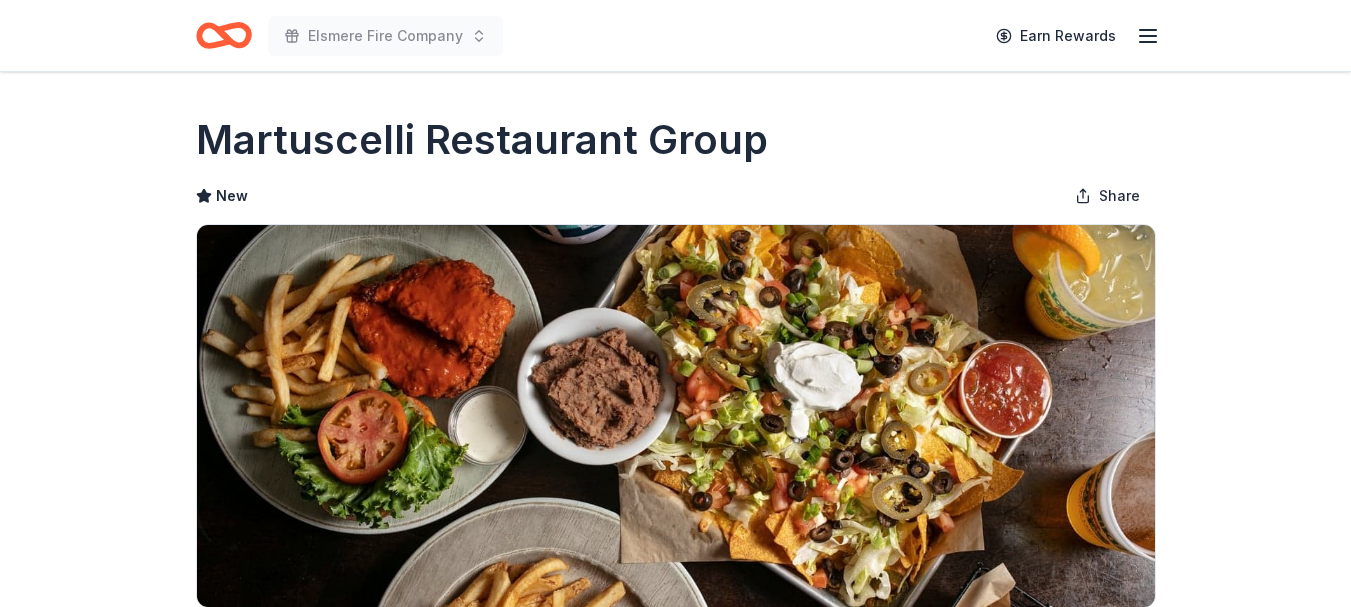 scroll, scrollTop: 0, scrollLeft: 0, axis: both 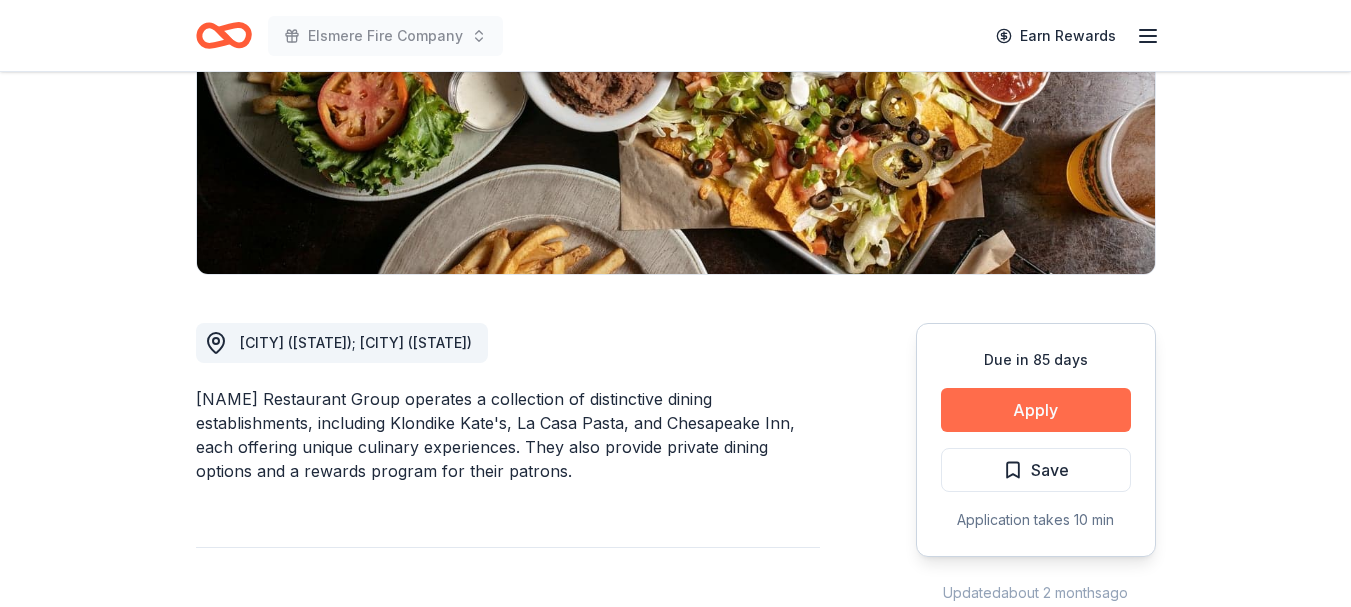 click on "Apply" at bounding box center (1036, 410) 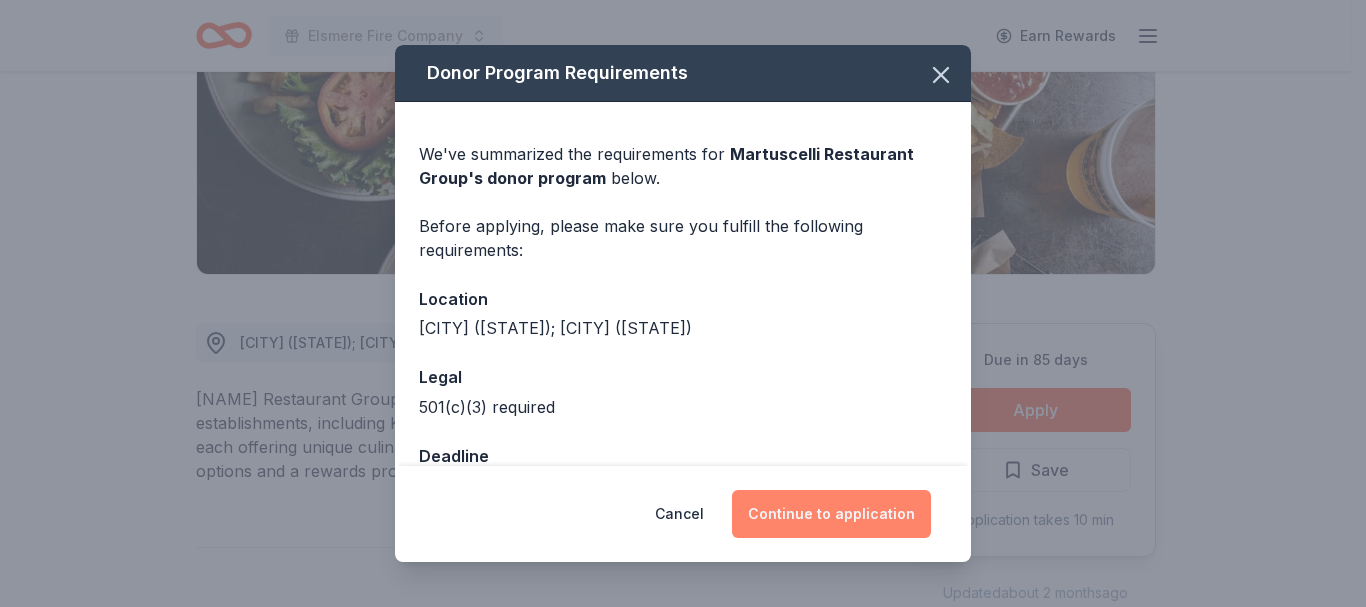 click on "Continue to application" at bounding box center [831, 514] 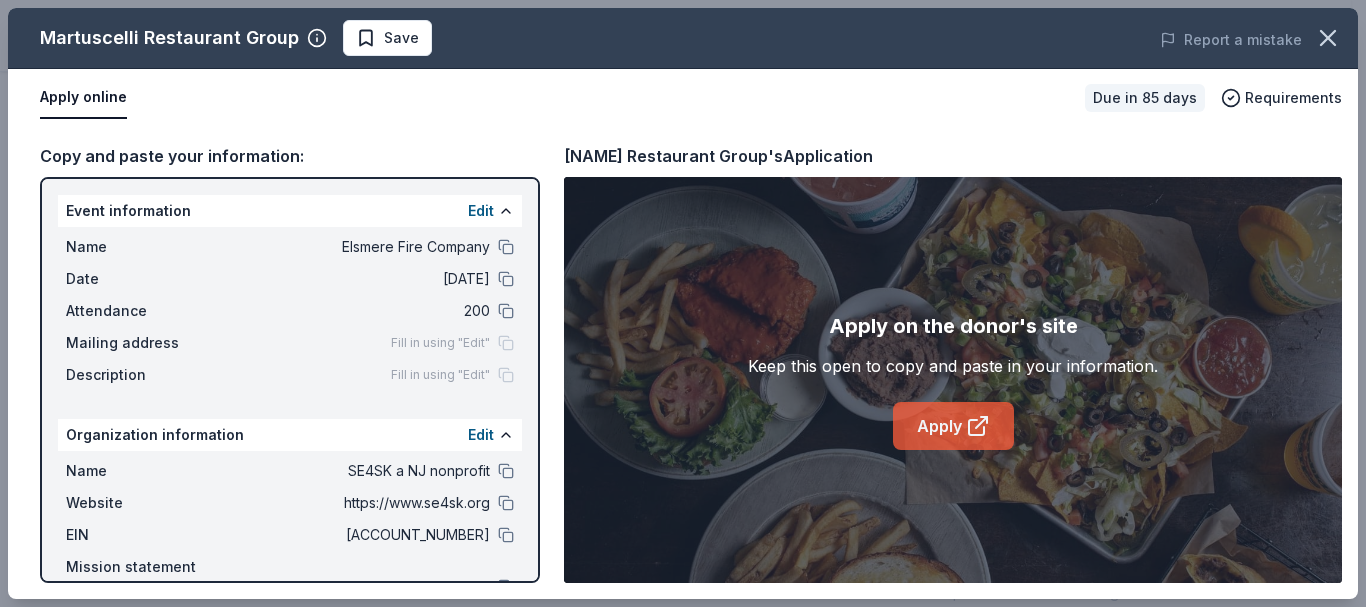 click on "Apply" at bounding box center (953, 426) 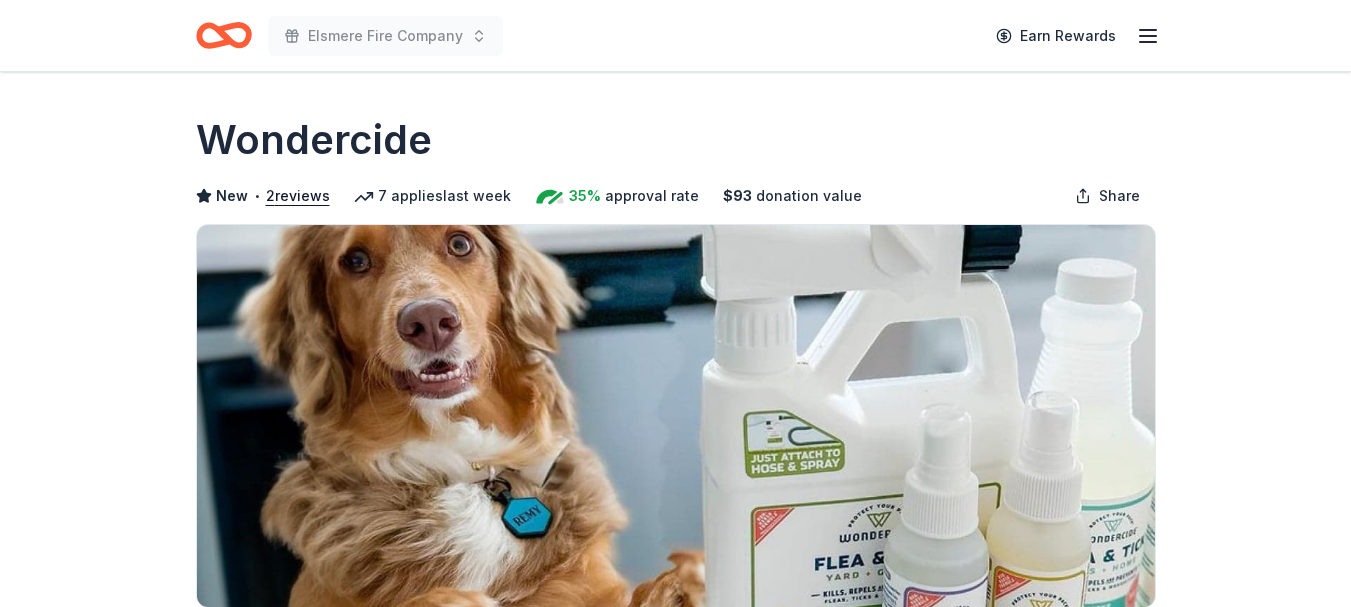 scroll, scrollTop: 0, scrollLeft: 0, axis: both 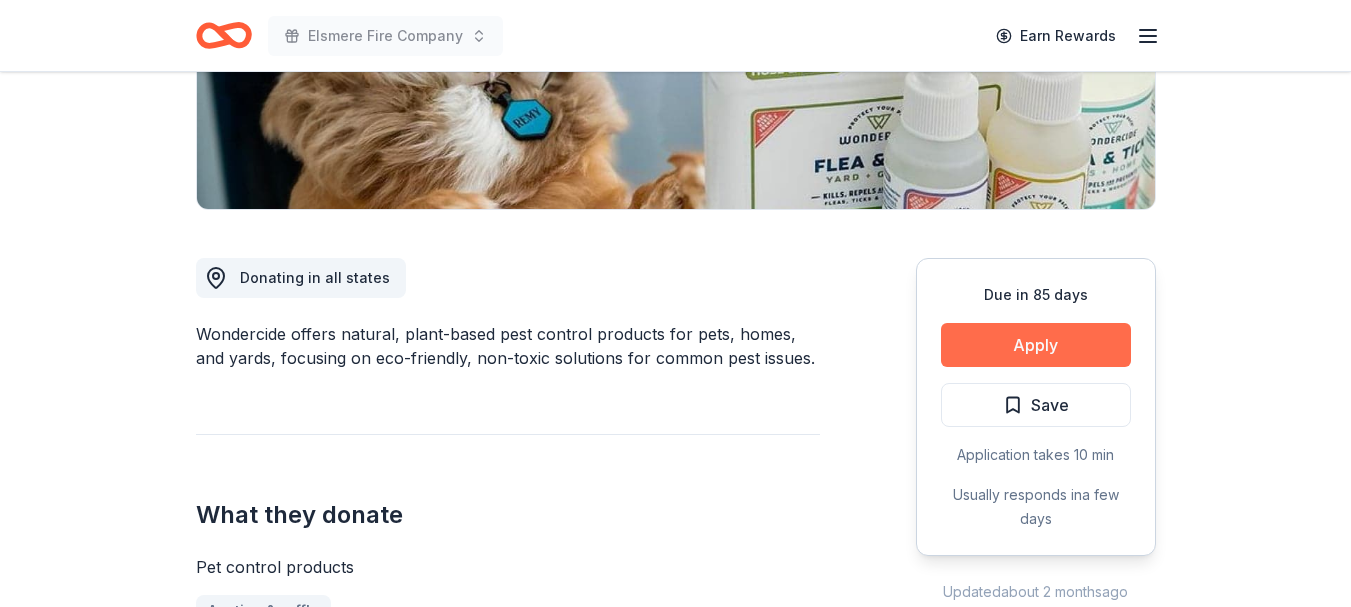 click on "Apply" at bounding box center (1036, 345) 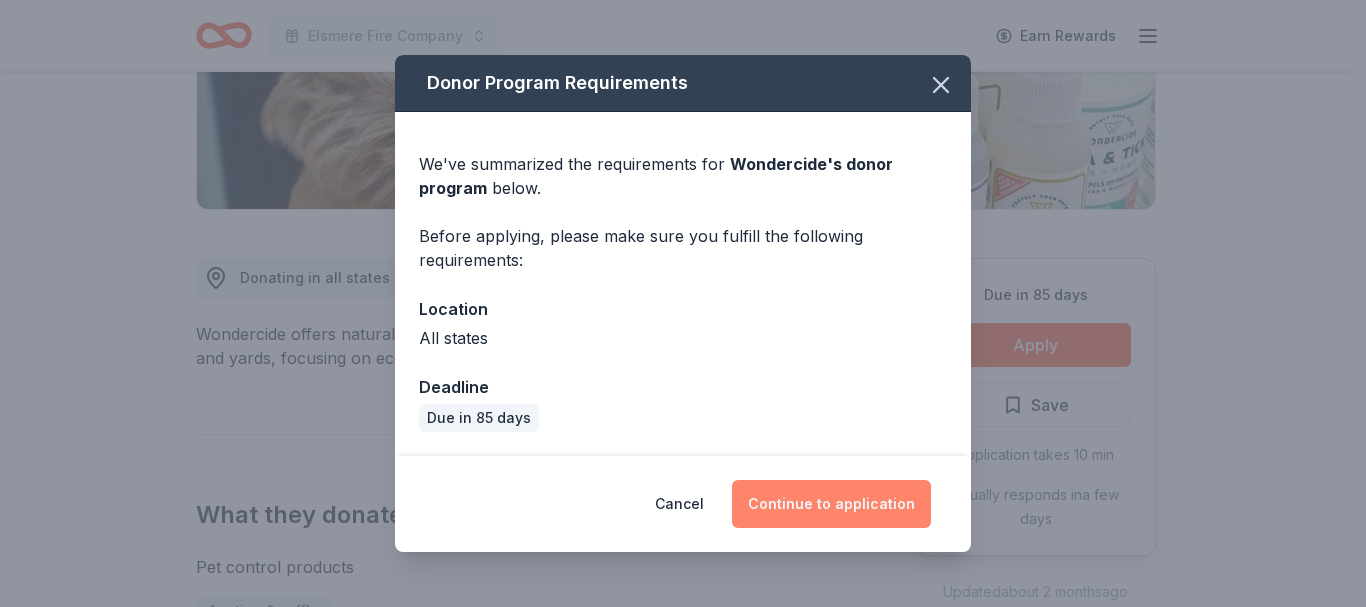 click on "Continue to application" at bounding box center [831, 504] 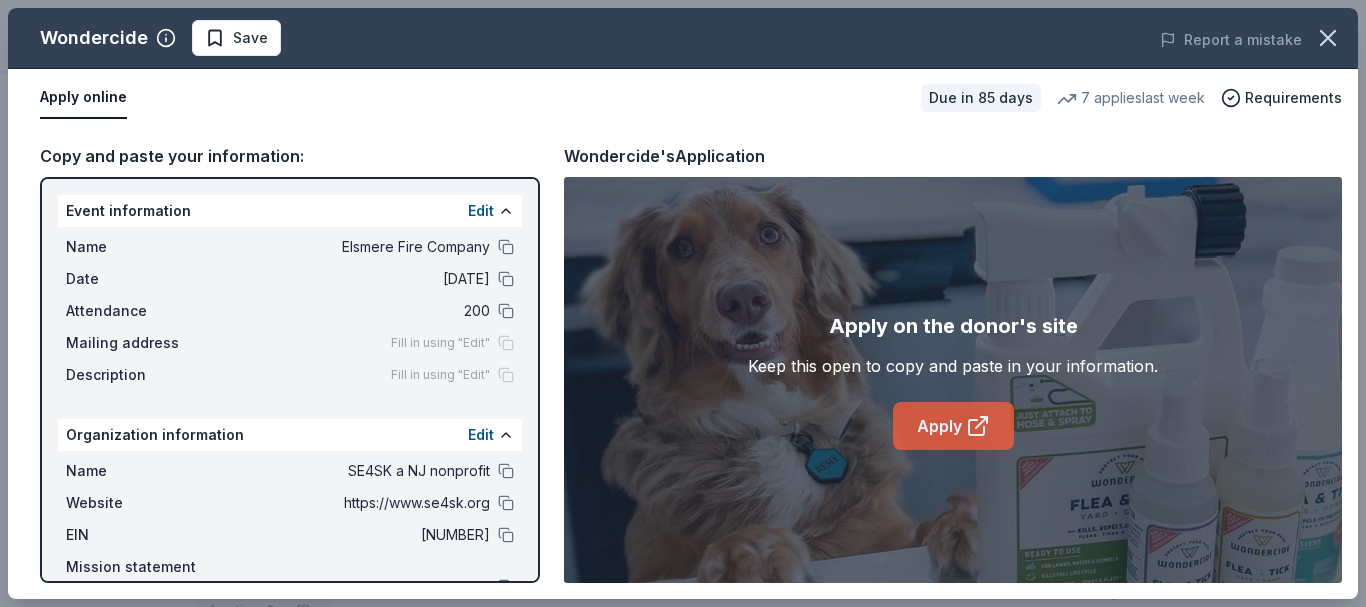 click on "Apply" at bounding box center [953, 426] 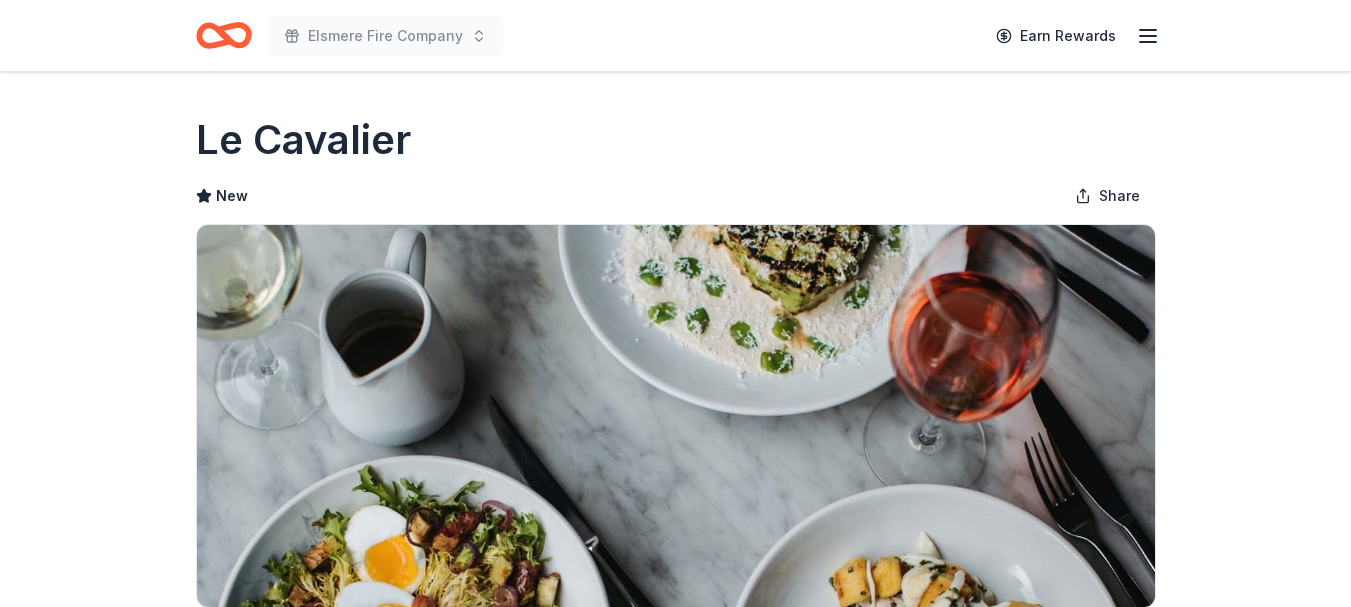 scroll, scrollTop: 0, scrollLeft: 0, axis: both 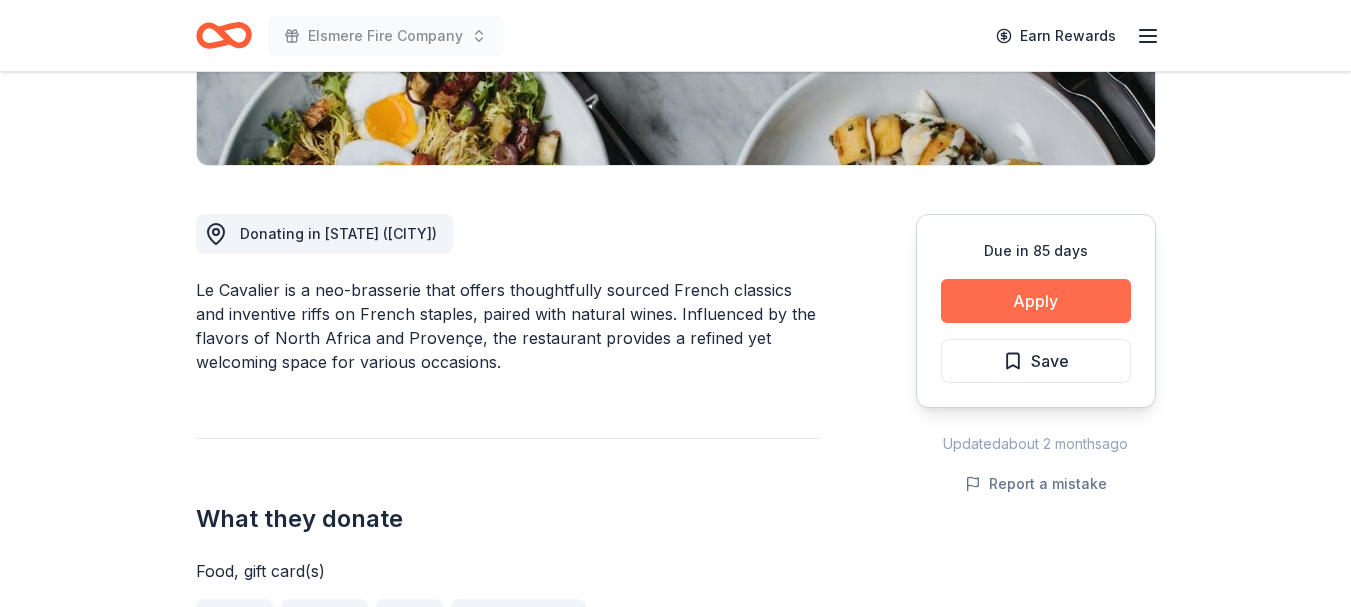 click on "Apply" at bounding box center (1036, 301) 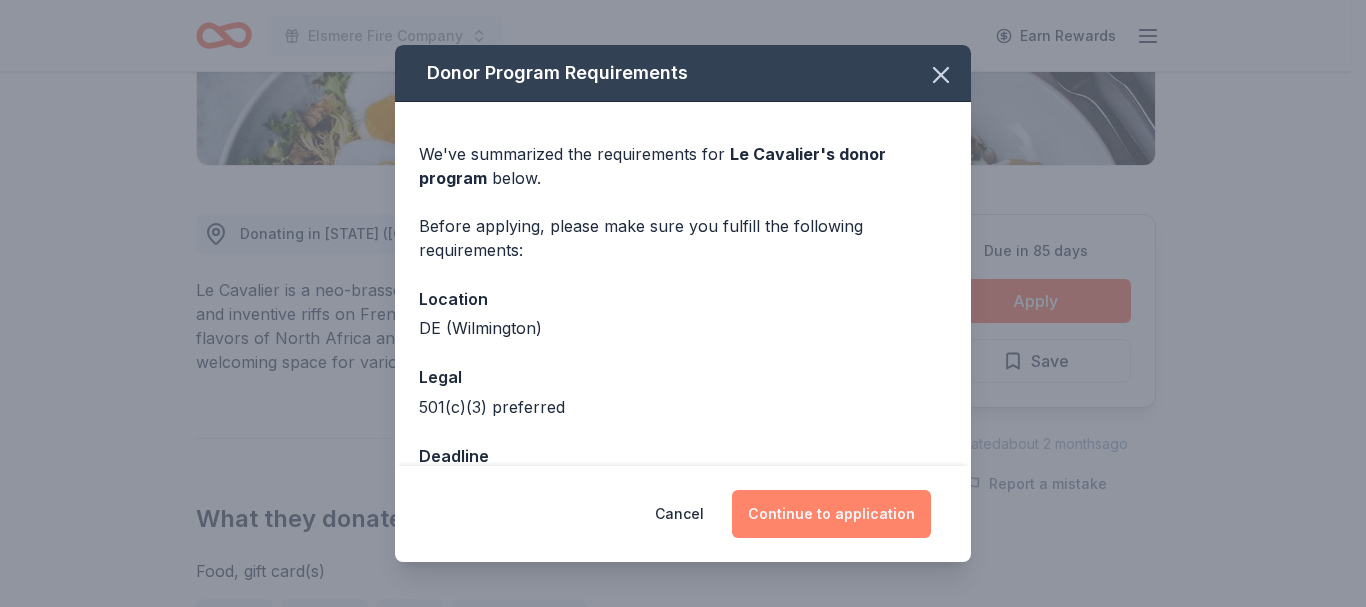 click on "Continue to application" at bounding box center (831, 514) 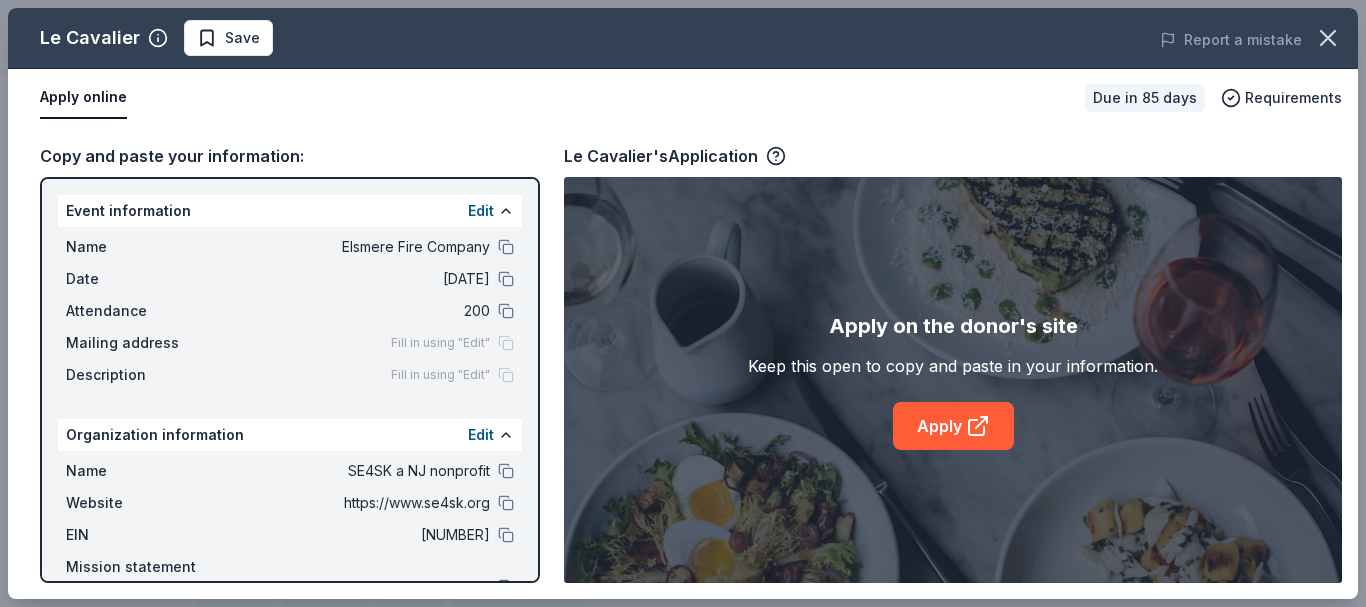 click on "Apply on the donor's site Keep this open to copy and paste in your information. Apply" at bounding box center [953, 380] 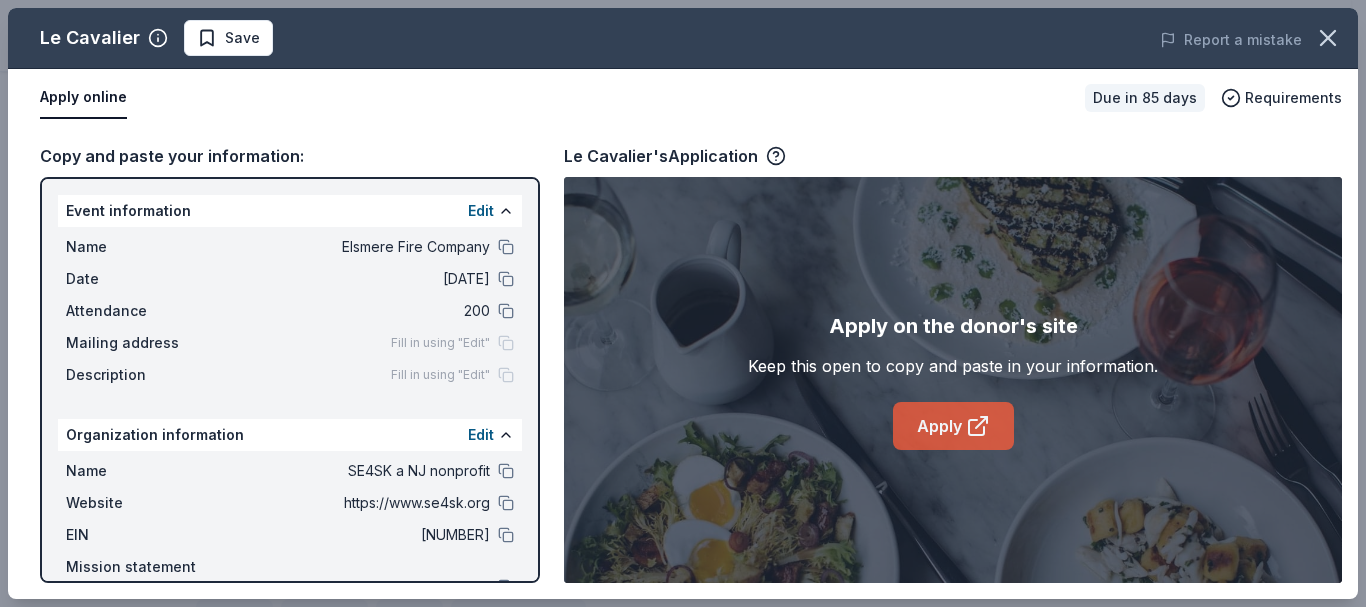 click on "Apply" at bounding box center [953, 426] 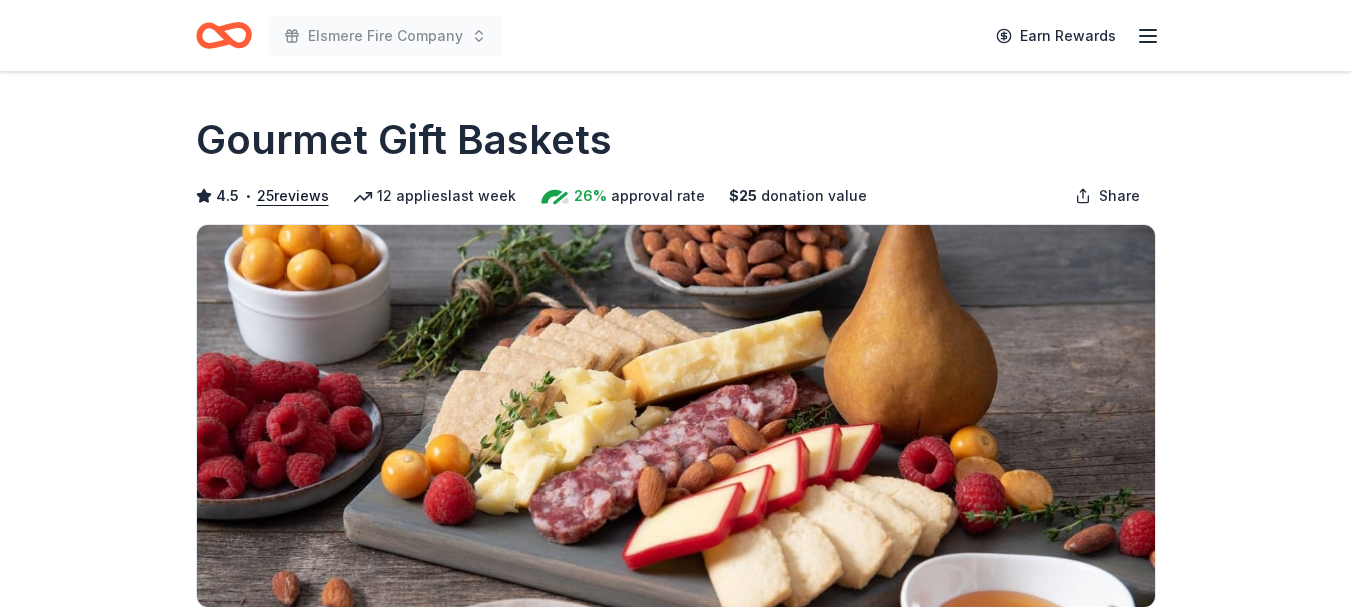 scroll, scrollTop: 0, scrollLeft: 0, axis: both 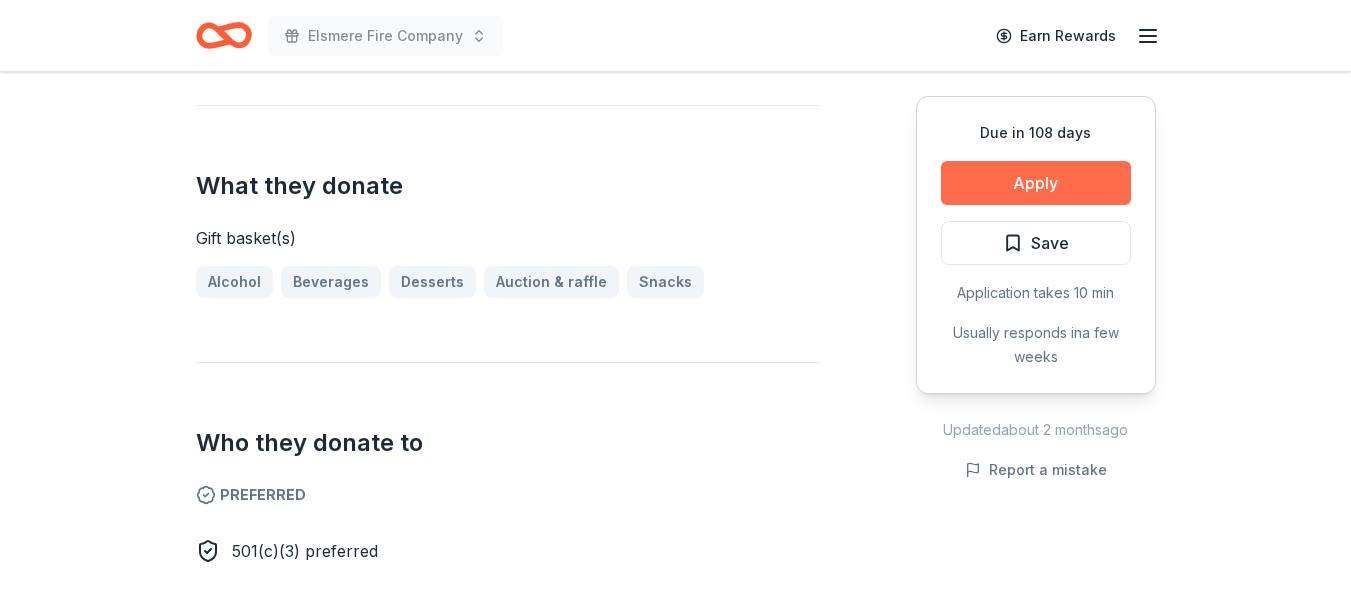 click on "Apply" at bounding box center [1036, 183] 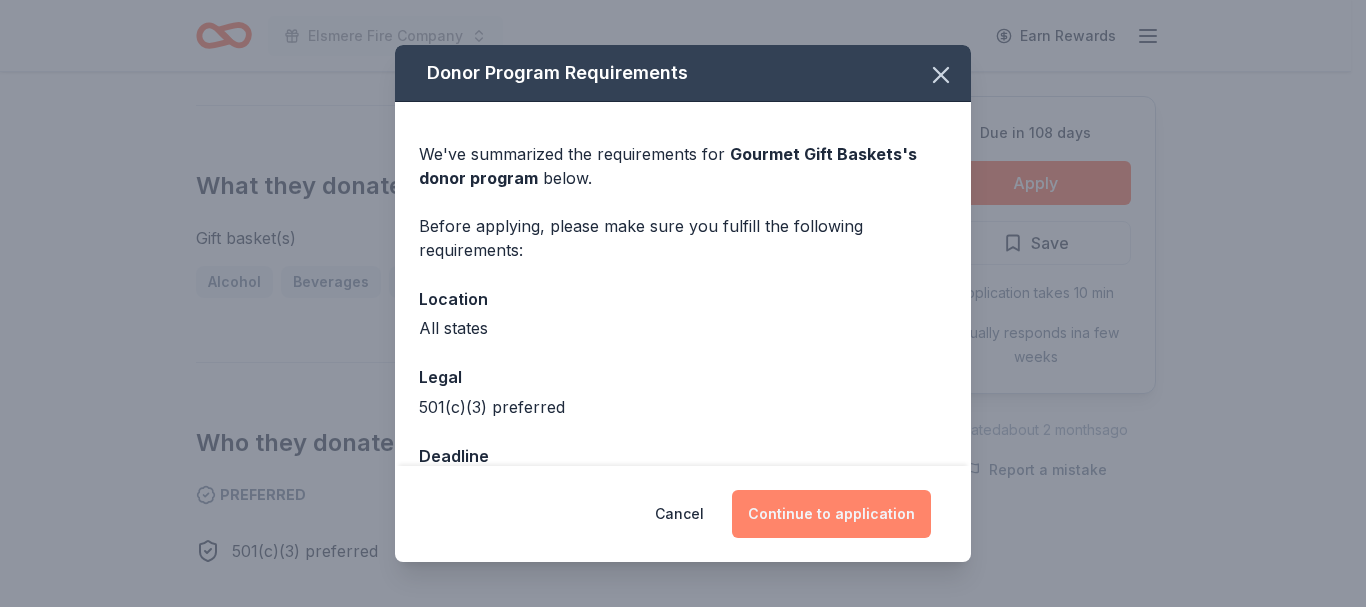 click on "Continue to application" at bounding box center (831, 514) 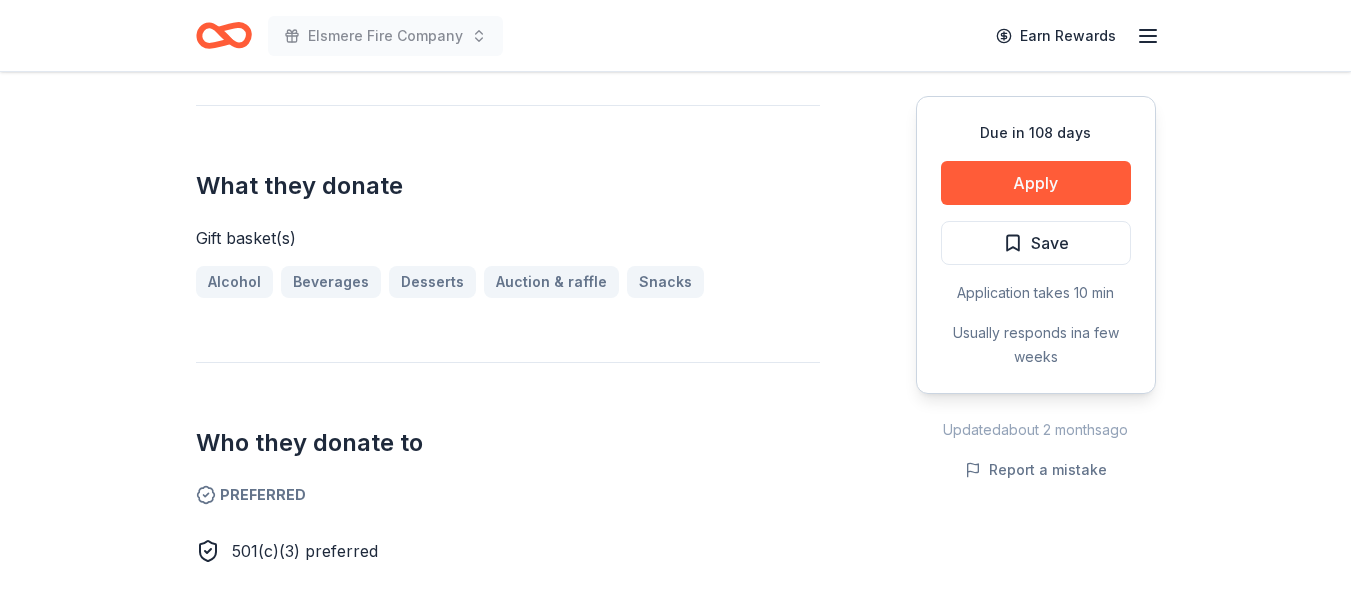 type 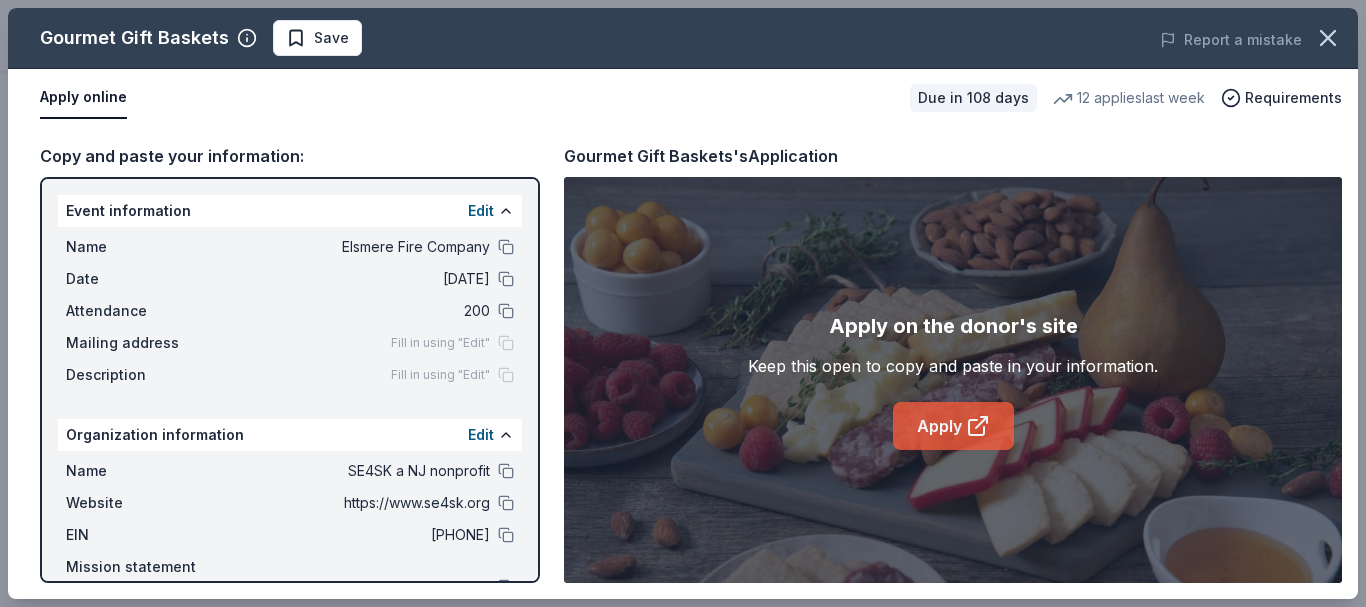 click on "Apply" at bounding box center [953, 426] 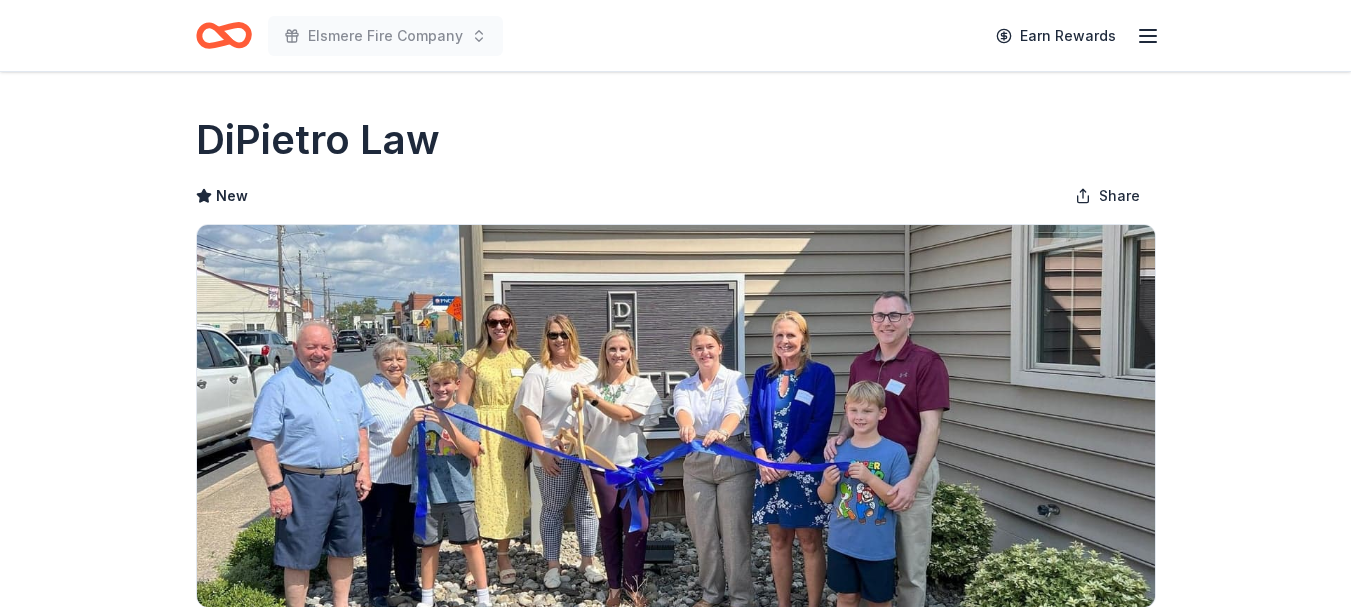 scroll, scrollTop: 0, scrollLeft: 0, axis: both 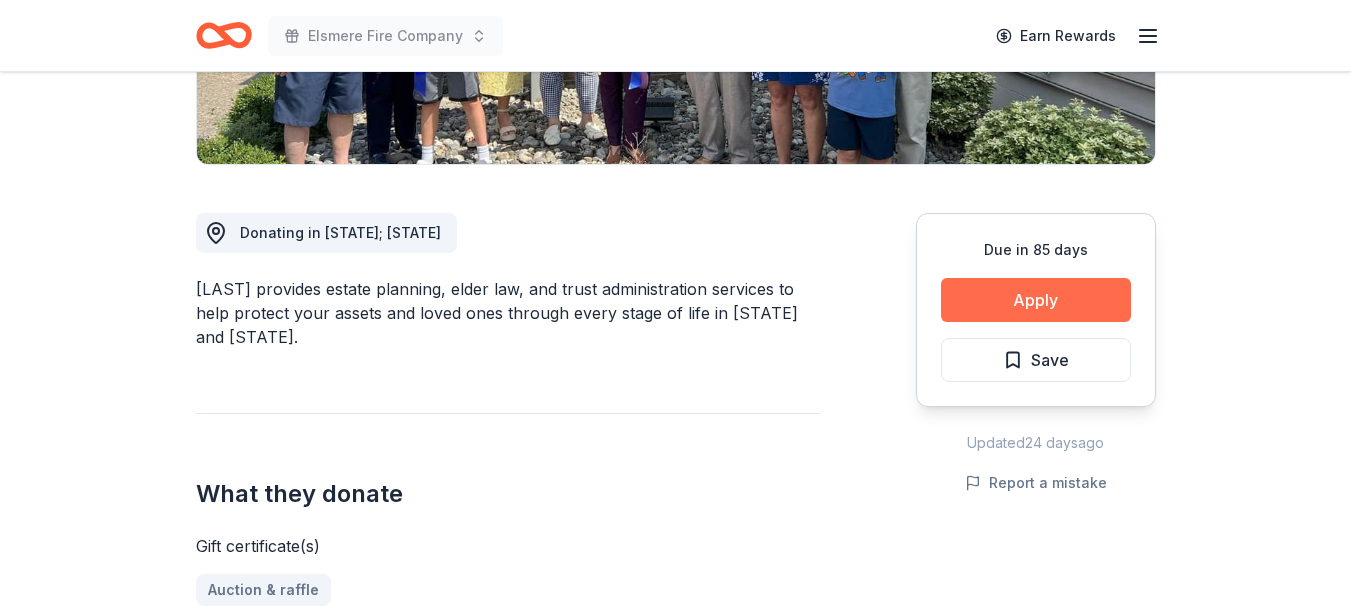 click on "Apply" at bounding box center (1036, 300) 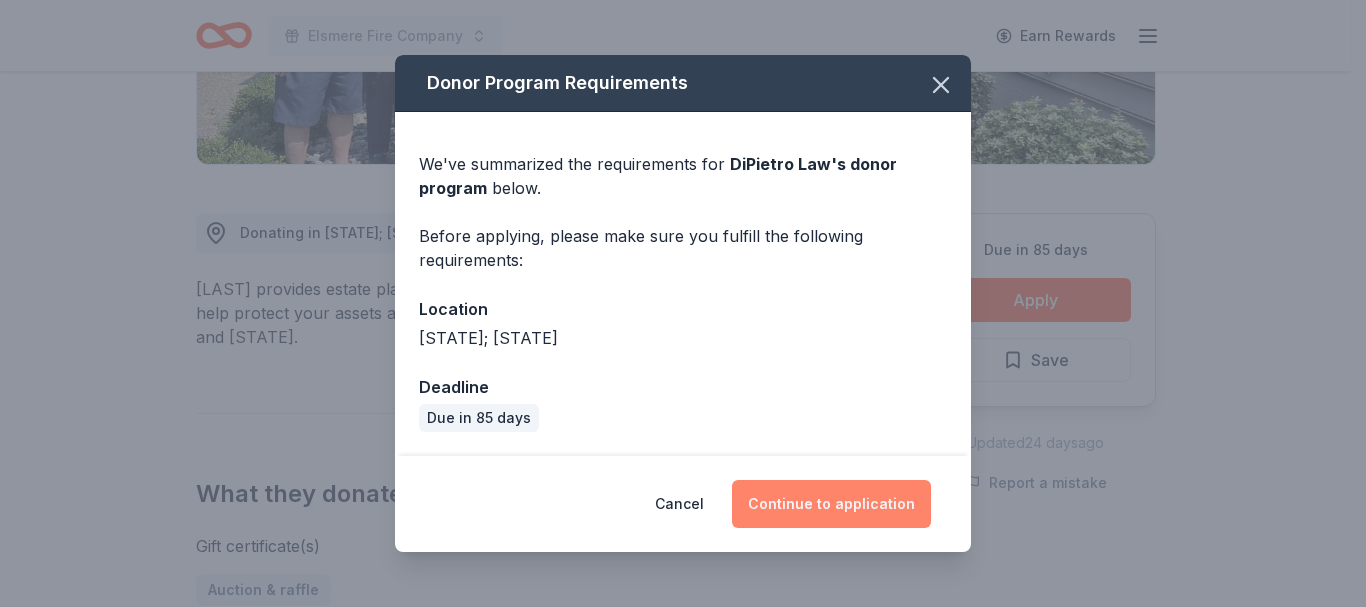 click on "Continue to application" at bounding box center [831, 504] 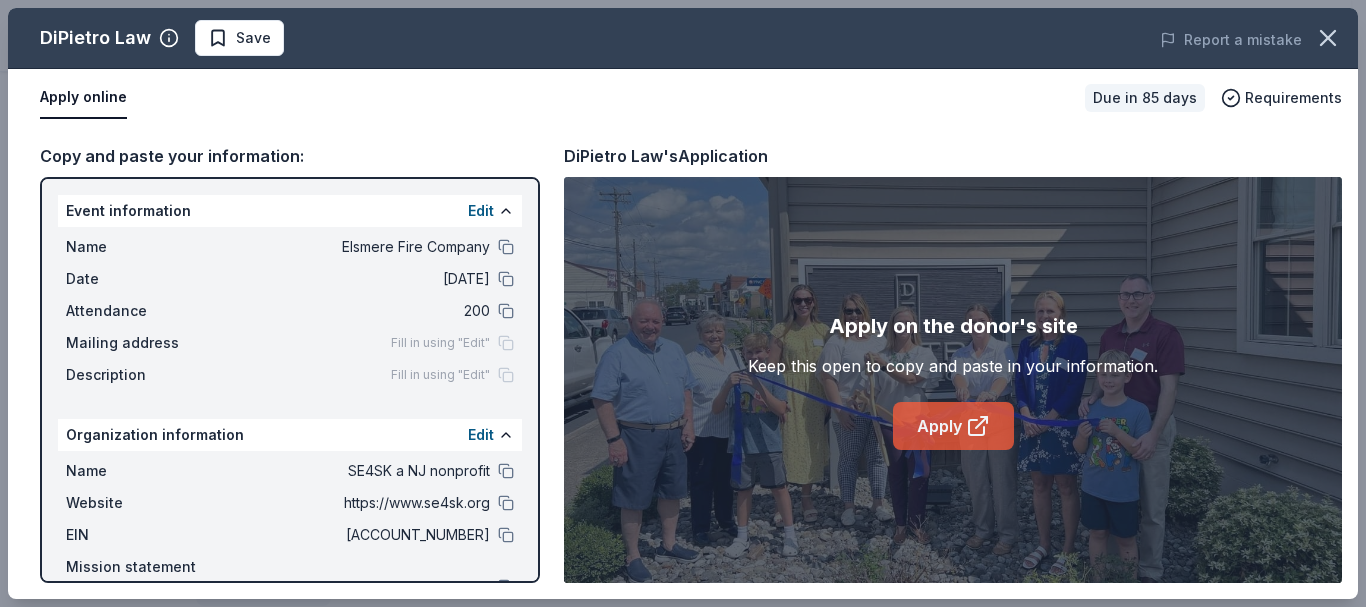 click on "Apply" at bounding box center (953, 426) 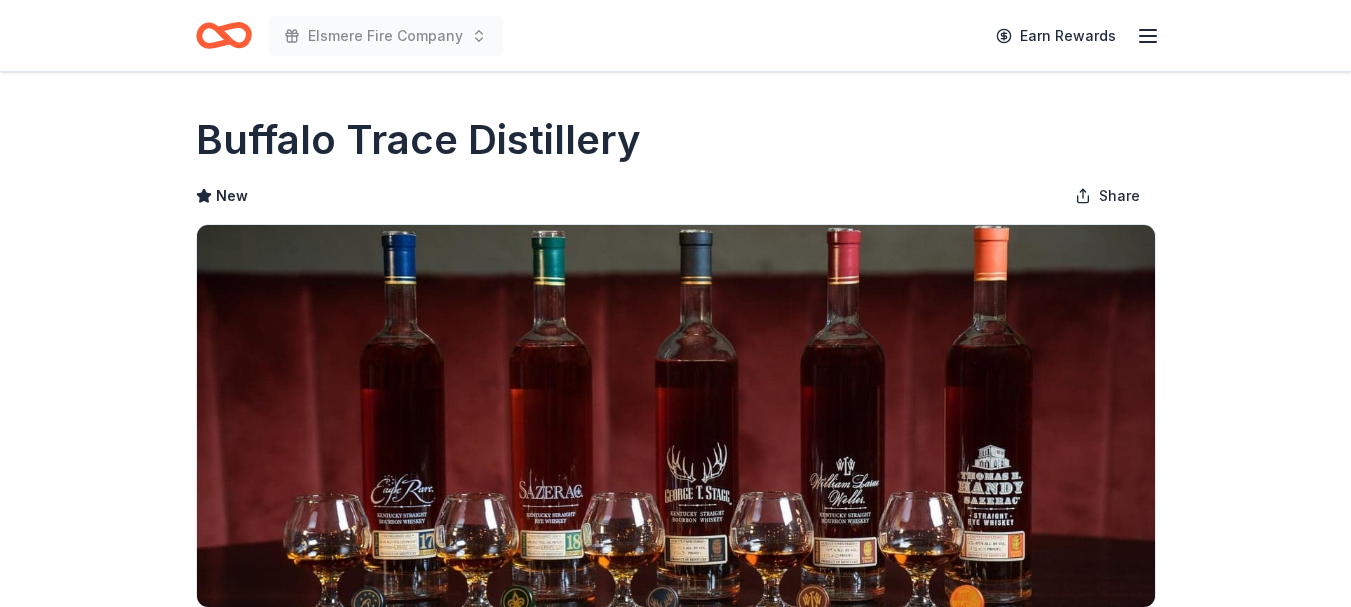 scroll, scrollTop: 0, scrollLeft: 0, axis: both 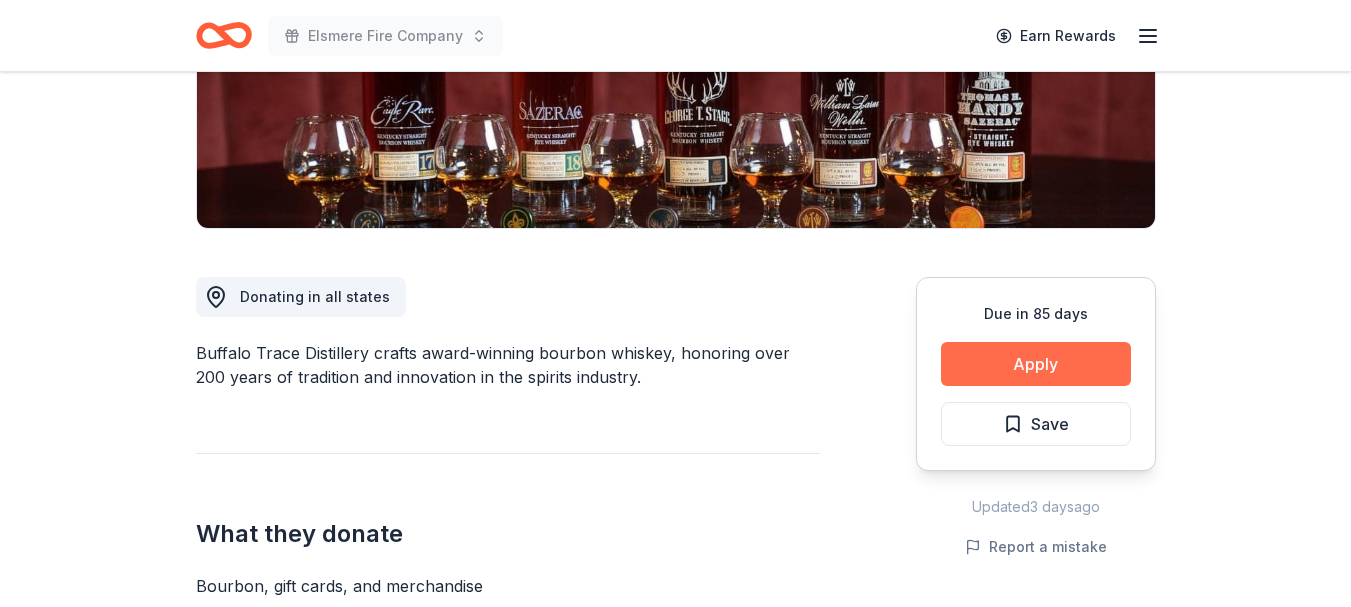 click on "Apply" at bounding box center (1036, 364) 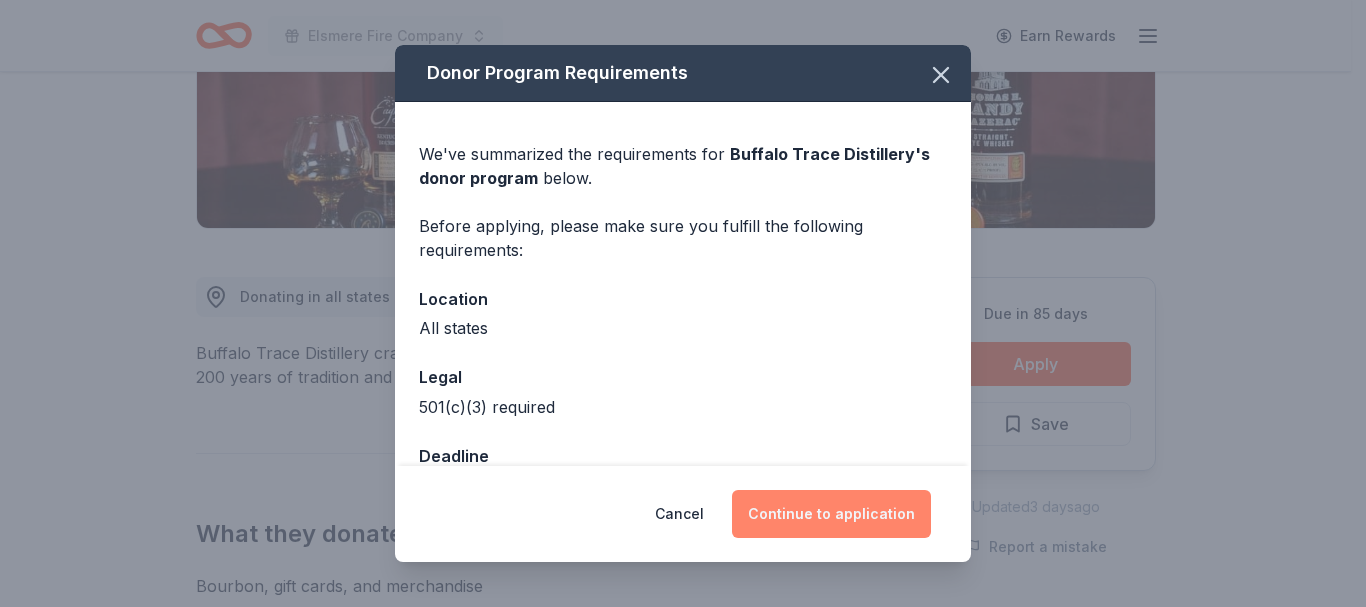 click on "Continue to application" at bounding box center (831, 514) 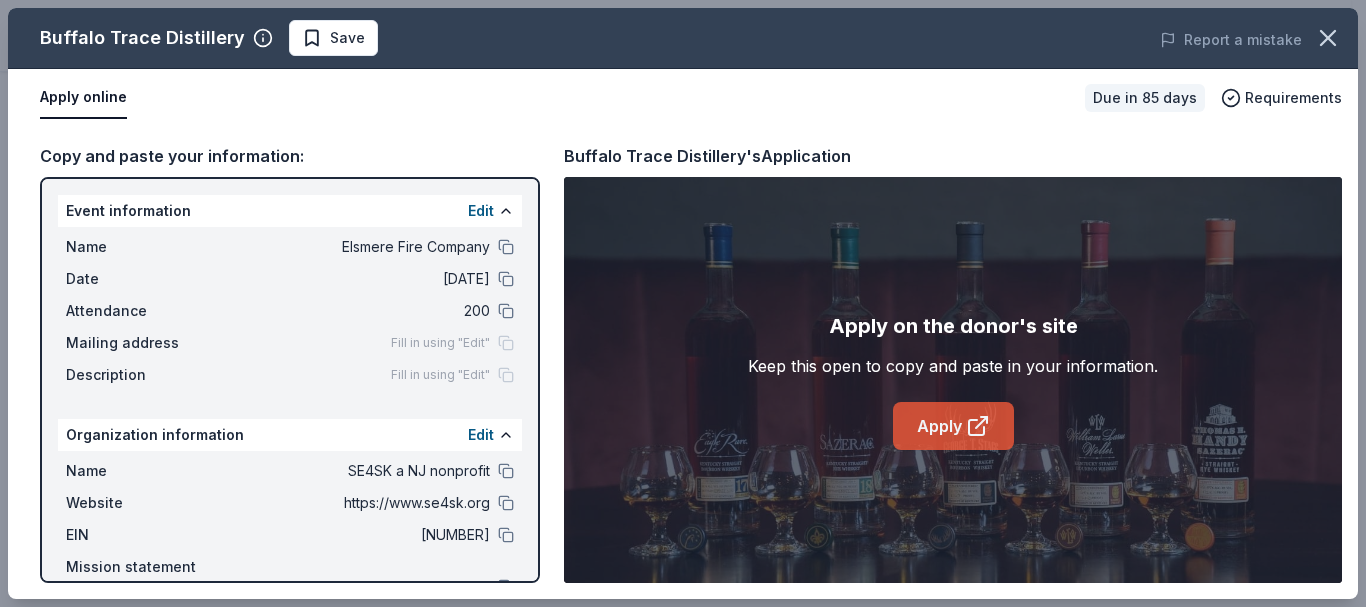 click on "Apply" at bounding box center [953, 426] 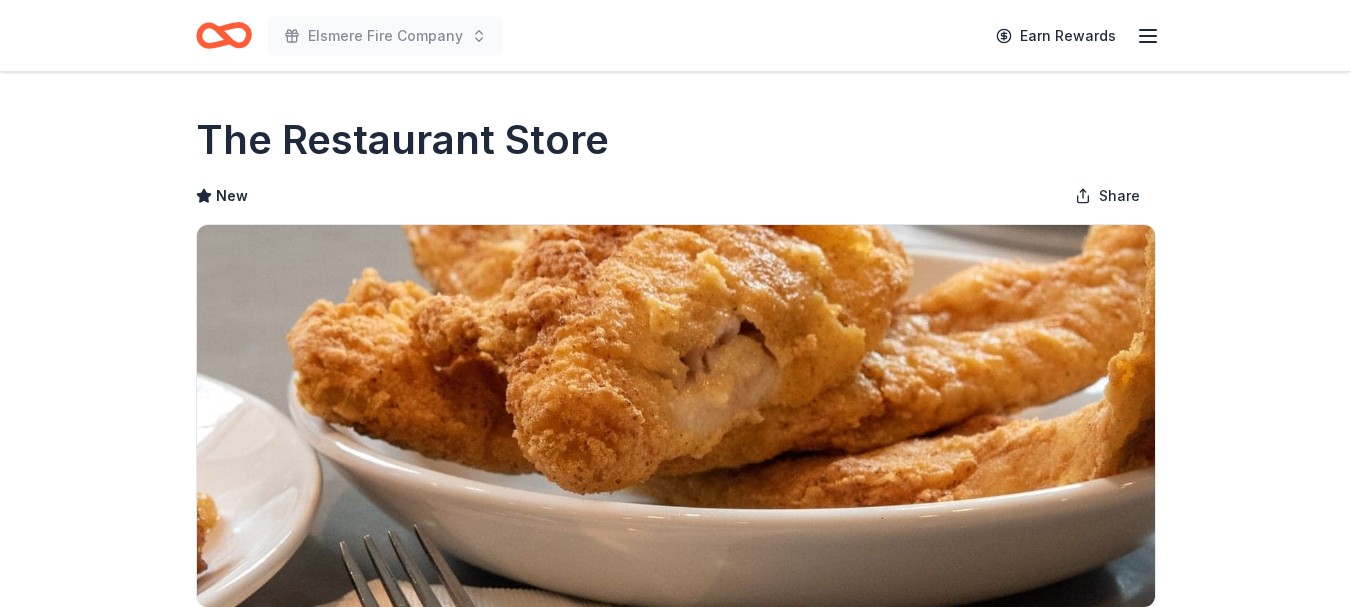 scroll, scrollTop: 0, scrollLeft: 0, axis: both 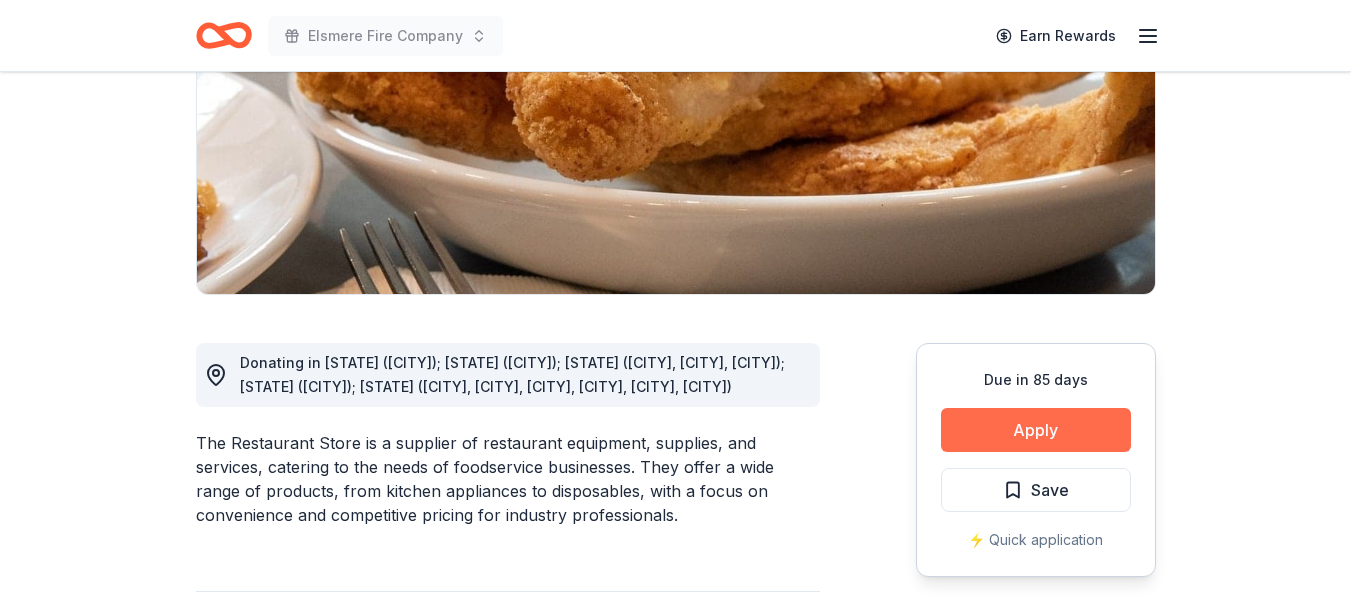 click on "Apply" at bounding box center (1036, 430) 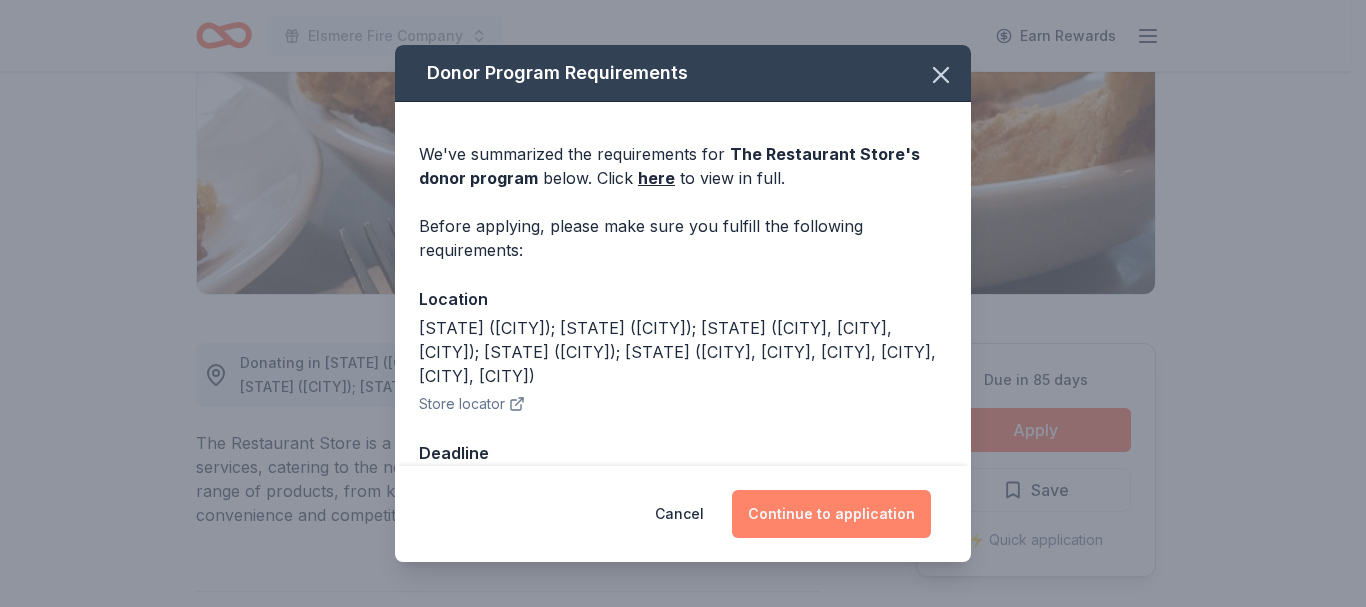 click on "Continue to application" at bounding box center (831, 514) 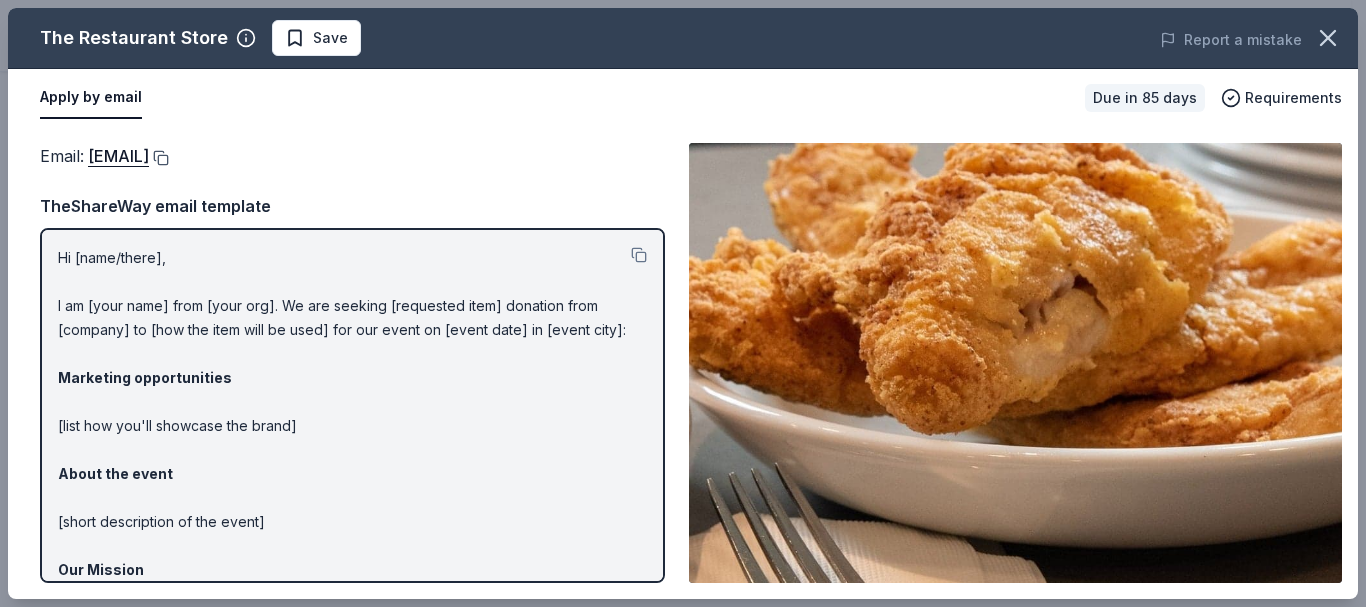 click at bounding box center [159, 158] 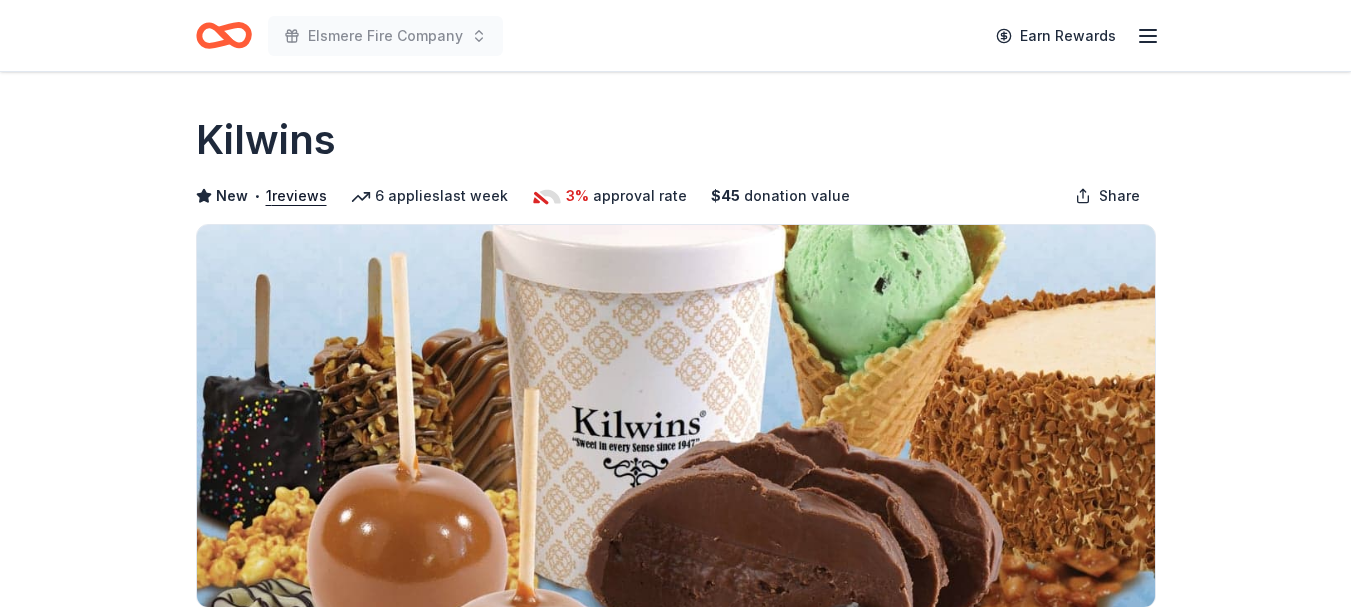 scroll, scrollTop: 0, scrollLeft: 0, axis: both 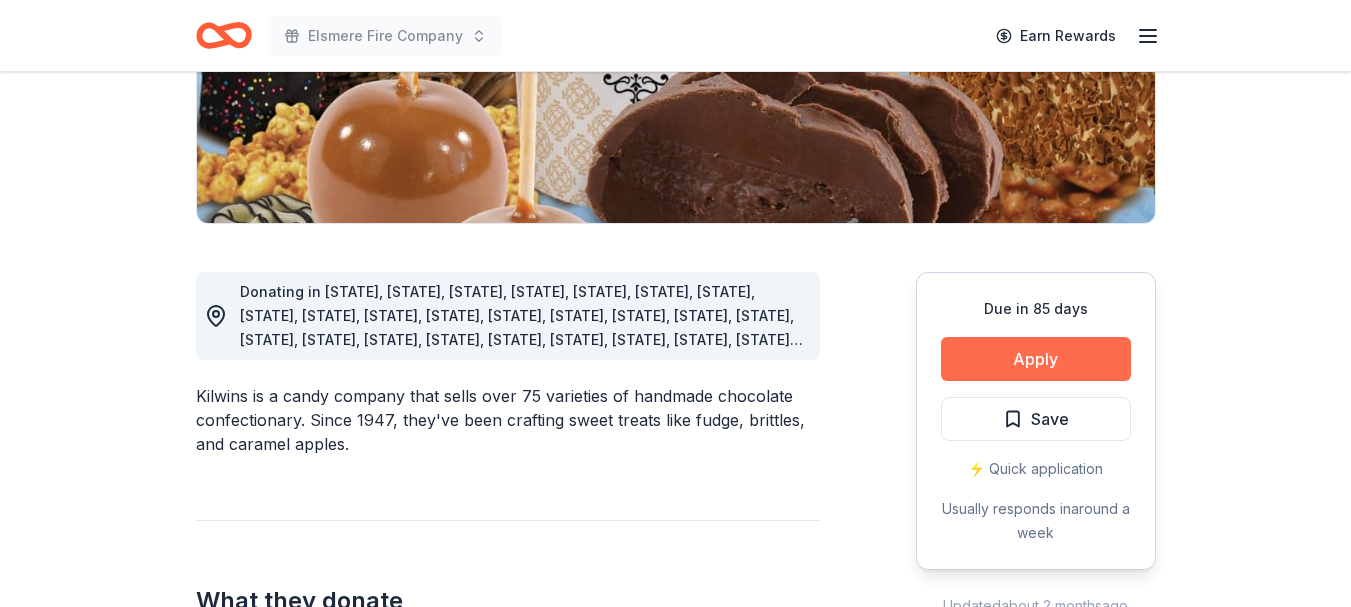 click on "Apply" at bounding box center [1036, 359] 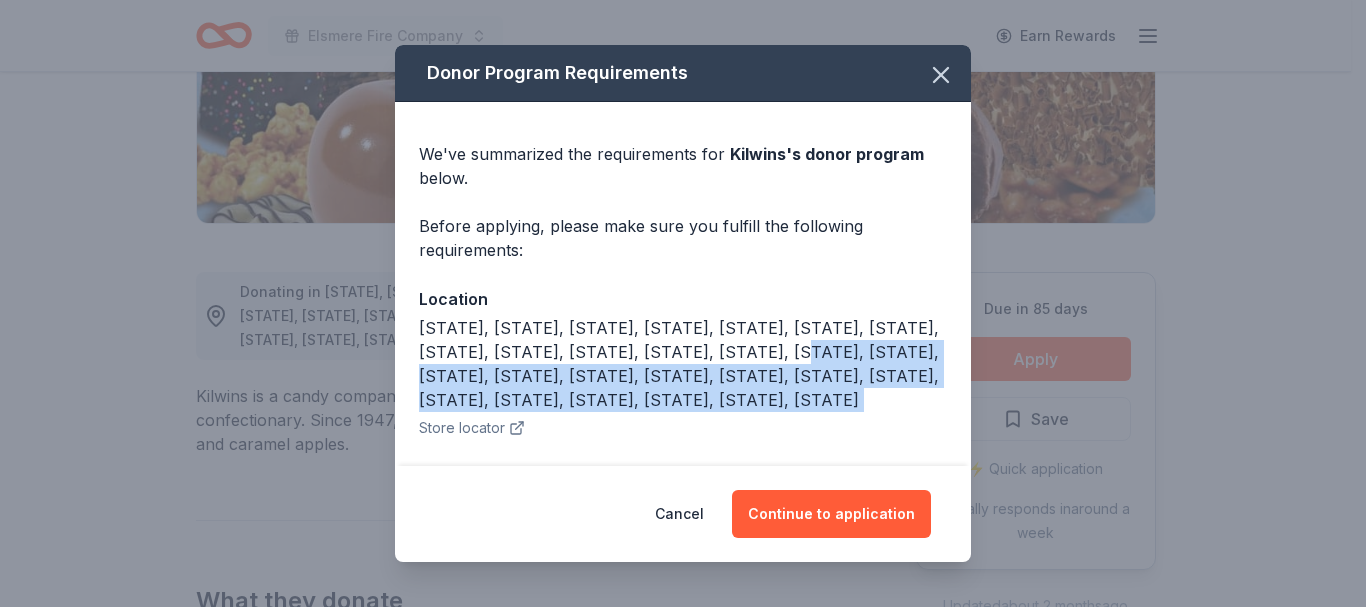 click on "Donor Program Requirements We've summarized the requirements for   Kilwins 's donor program   below. Before applying, please make sure you fulfill the following requirements: Location AL, AR, CO, CT, DC, DE, FL, GA, IL, IN, LA, MA, MI, MO, MS, NC, NH, NJ, NY, OH, OK, PA, RI, SC, TN, TX, VA, WI Store locator  Deadline Due in 85 days Cancel Continue to application" at bounding box center (683, 303) 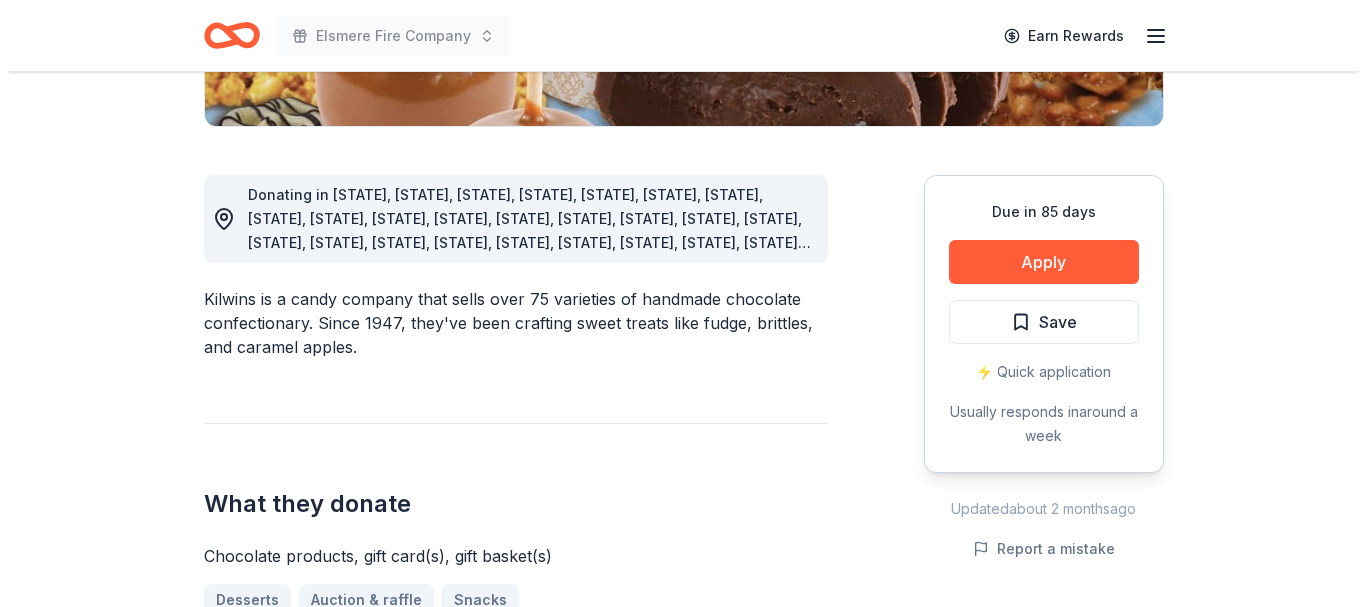 scroll, scrollTop: 466, scrollLeft: 0, axis: vertical 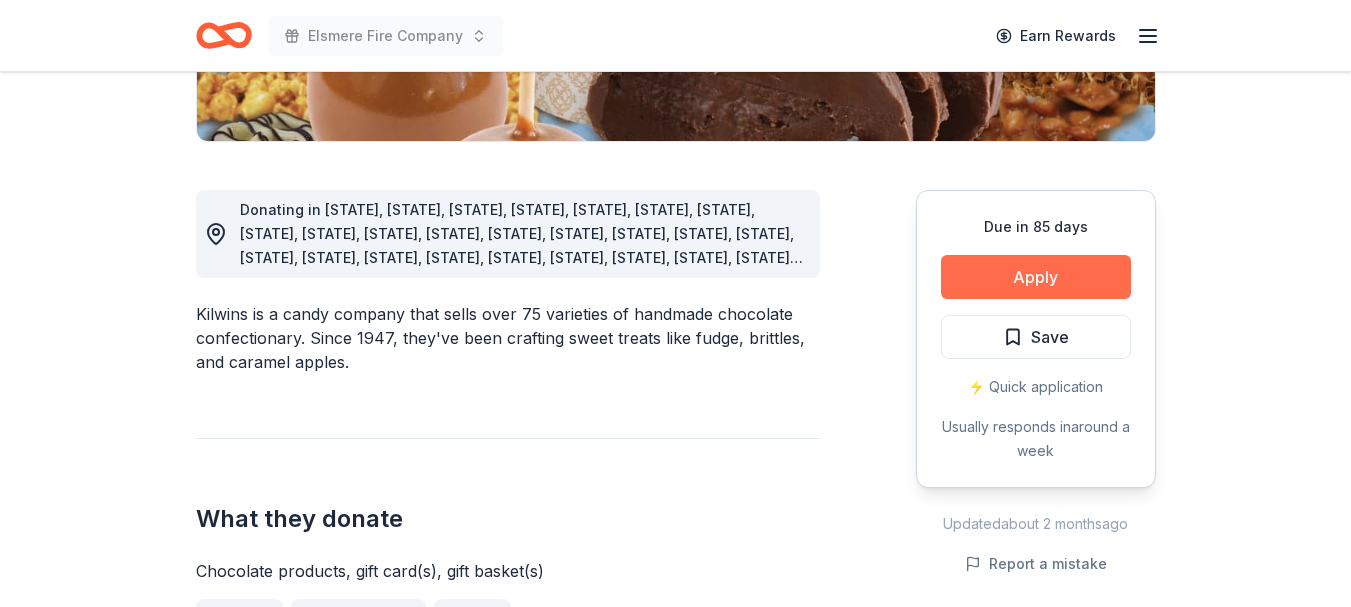 click on "Apply" at bounding box center (1036, 277) 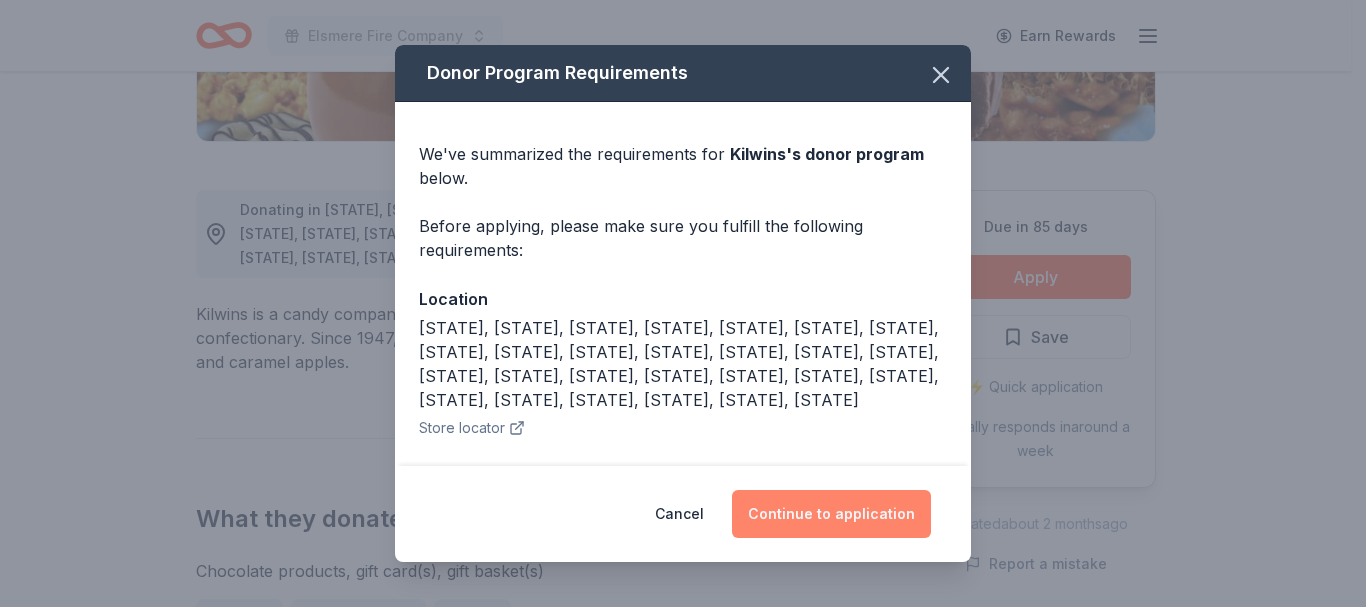 click on "Continue to application" at bounding box center (831, 514) 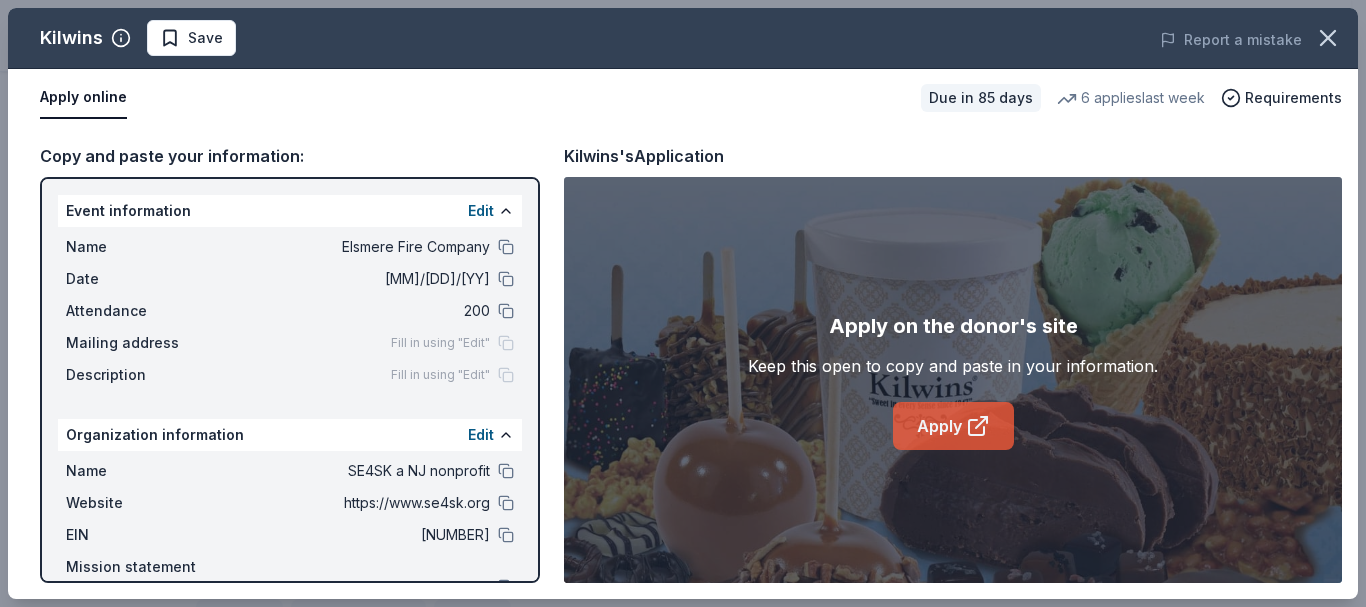 click on "Apply" at bounding box center [953, 426] 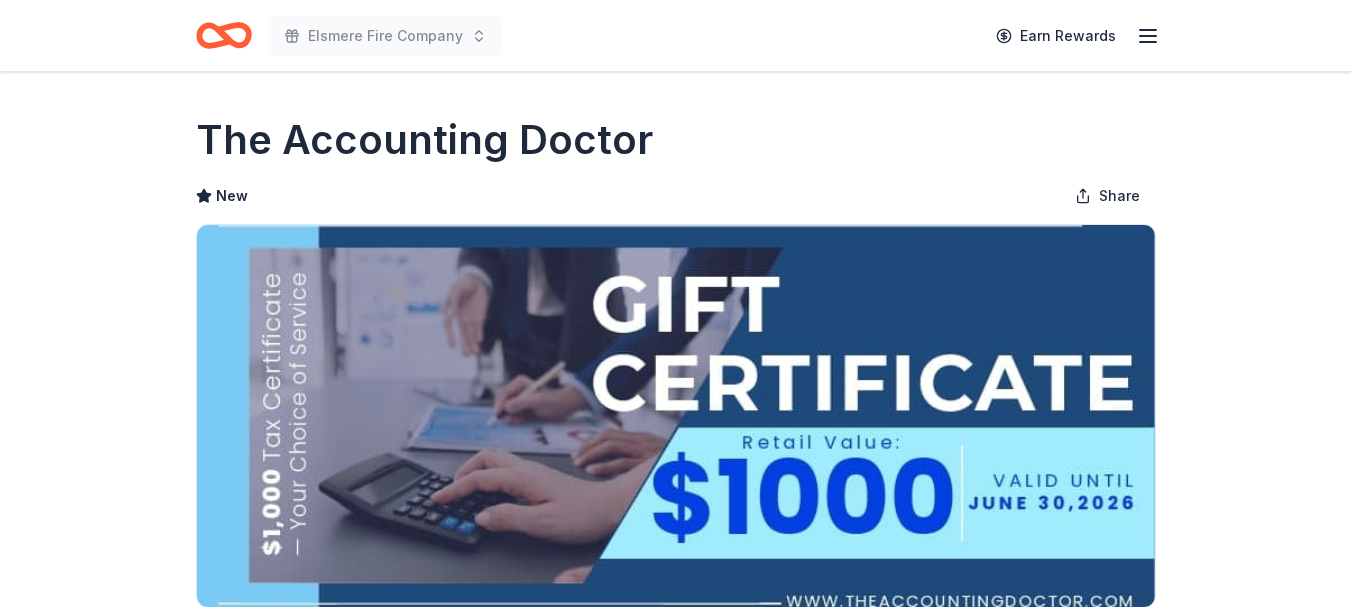 scroll, scrollTop: 0, scrollLeft: 0, axis: both 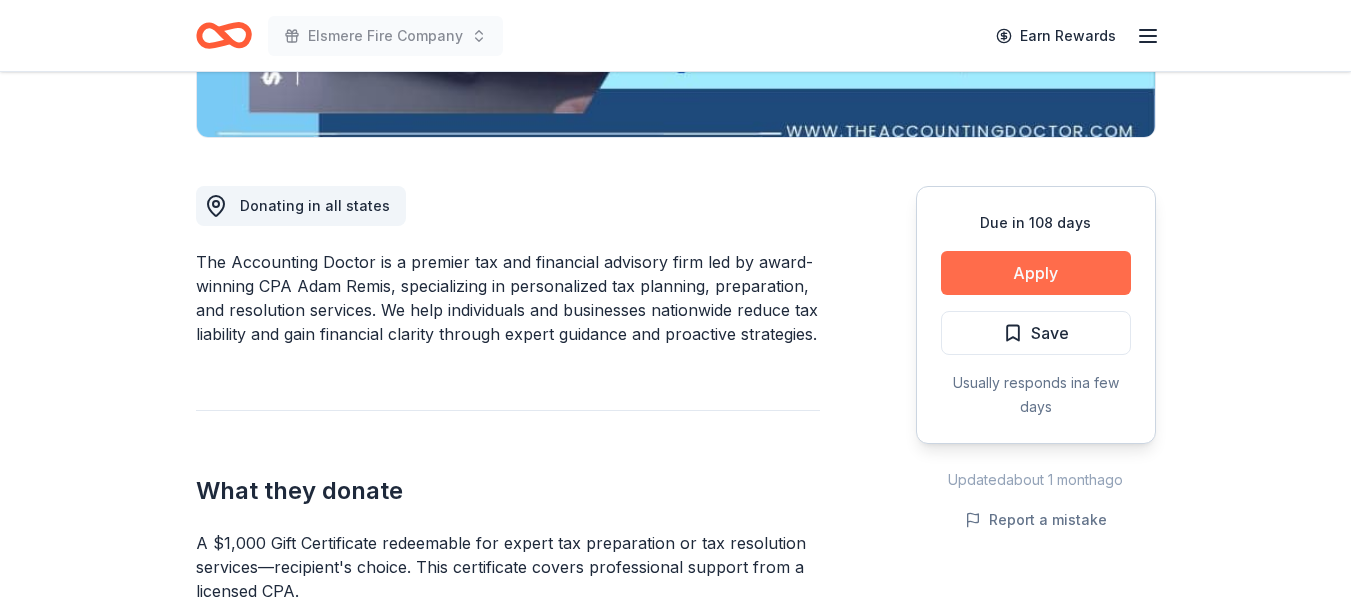 click on "Apply" at bounding box center [1036, 273] 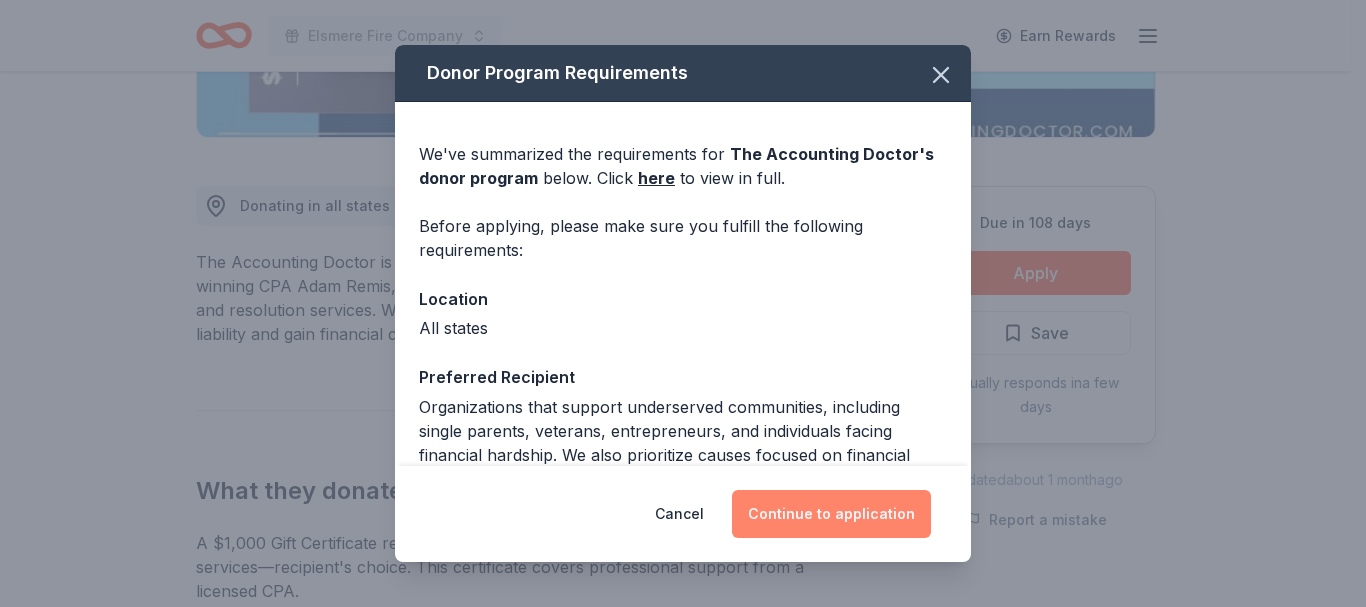 click on "Continue to application" at bounding box center [831, 514] 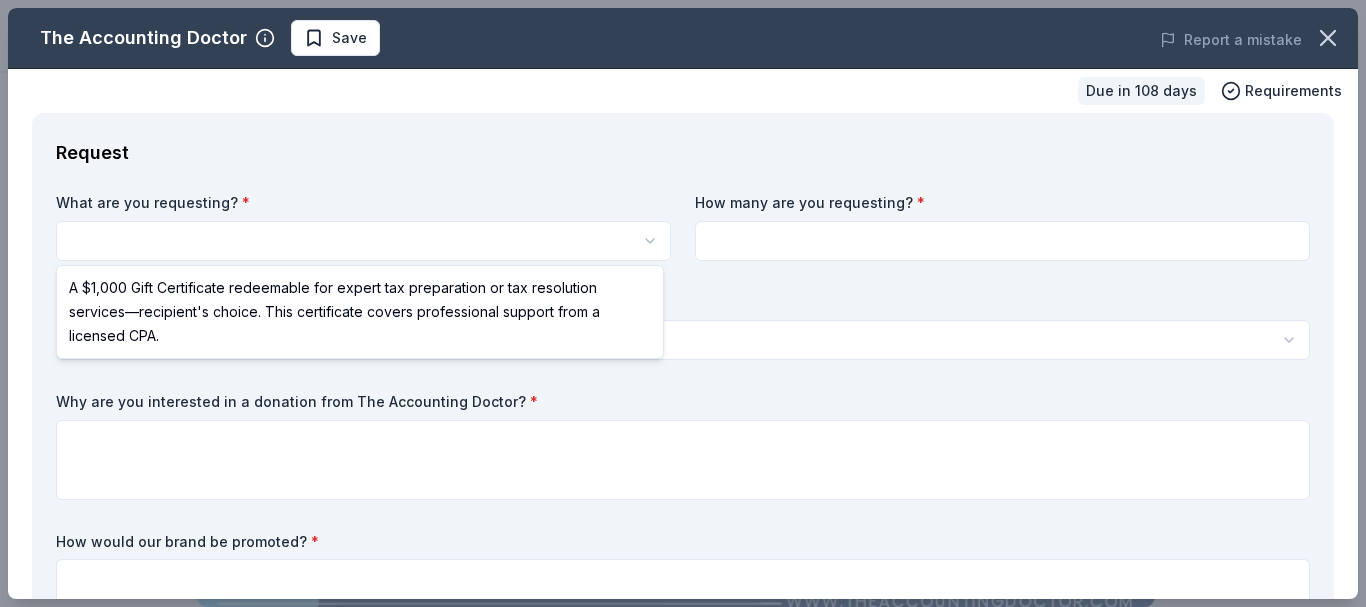 scroll, scrollTop: 0, scrollLeft: 0, axis: both 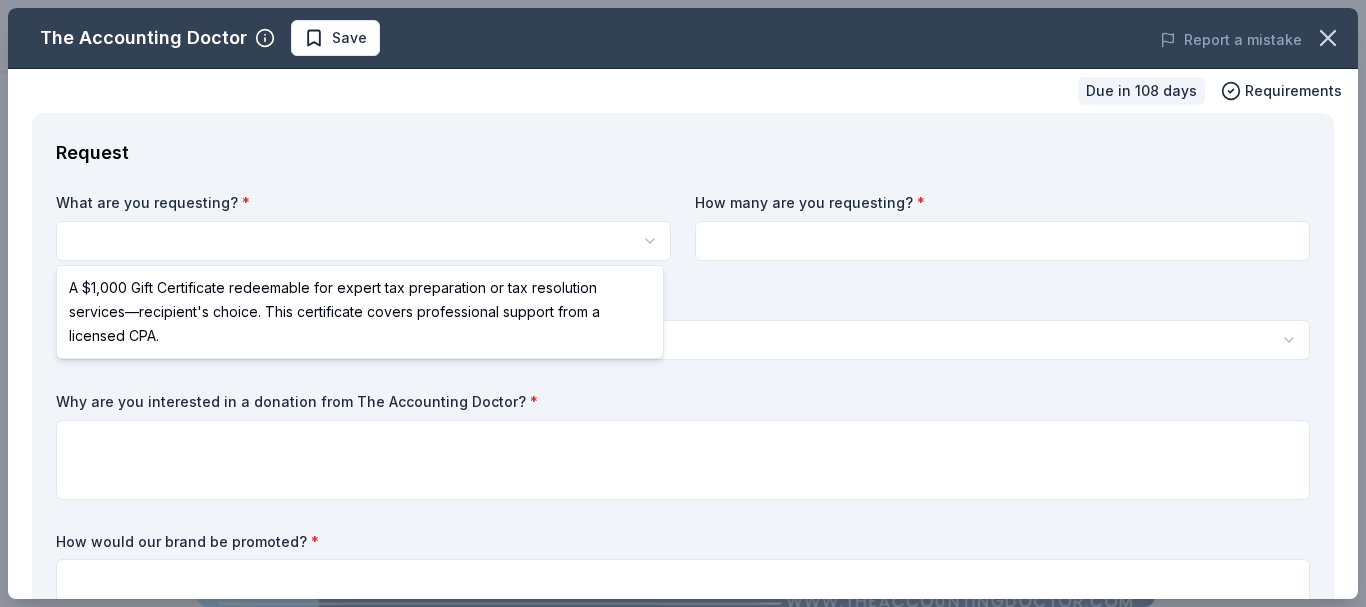 select on "A $1,000 Gift Certificate redeemable for expert tax preparation or tax resolution services—recipient's choice. This certificate covers professional support from a licensed CPA." 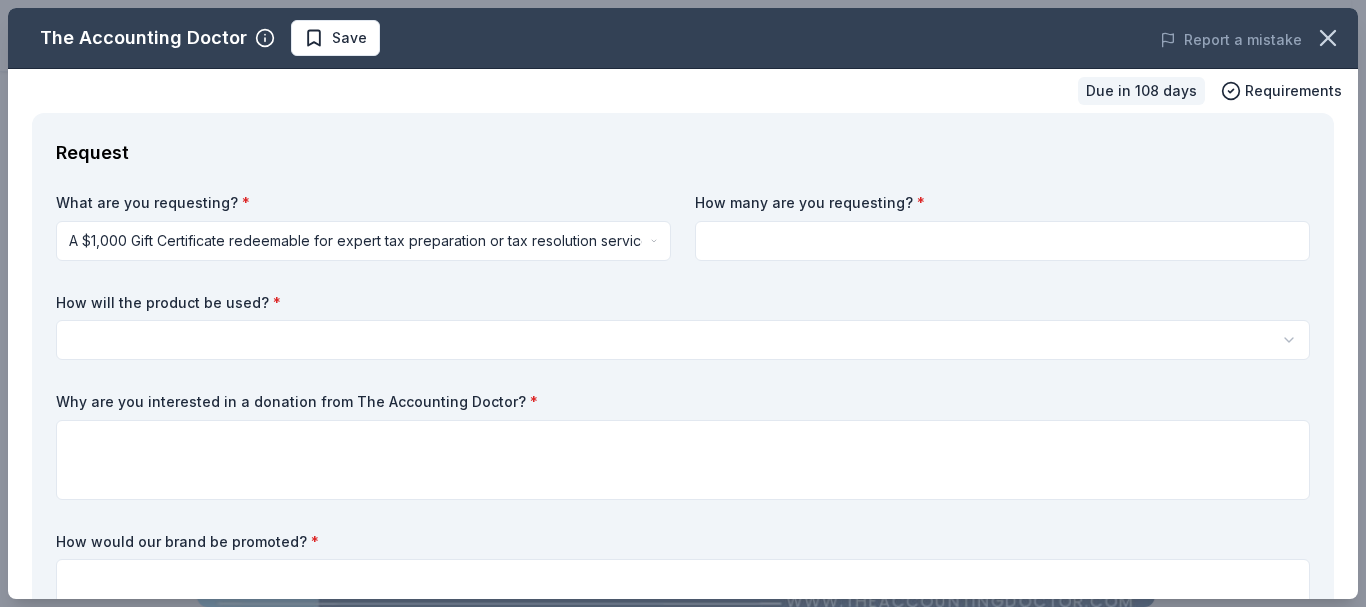 click at bounding box center (1002, 241) 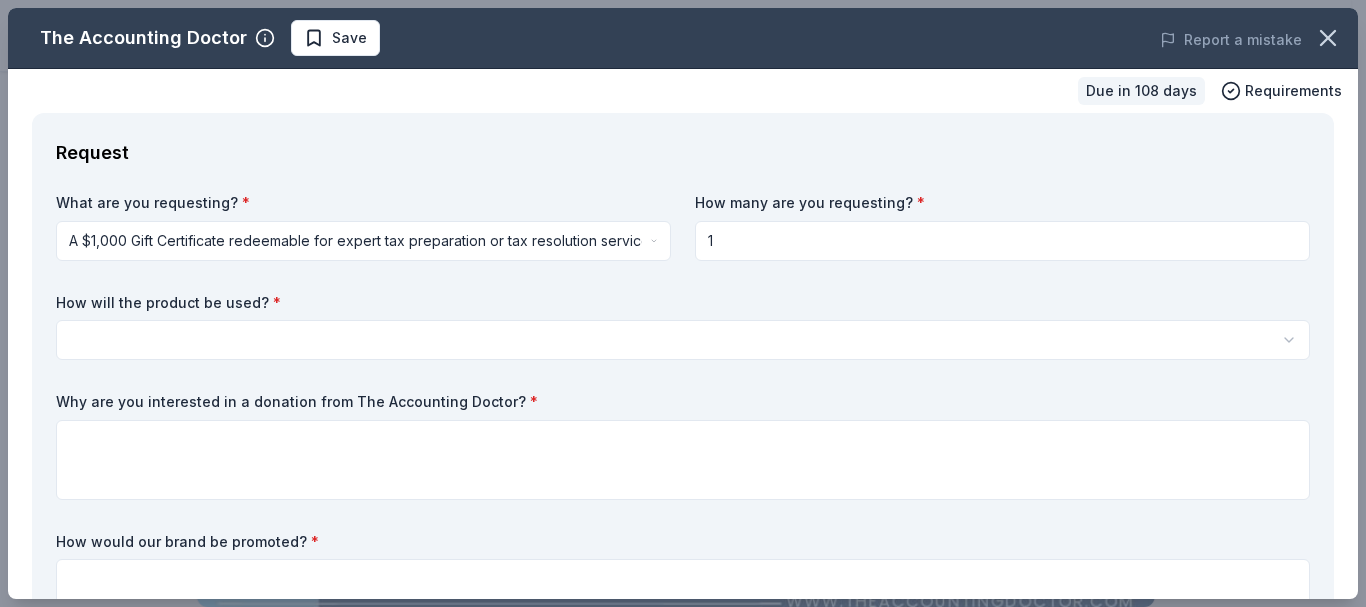 type on "1" 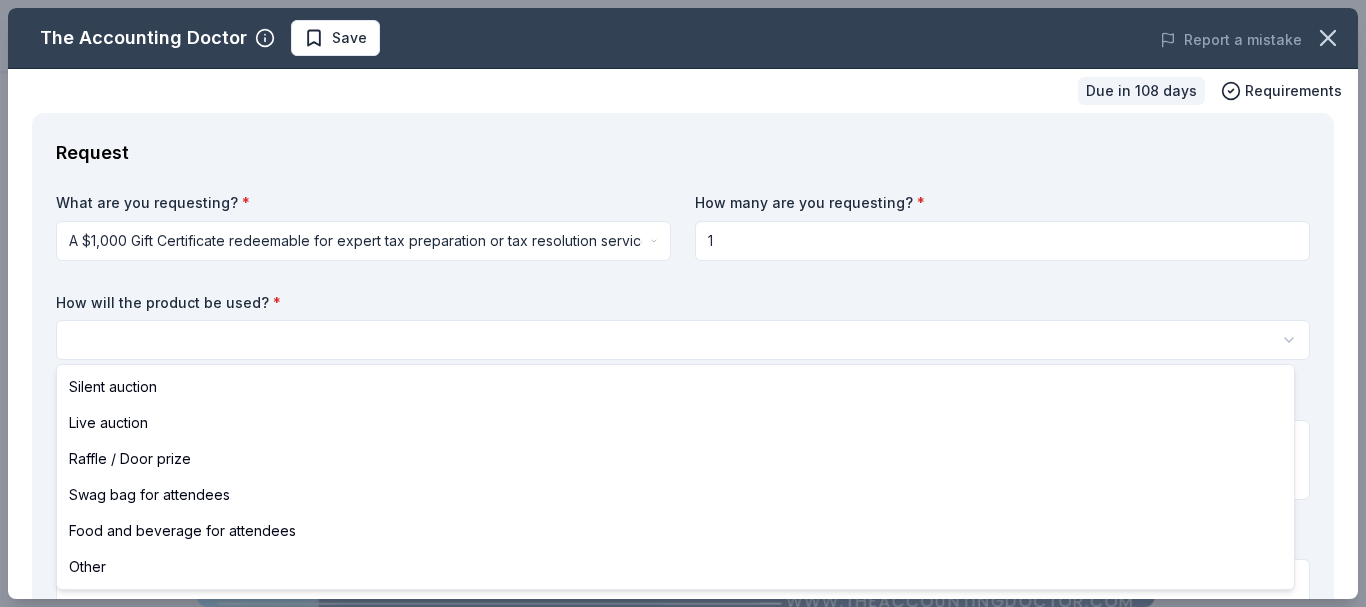 click on "Elsmere Fire Company  Save Apply Due in 108 days Share The Accounting Doctor New Share Donating in all states The Accounting Doctor is a premier tax and financial advisory firm led by award-winning CPA Adam Remis, specializing in personalized tax planning, preparation, and resolution services. We help individuals and businesses nationwide reduce tax liability and gain financial clarity through expert guidance and proactive strategies. What they donate A $1,000 Gift Certificate redeemable for expert tax preparation or tax resolution services—recipient's choice. This certificate covers professional support from a licensed CPA. Auction & raffle Donation is small & easy to send to guests Who they donate to  Preferred Organizations that support underserved communities, including single parents, veterans, entrepreneurs, and individuals facing financial hardship. We also prioritize causes focused on financial literacy, education, and economic empowerment. Education Military Poverty & Hunger Social Justice We '   '" at bounding box center [683, 303] 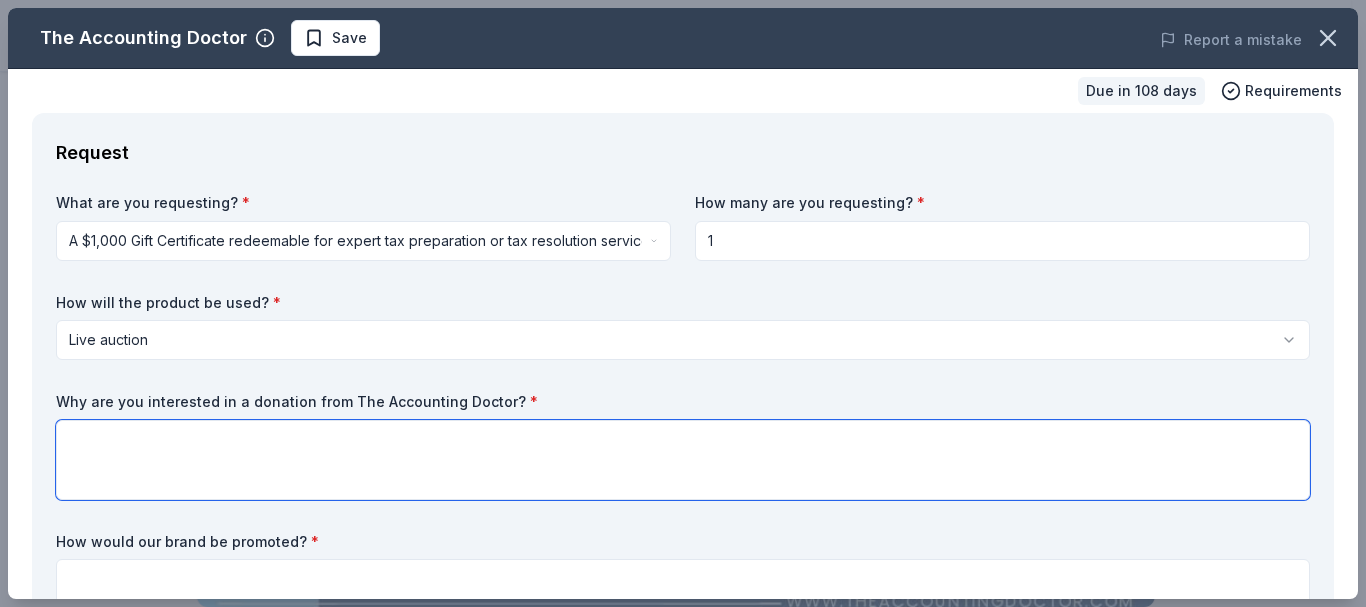 click at bounding box center [683, 460] 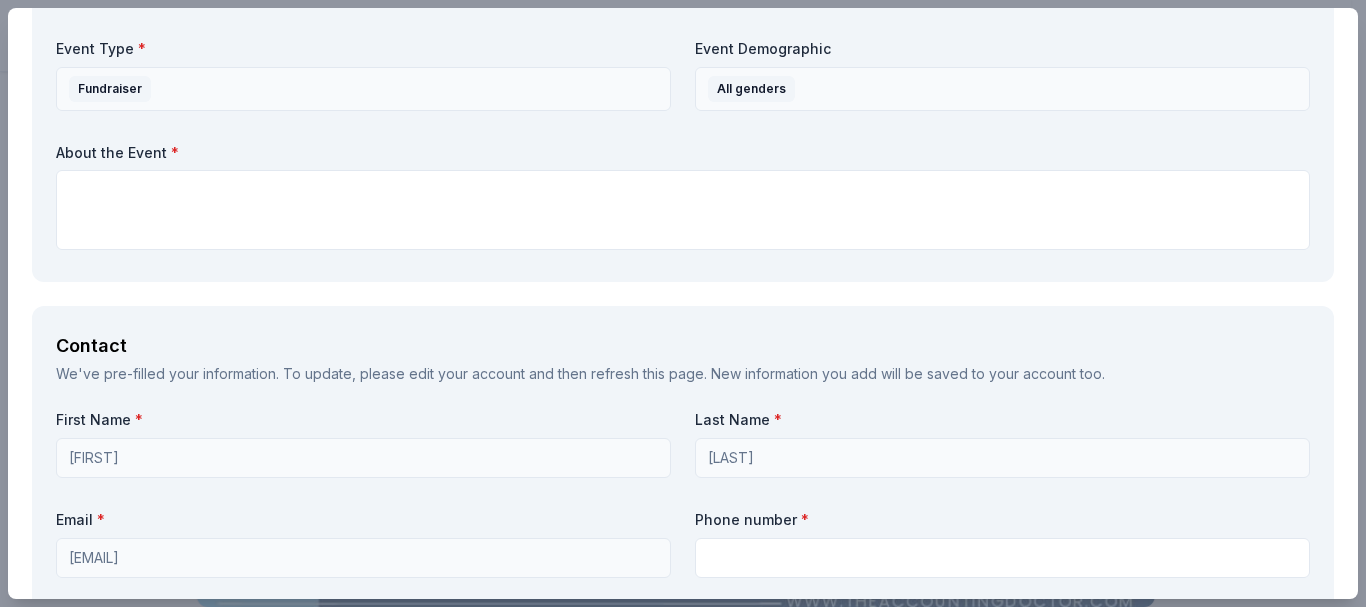scroll, scrollTop: 1118, scrollLeft: 0, axis: vertical 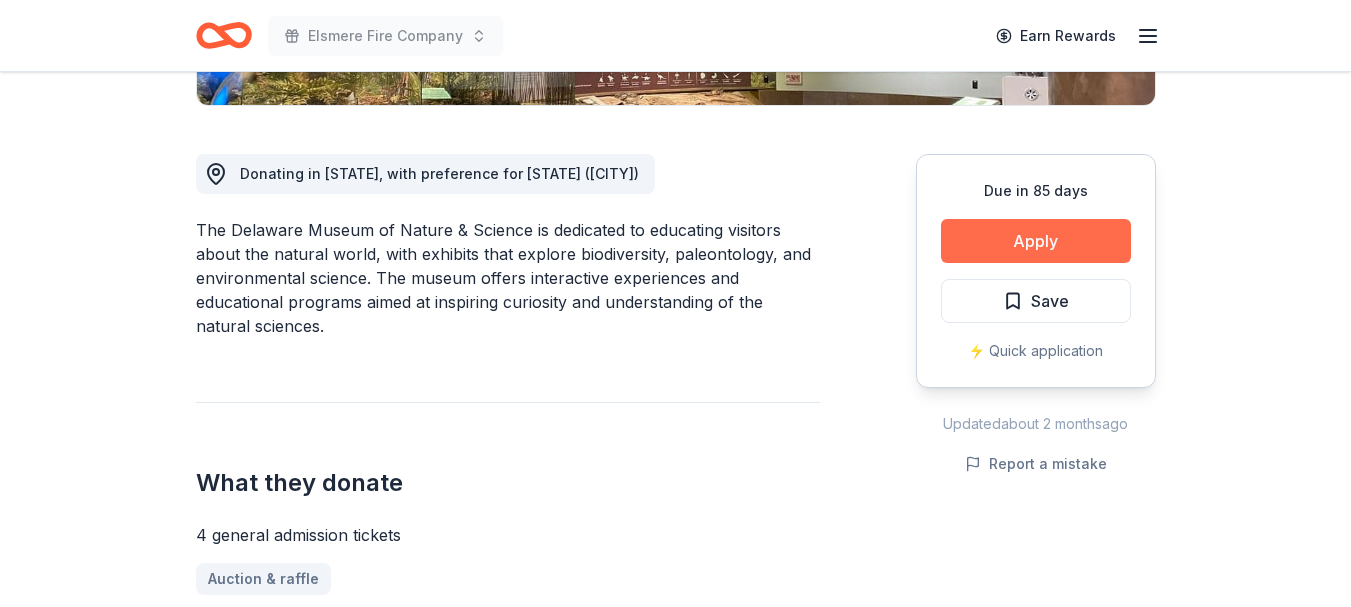 click on "Apply" at bounding box center [1036, 241] 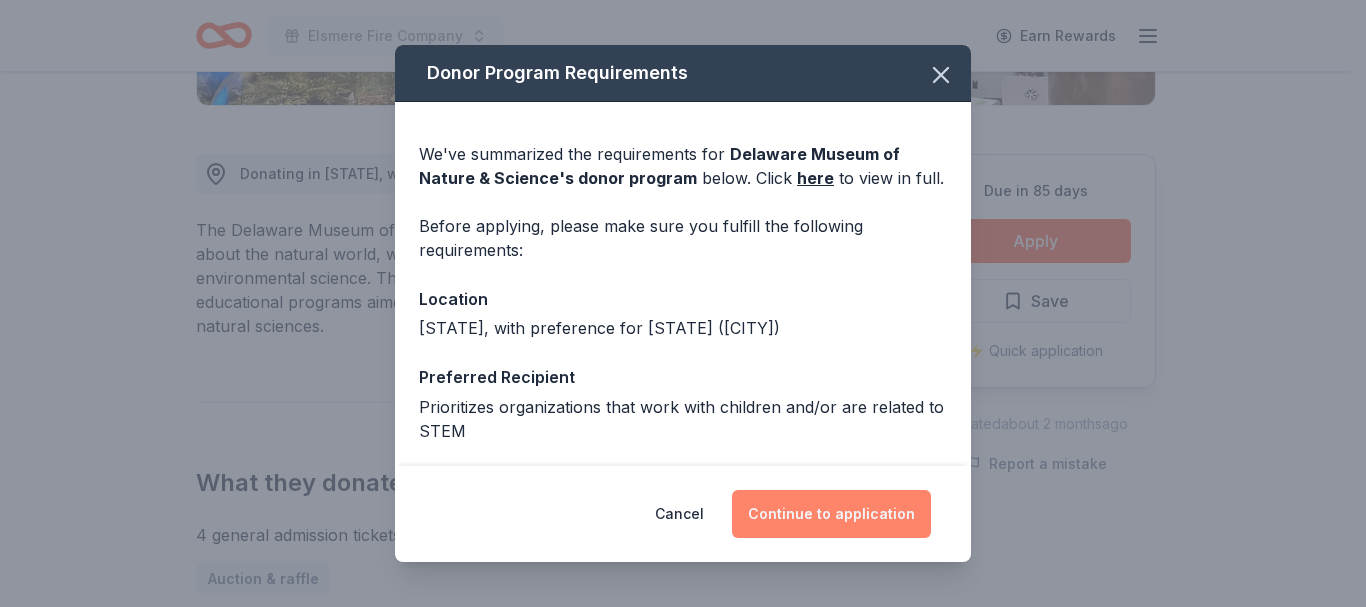click on "Continue to application" at bounding box center (831, 514) 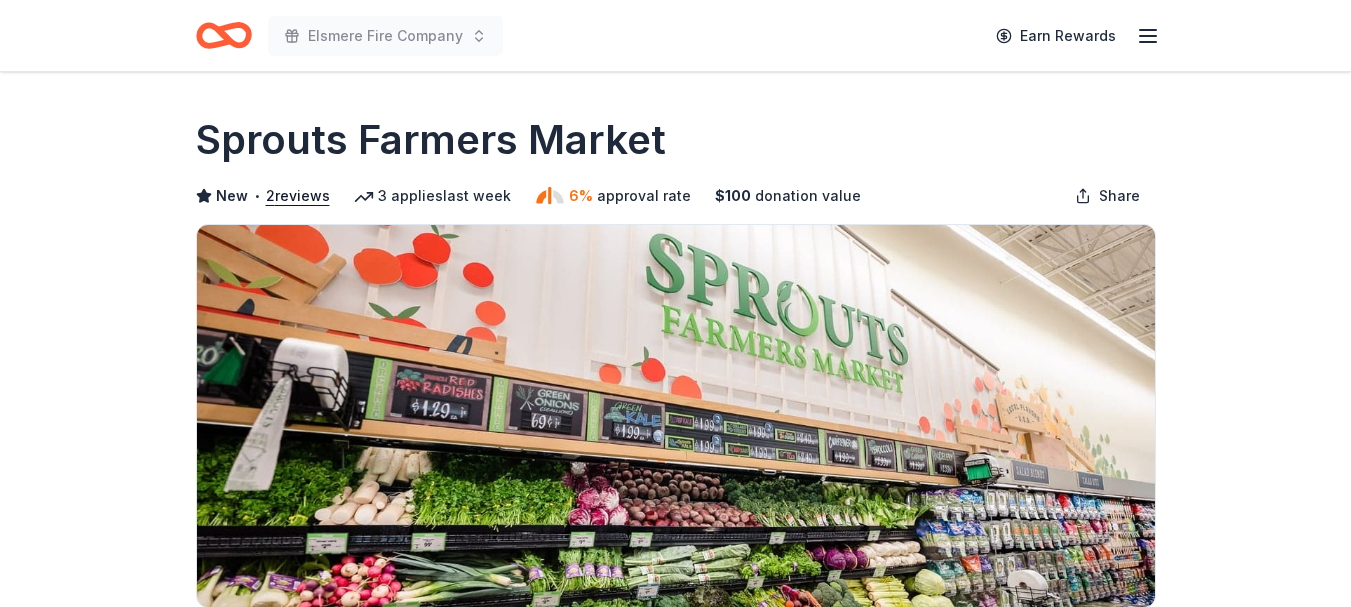 scroll, scrollTop: 0, scrollLeft: 0, axis: both 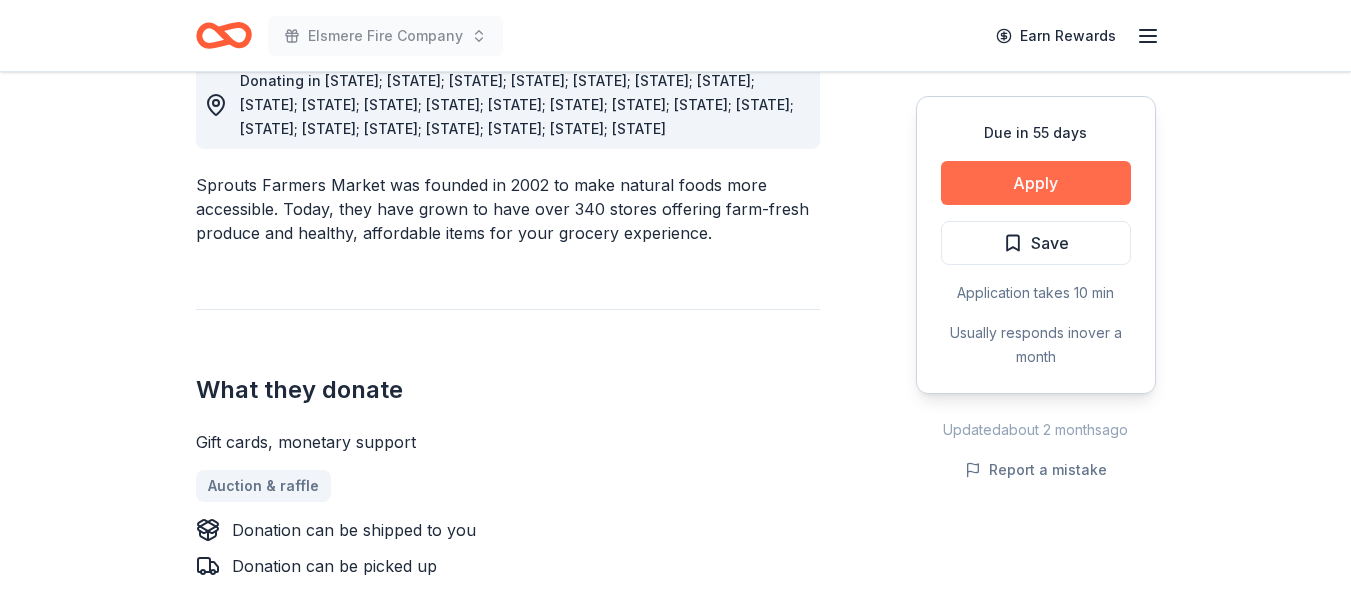click on "Apply" at bounding box center (1036, 183) 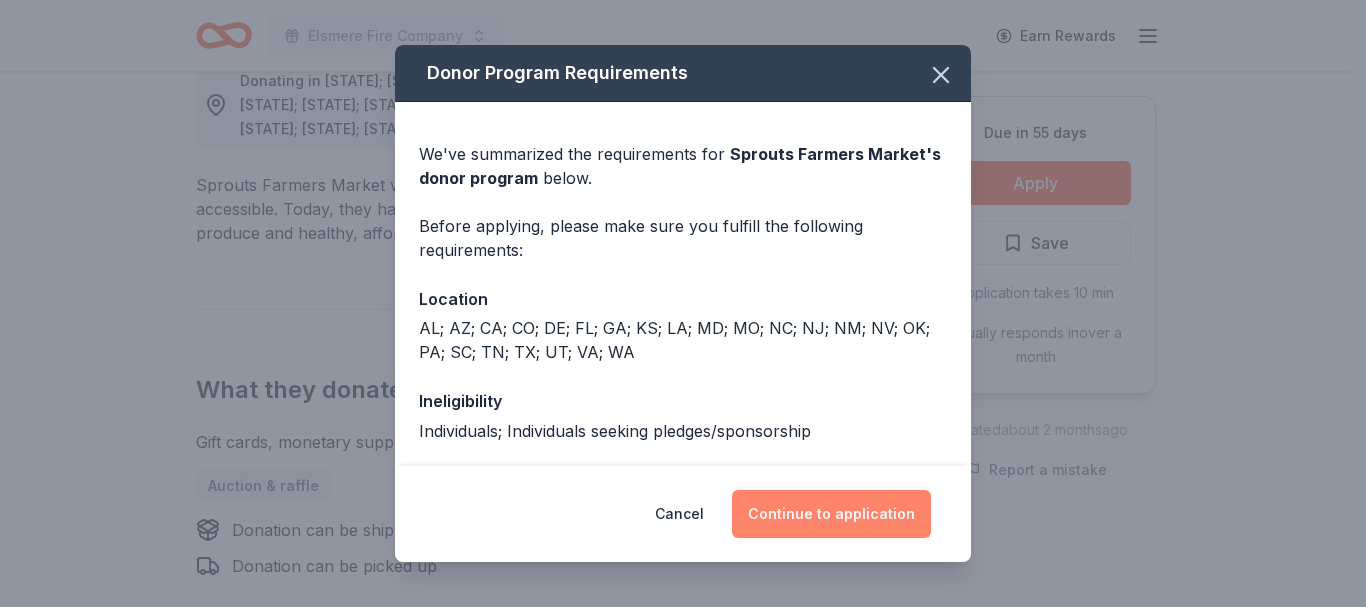 click on "Continue to application" at bounding box center [831, 514] 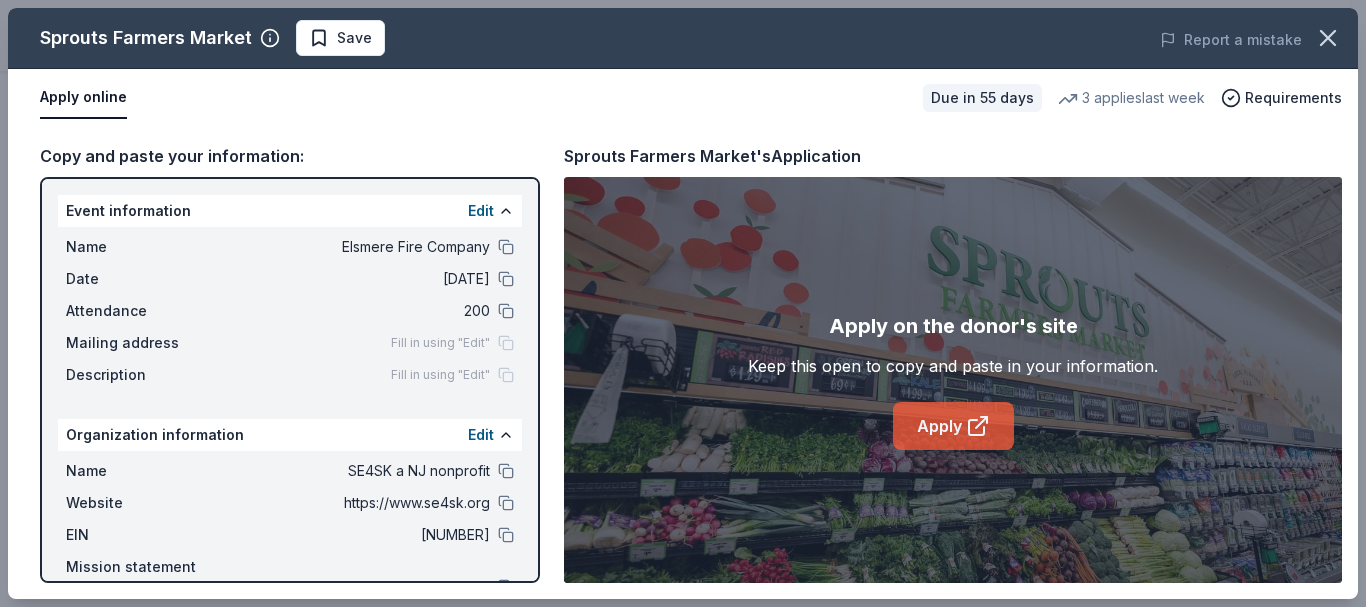 click on "Apply" at bounding box center [953, 426] 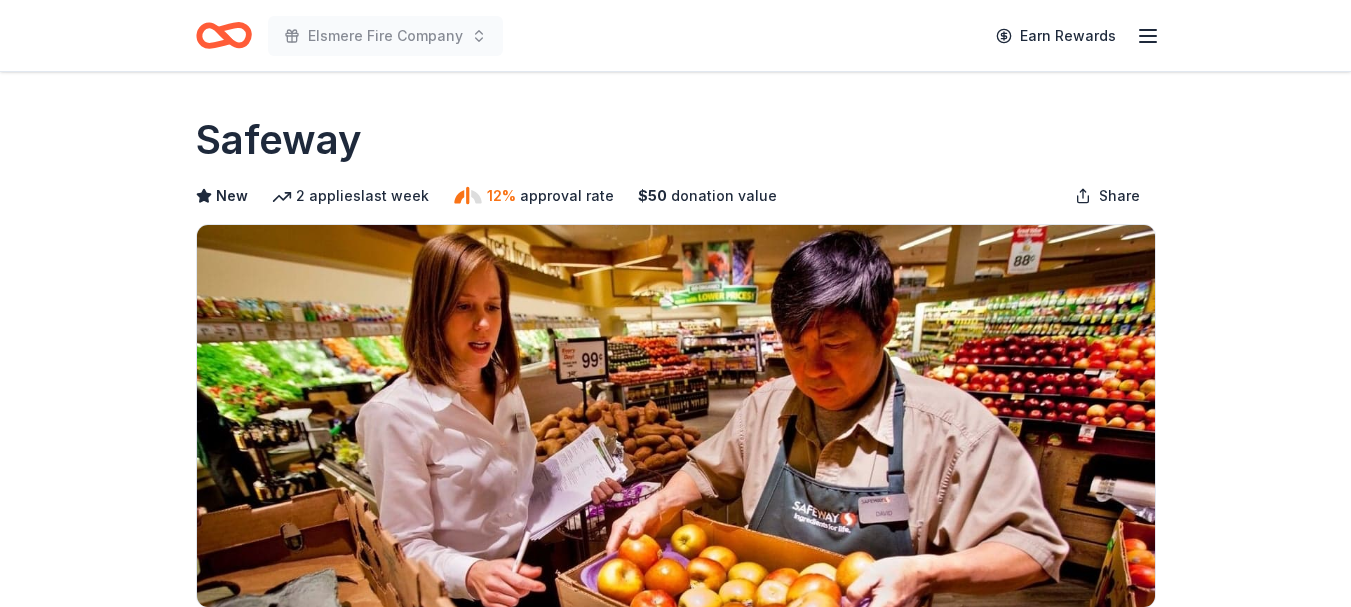scroll, scrollTop: 0, scrollLeft: 0, axis: both 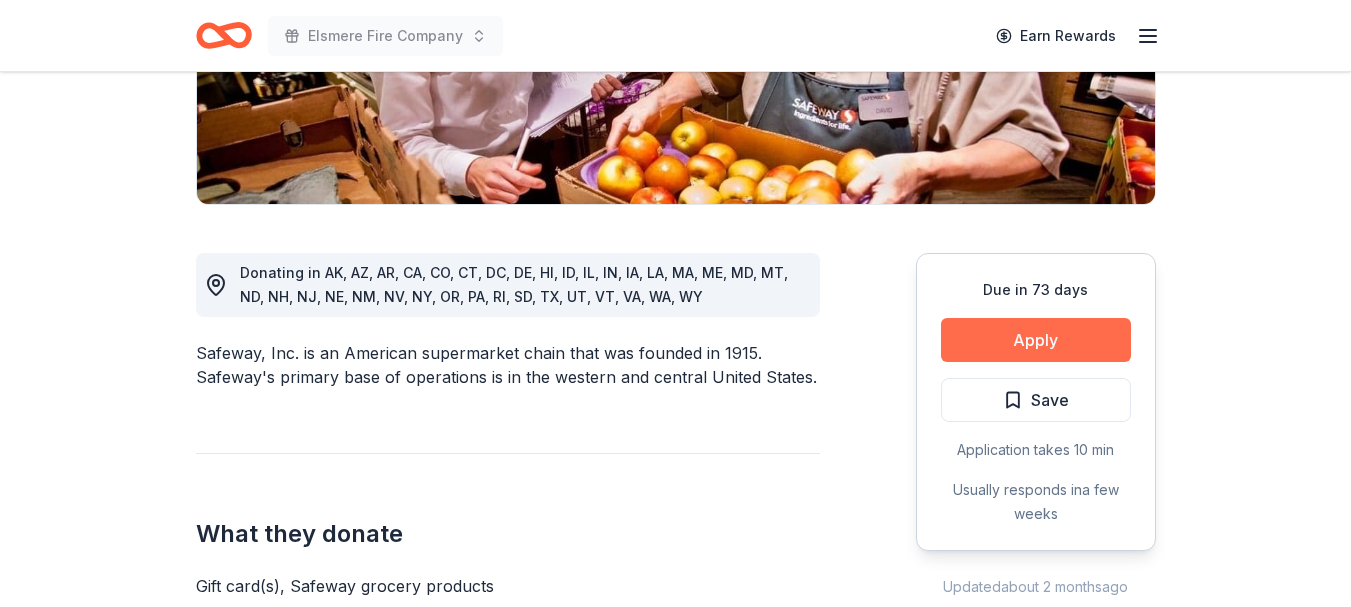 click on "Apply" at bounding box center [1036, 340] 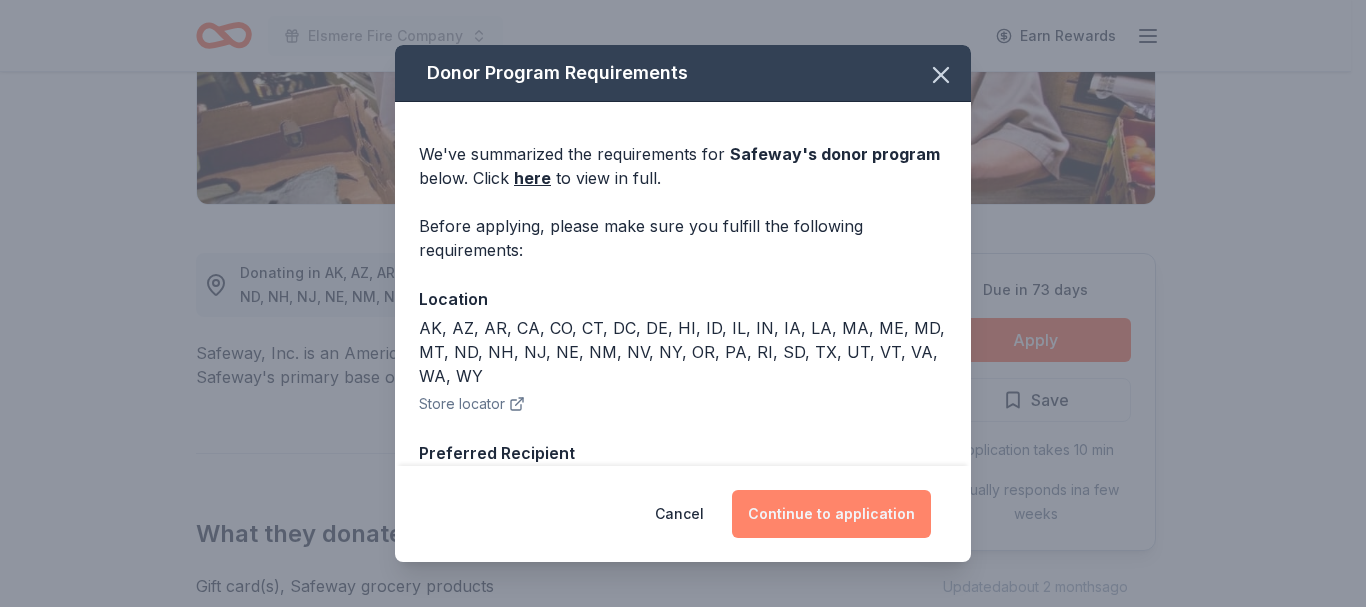 click on "Continue to application" at bounding box center [831, 514] 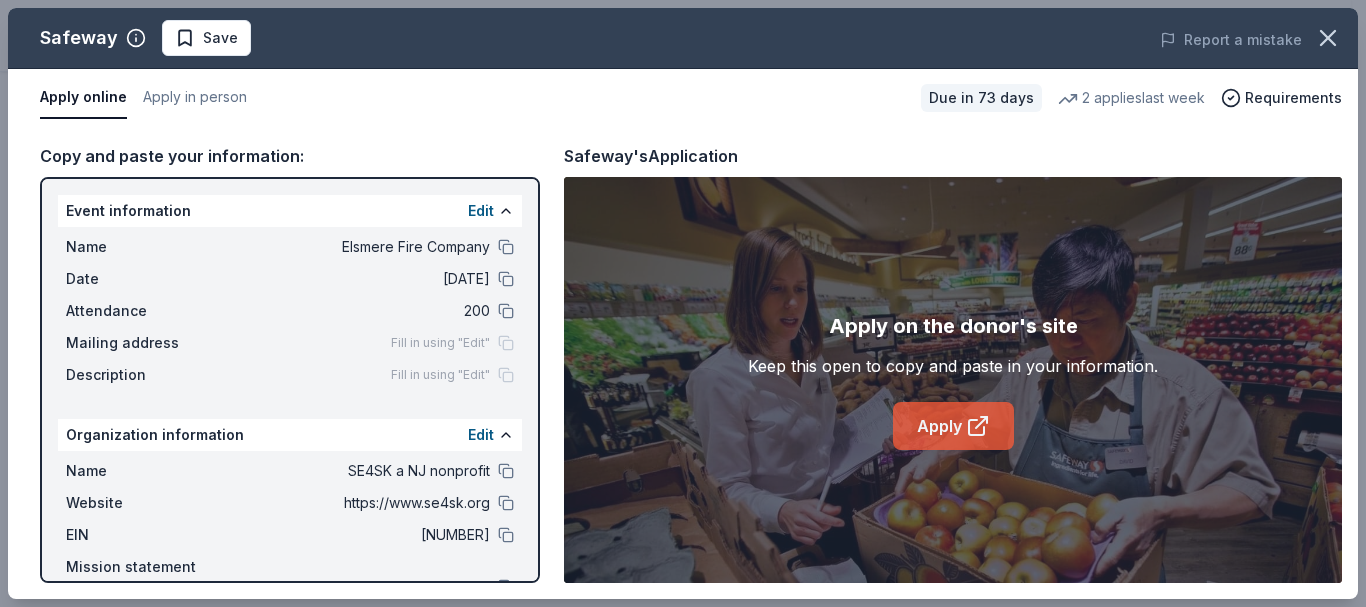 click on "Apply" at bounding box center [953, 426] 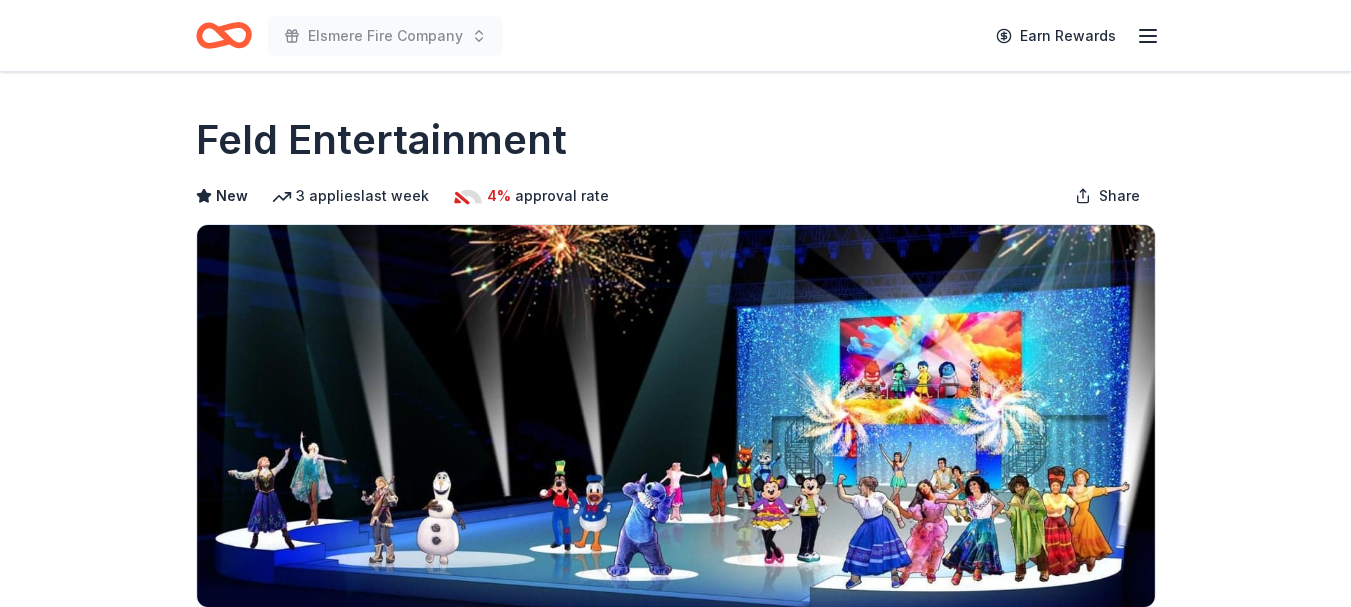 scroll, scrollTop: 0, scrollLeft: 0, axis: both 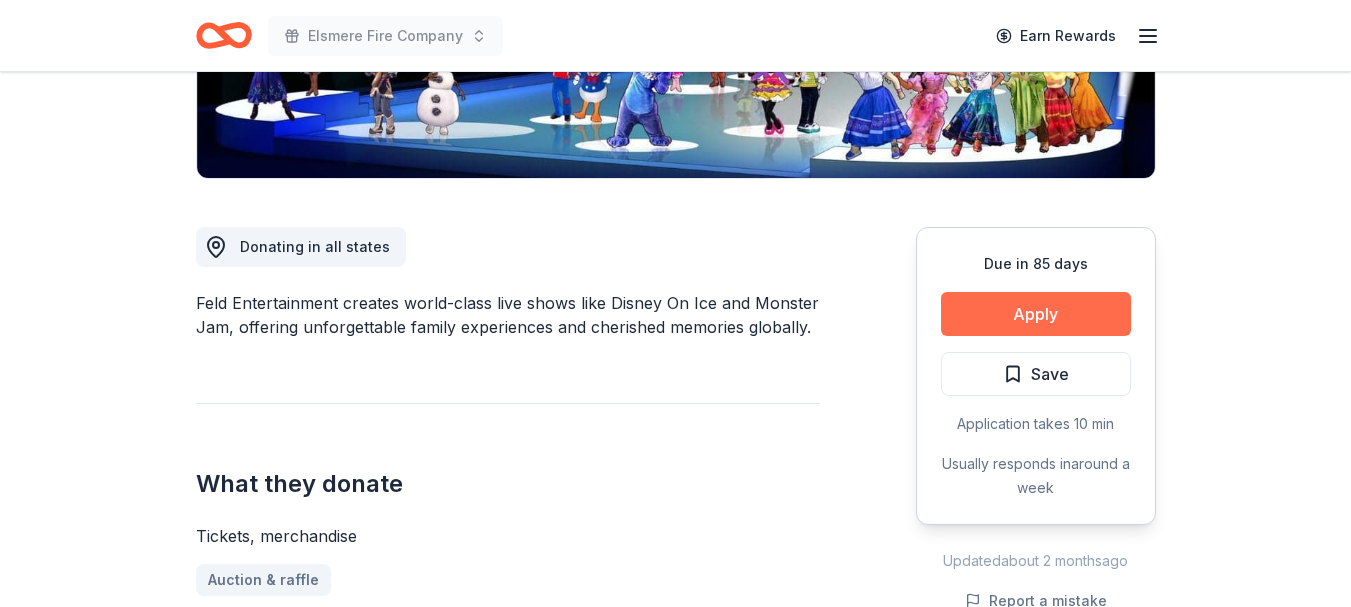 click on "Apply" at bounding box center [1036, 314] 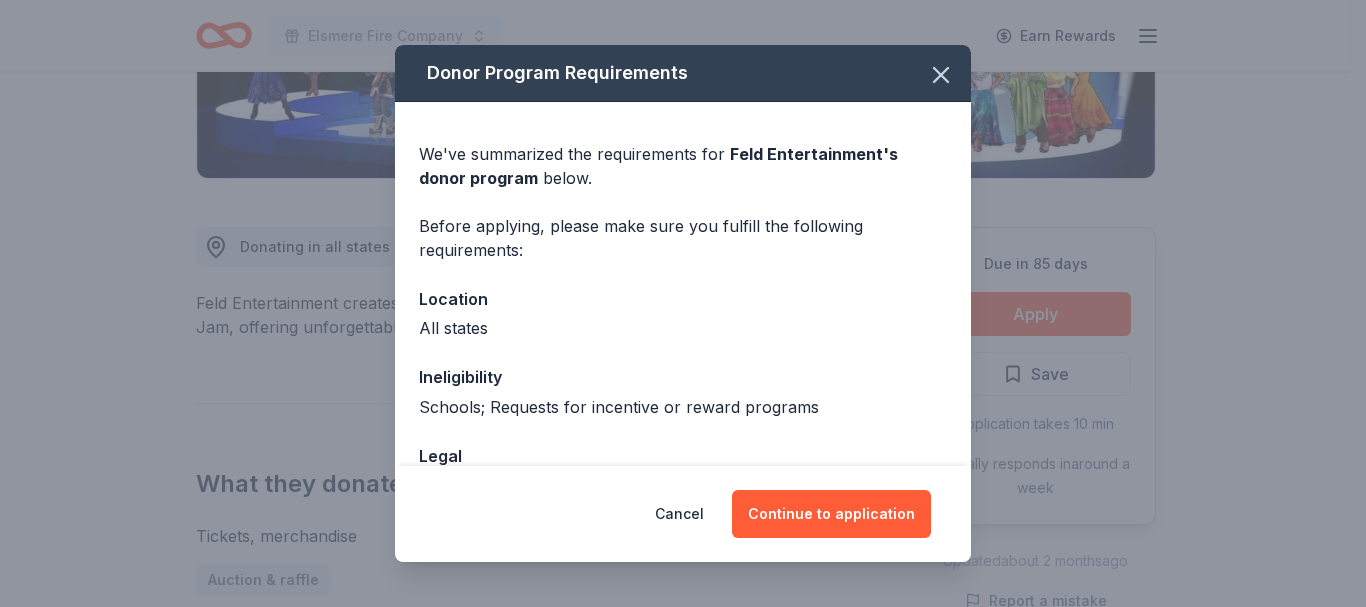 click on "Cancel Continue to application" at bounding box center (683, 514) 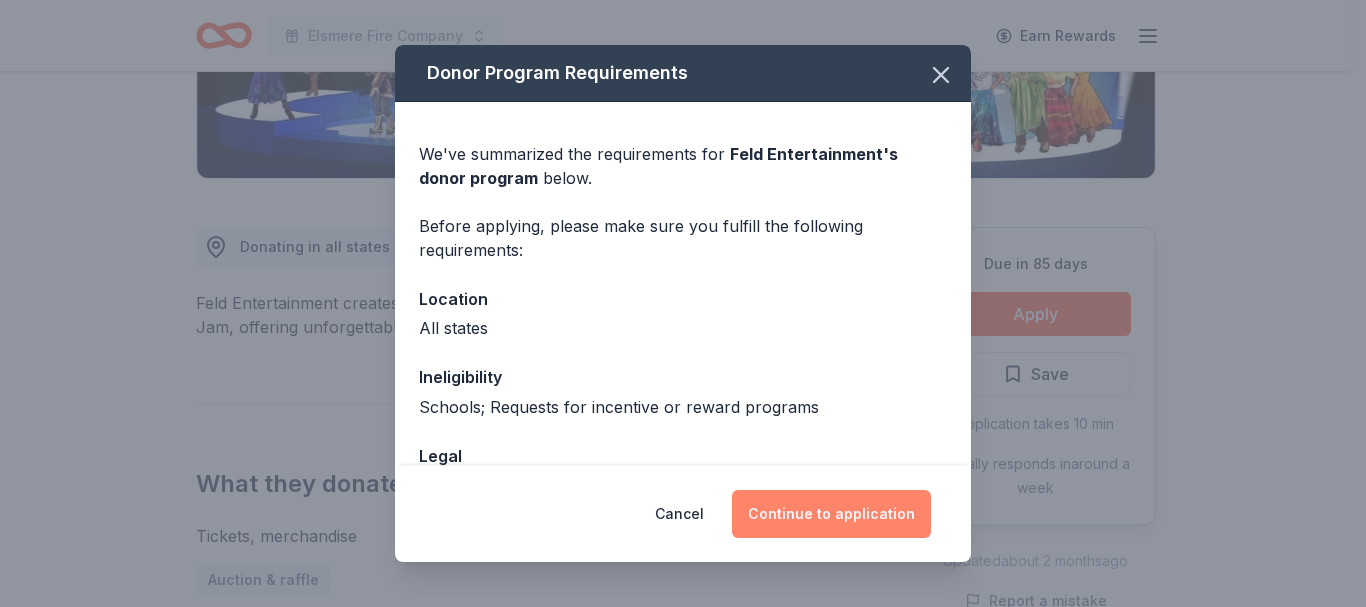 click on "Continue to application" at bounding box center (831, 514) 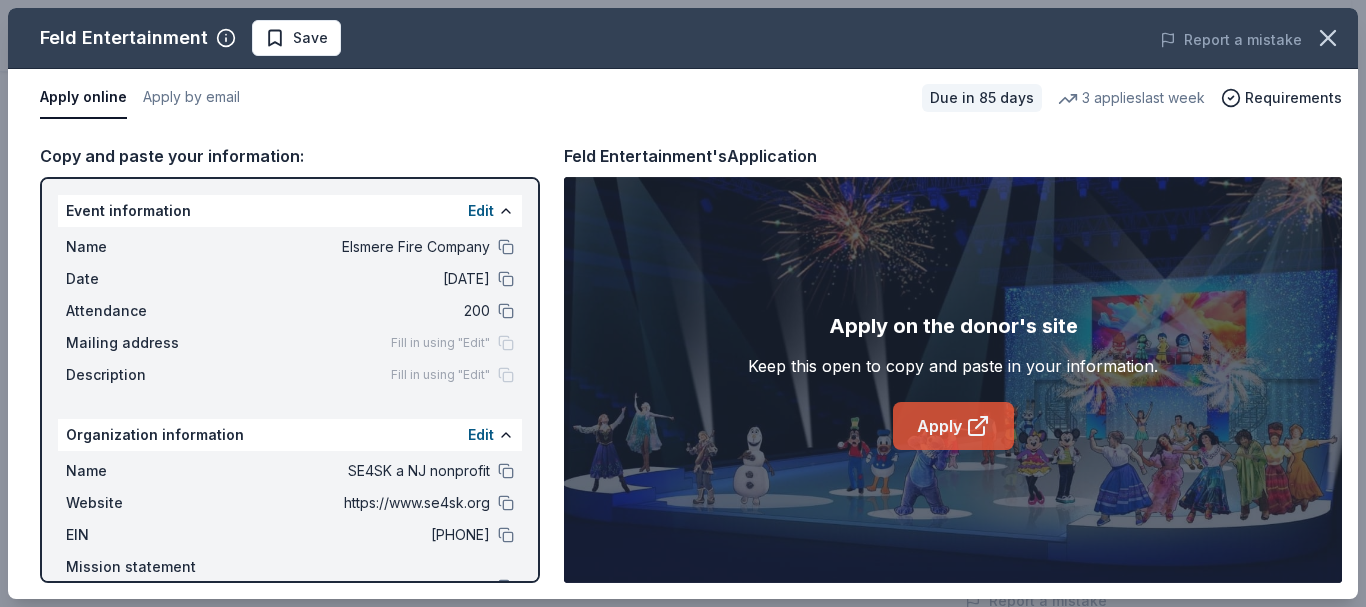 click on "Apply" at bounding box center (953, 426) 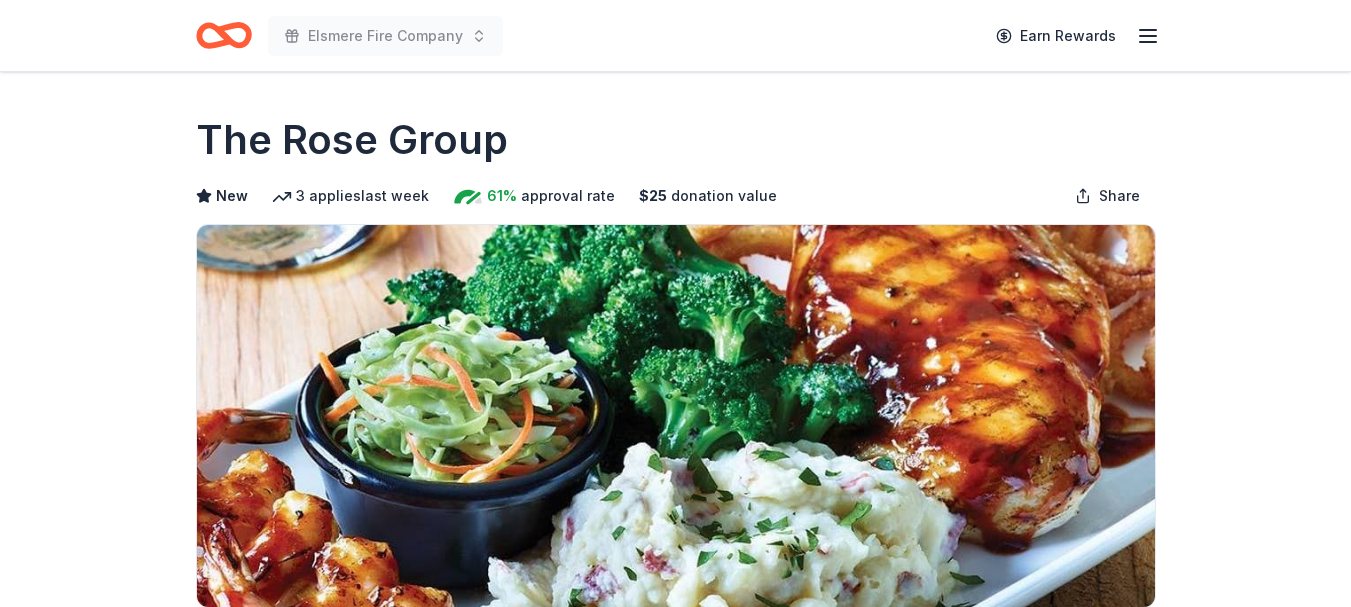 scroll, scrollTop: 0, scrollLeft: 0, axis: both 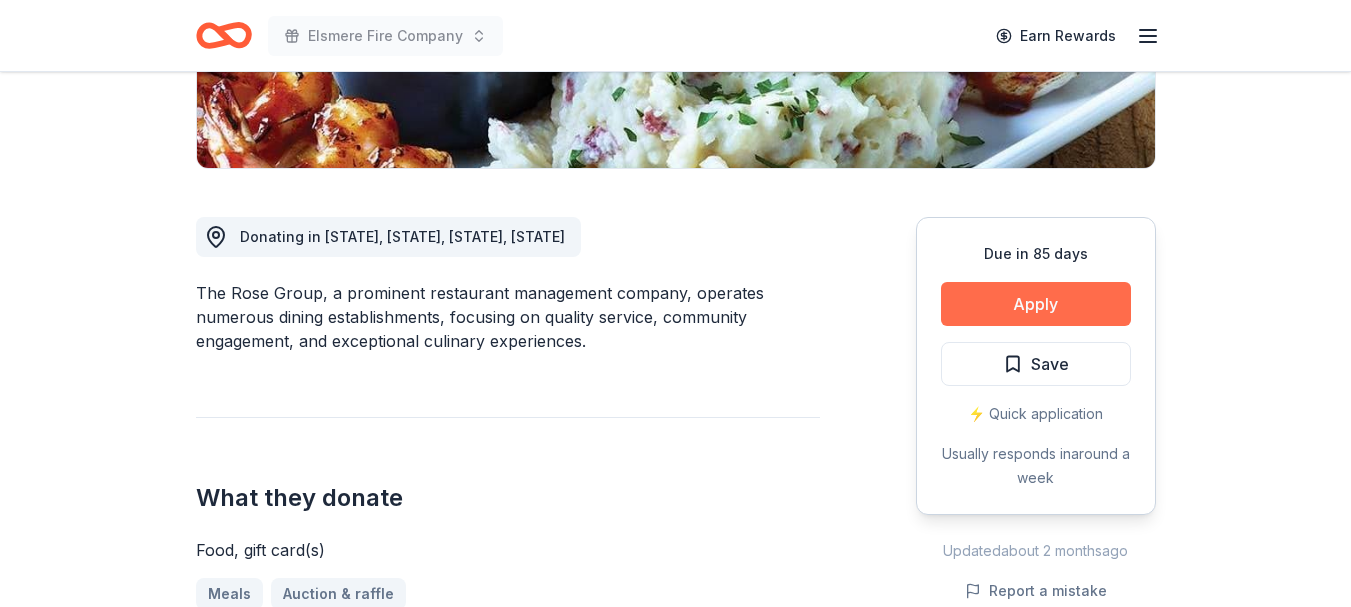 click on "Apply" at bounding box center (1036, 304) 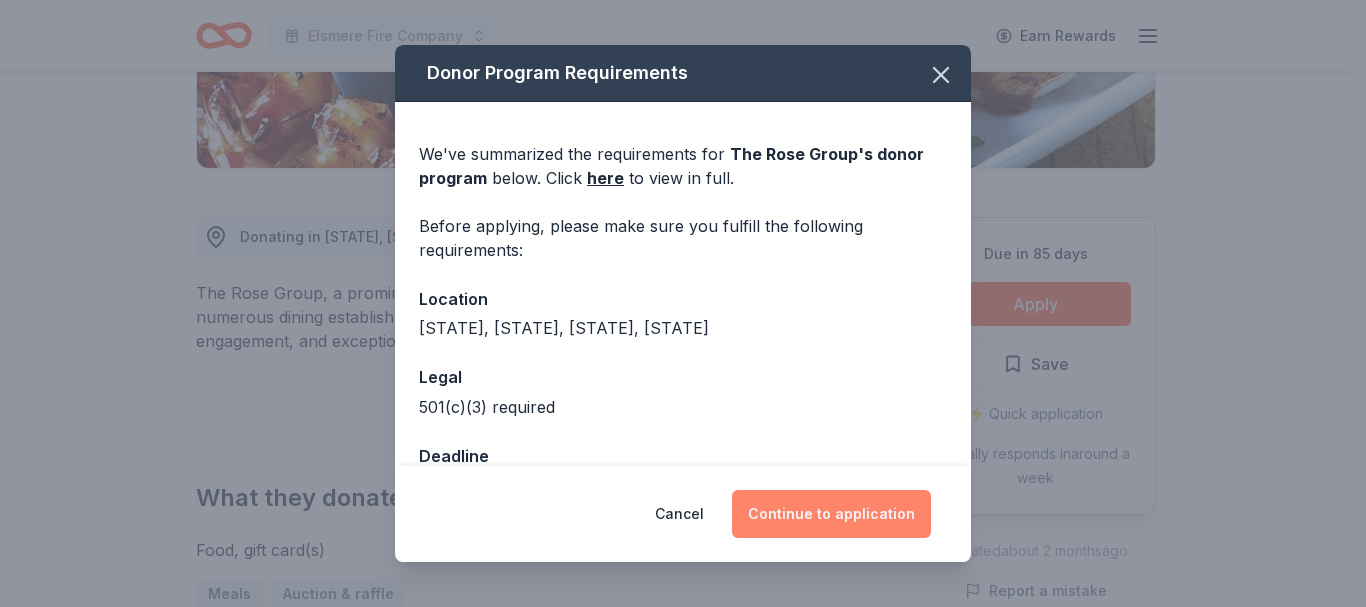 click on "Continue to application" at bounding box center [831, 514] 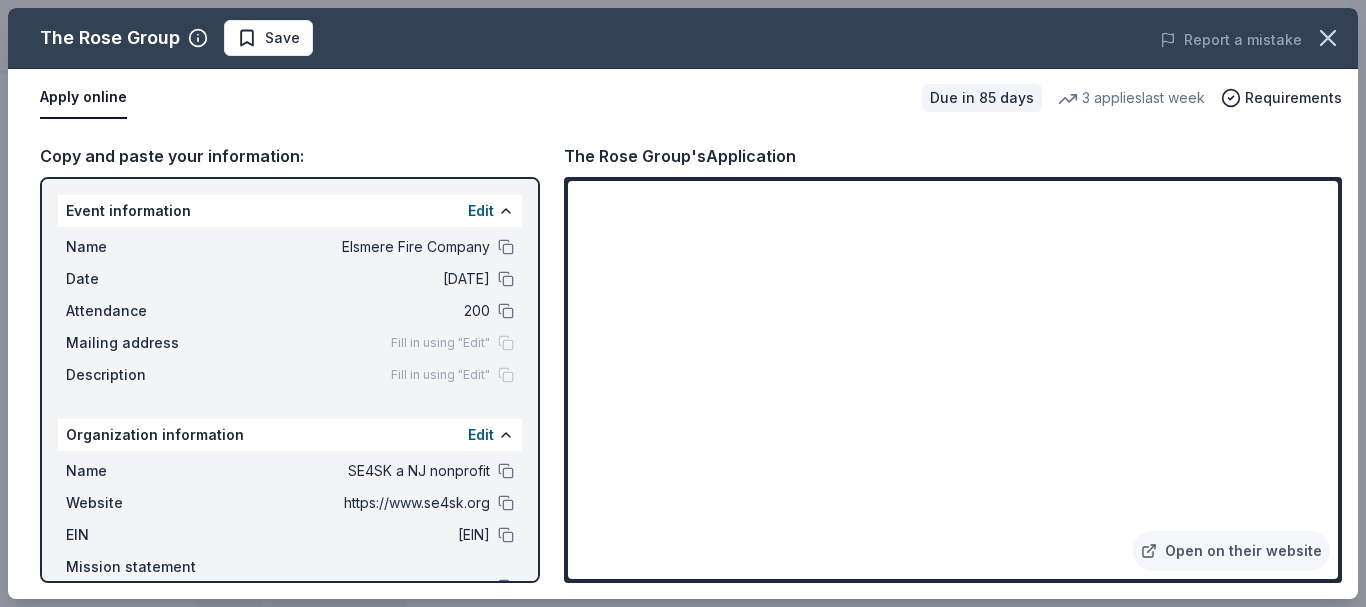 click on "The Rose Group Save Report a mistake" at bounding box center [683, 38] 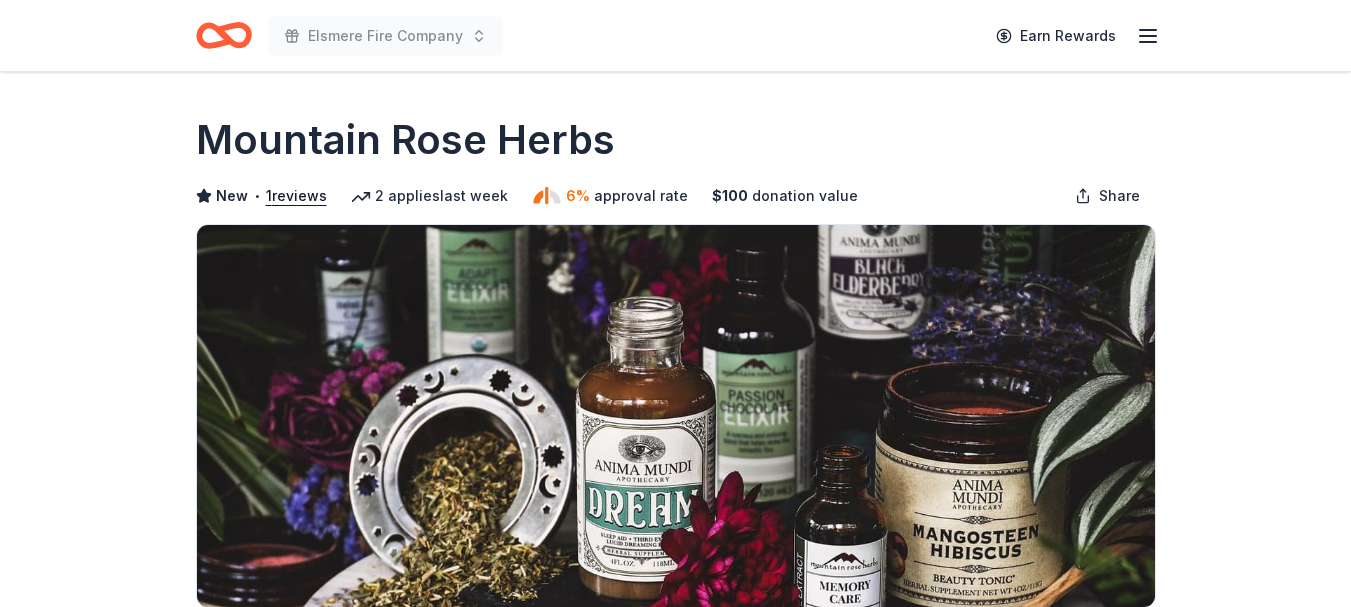 scroll, scrollTop: 0, scrollLeft: 0, axis: both 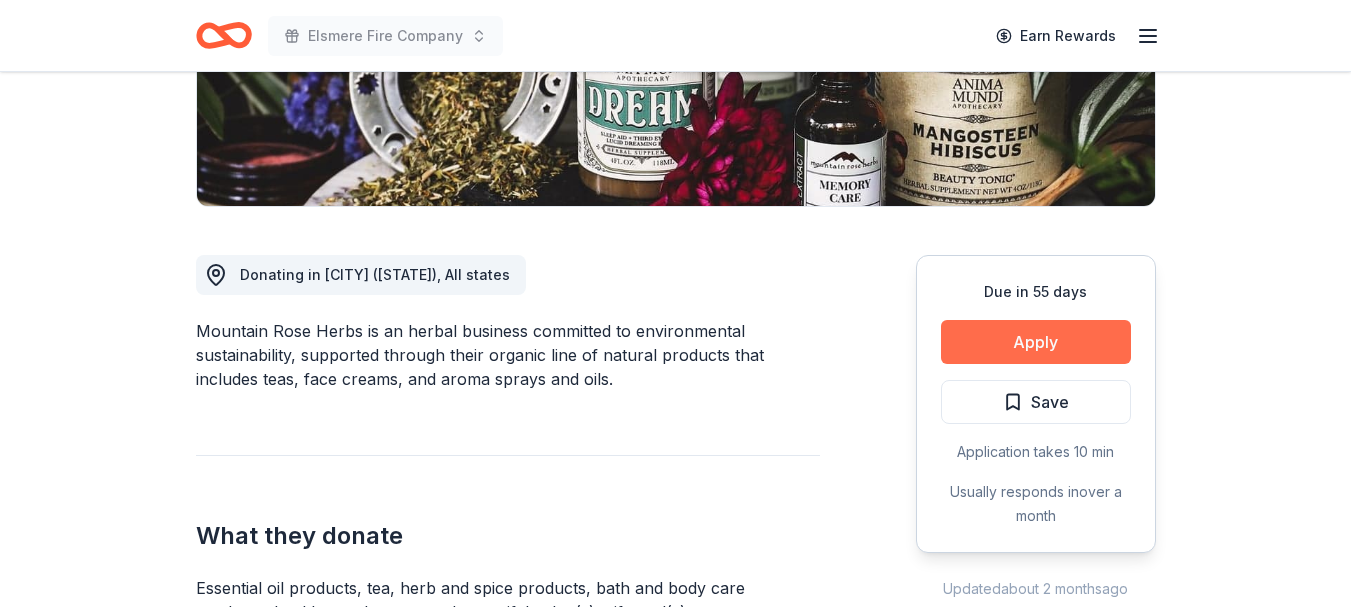 click on "Apply" at bounding box center (1036, 342) 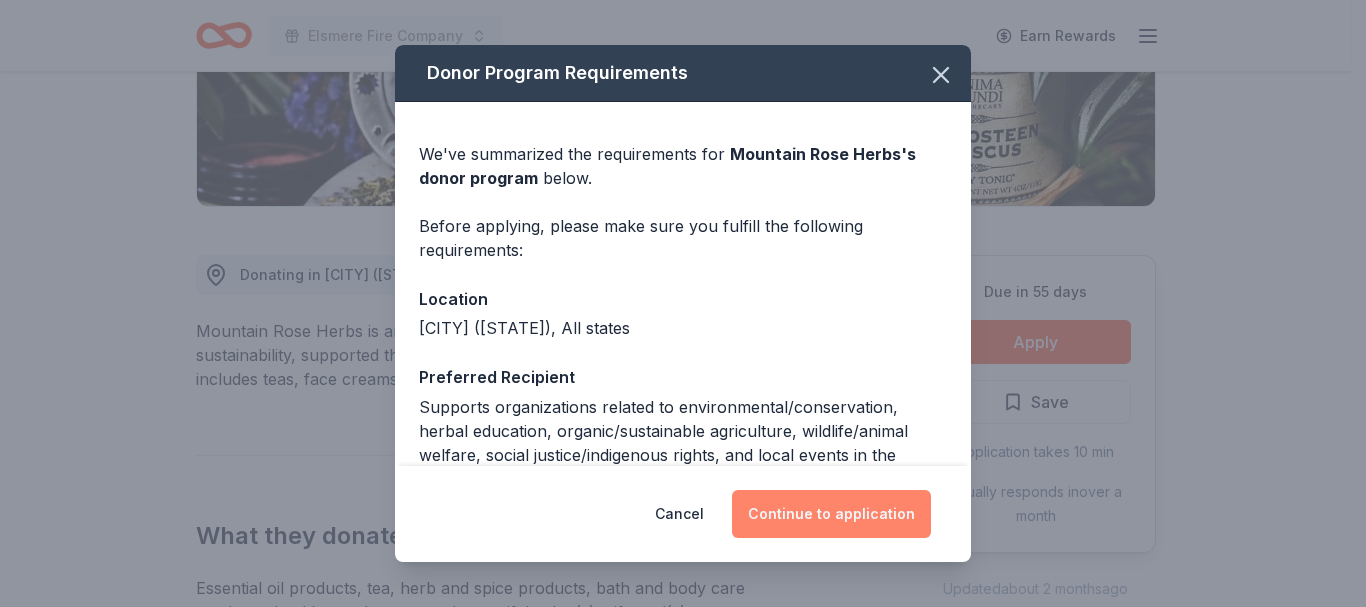 click on "Continue to application" at bounding box center (831, 514) 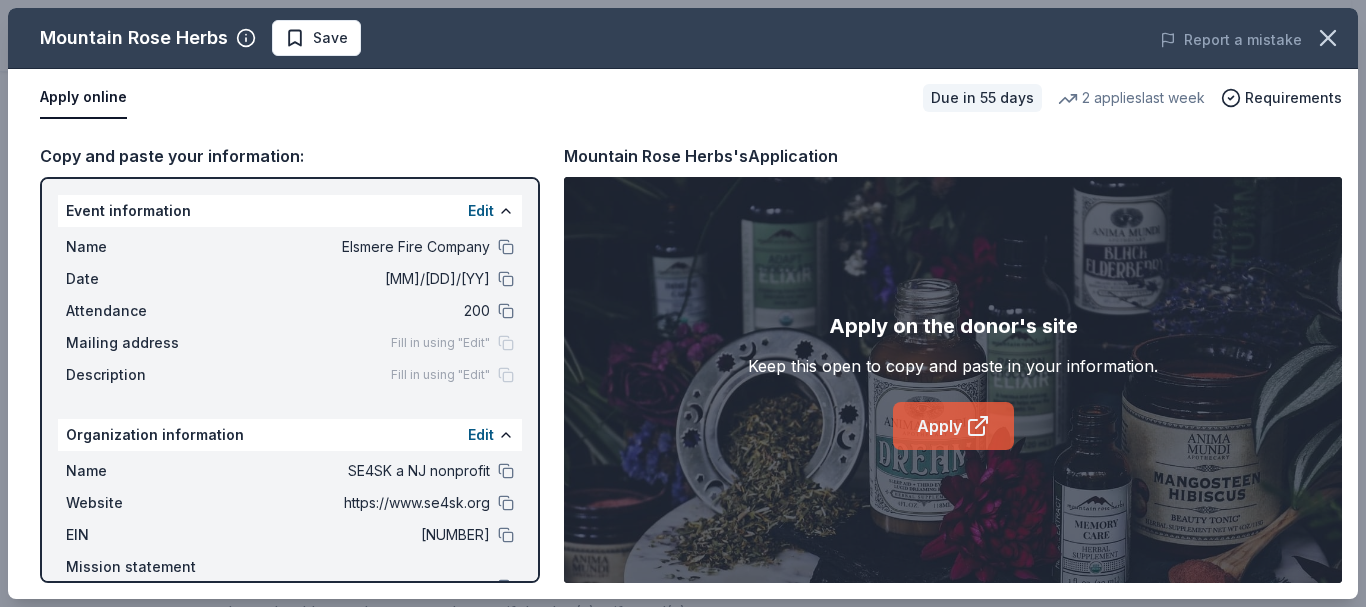 click 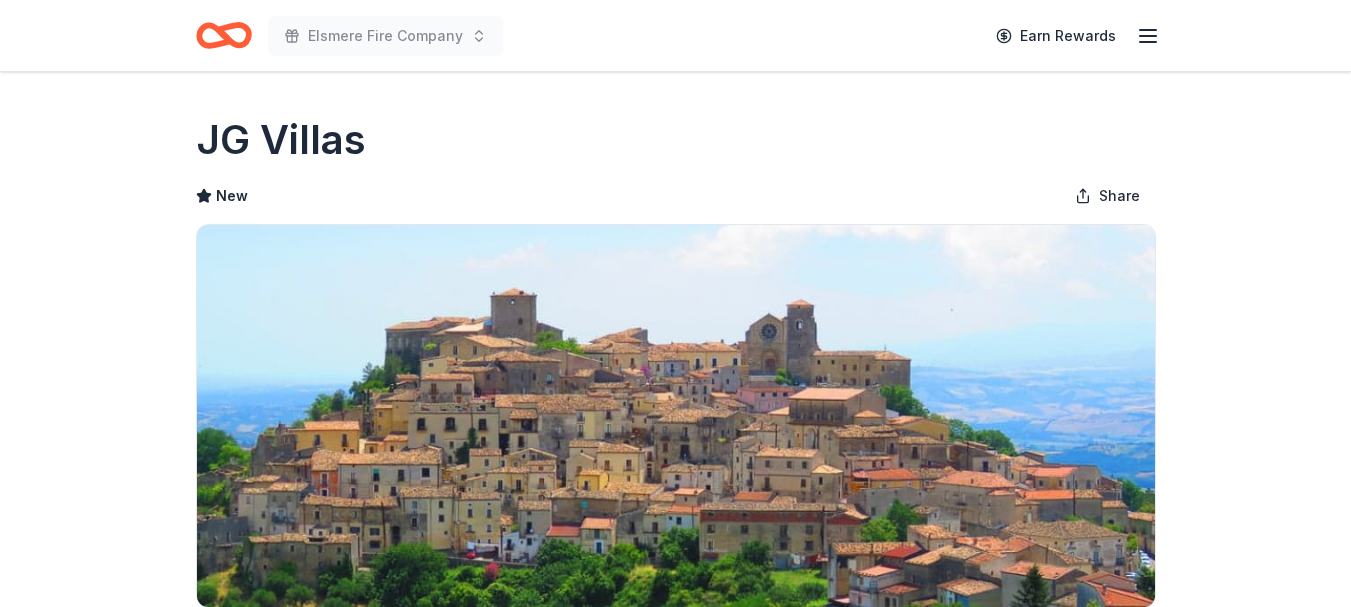 scroll, scrollTop: 0, scrollLeft: 0, axis: both 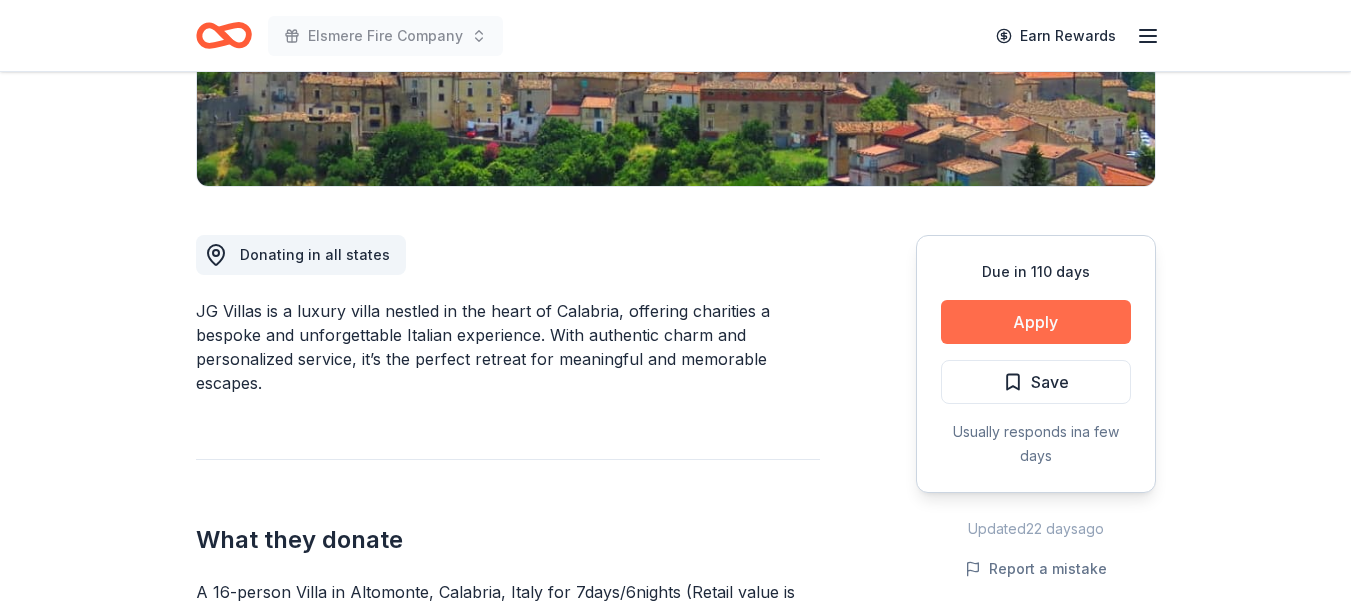 click on "Apply" at bounding box center (1036, 322) 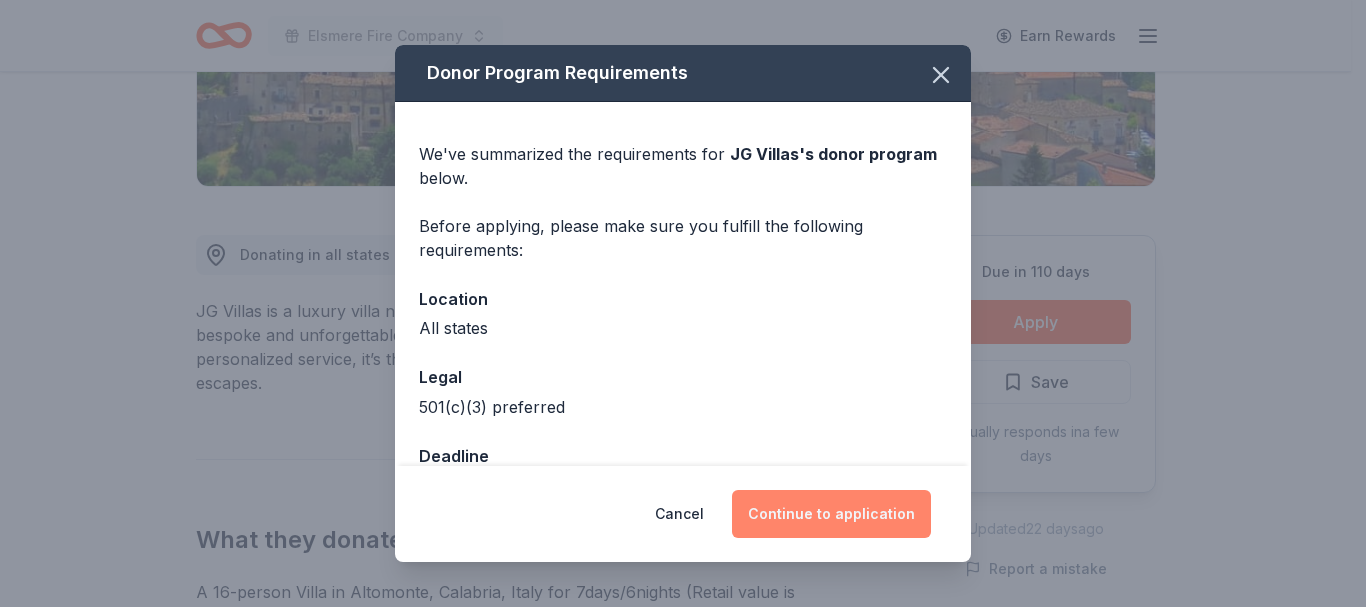 click on "Continue to application" at bounding box center (831, 514) 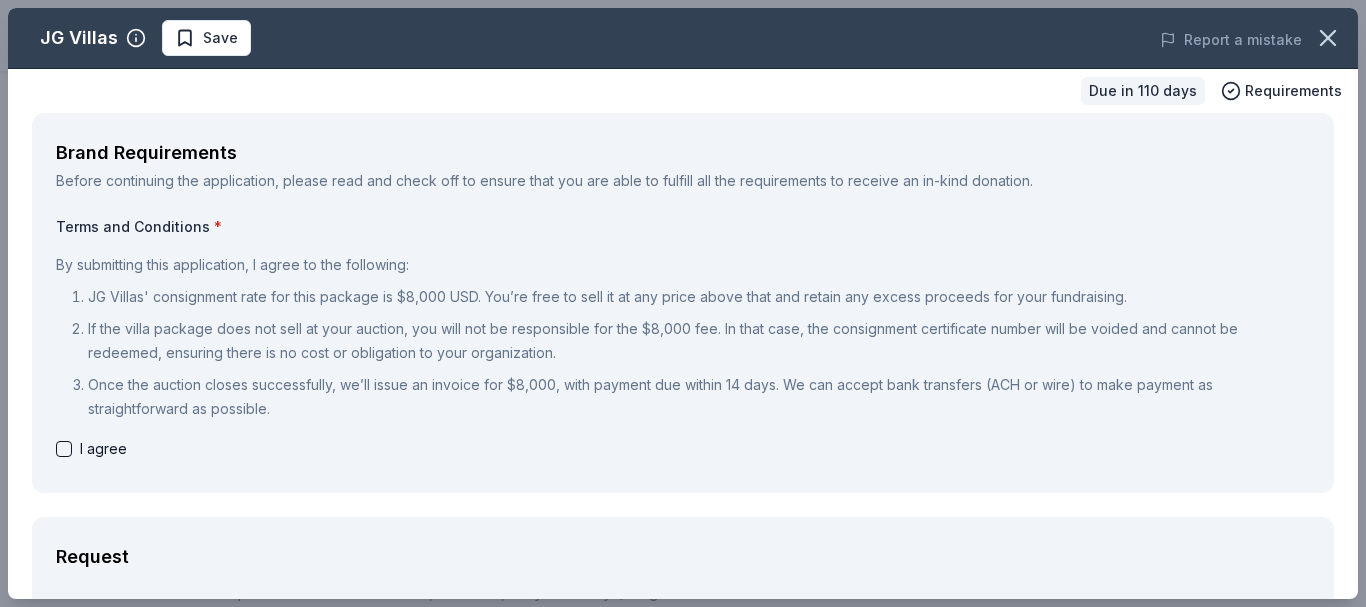 click on "I agree" at bounding box center (683, 449) 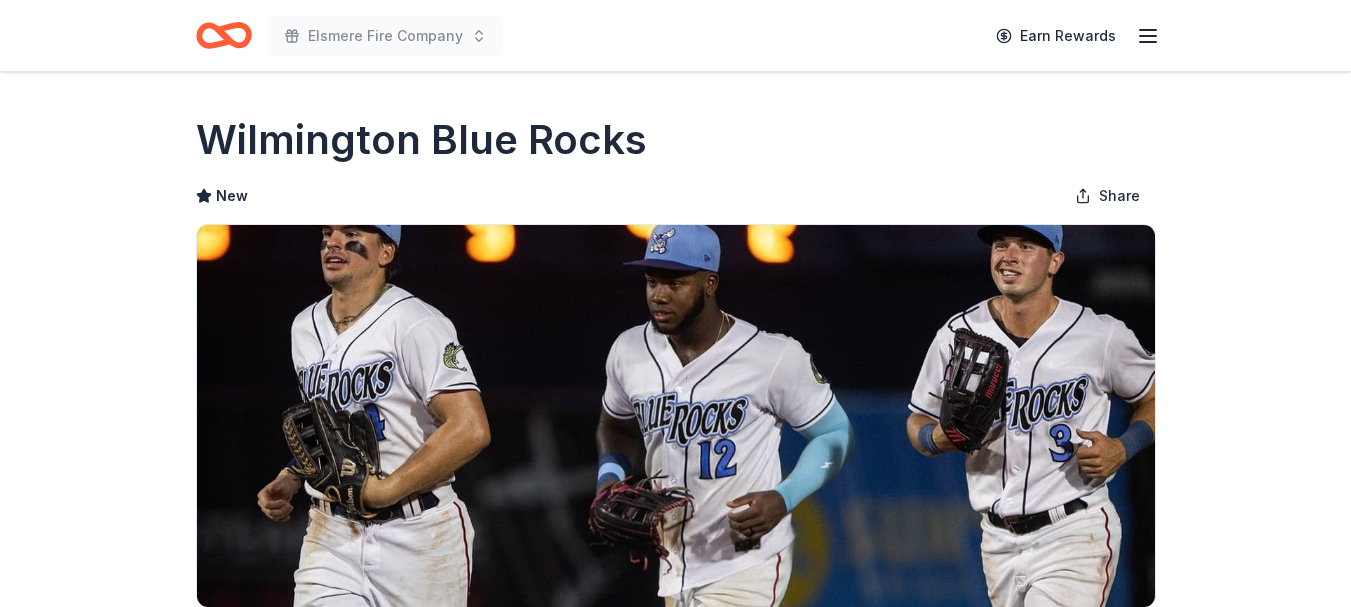 scroll, scrollTop: 0, scrollLeft: 0, axis: both 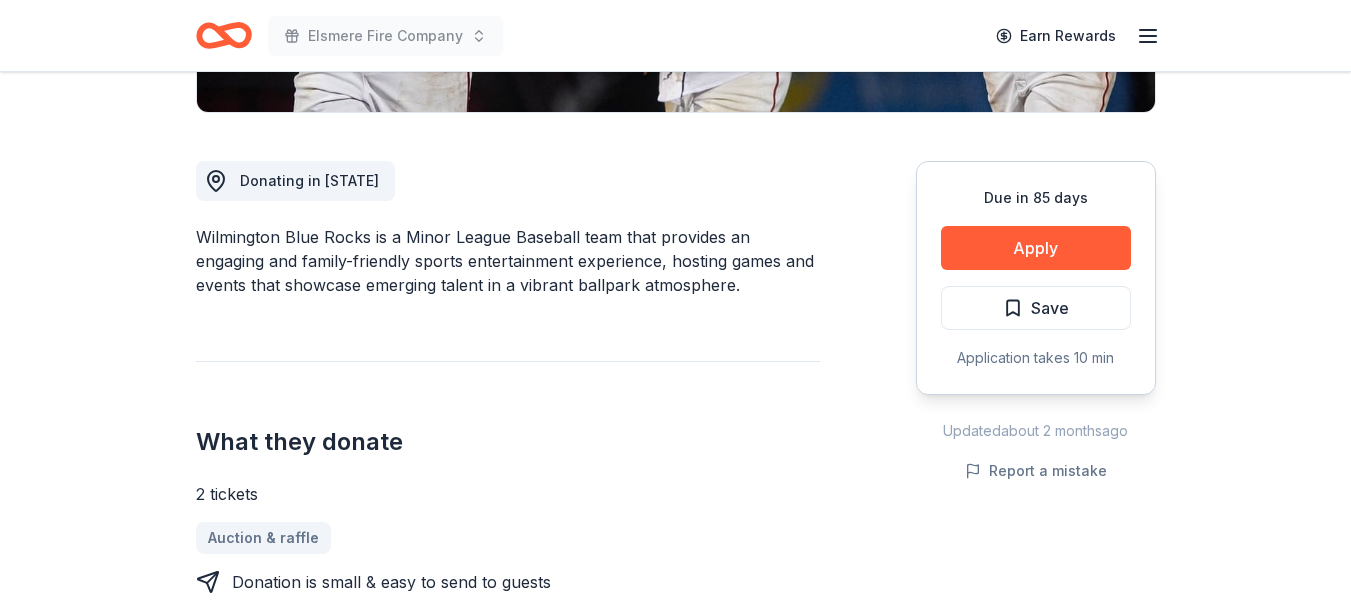 click on "Due in 85 days Apply Save Application takes 10 min" at bounding box center (1036, 278) 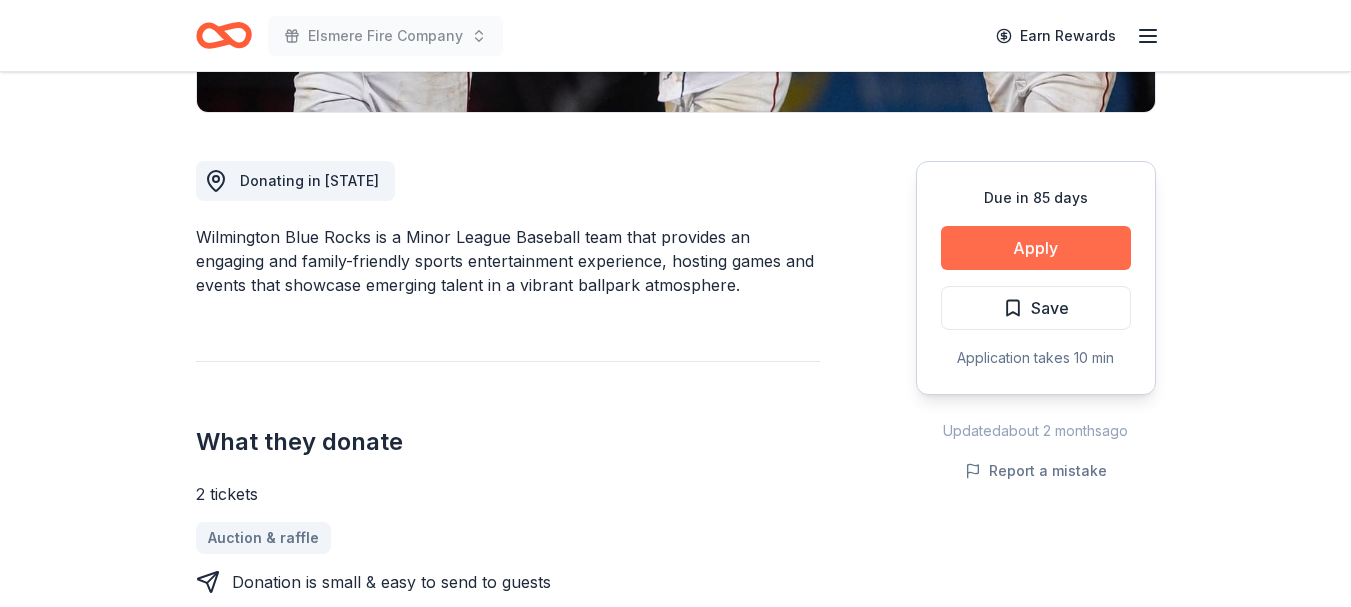 click on "Apply" at bounding box center [1036, 248] 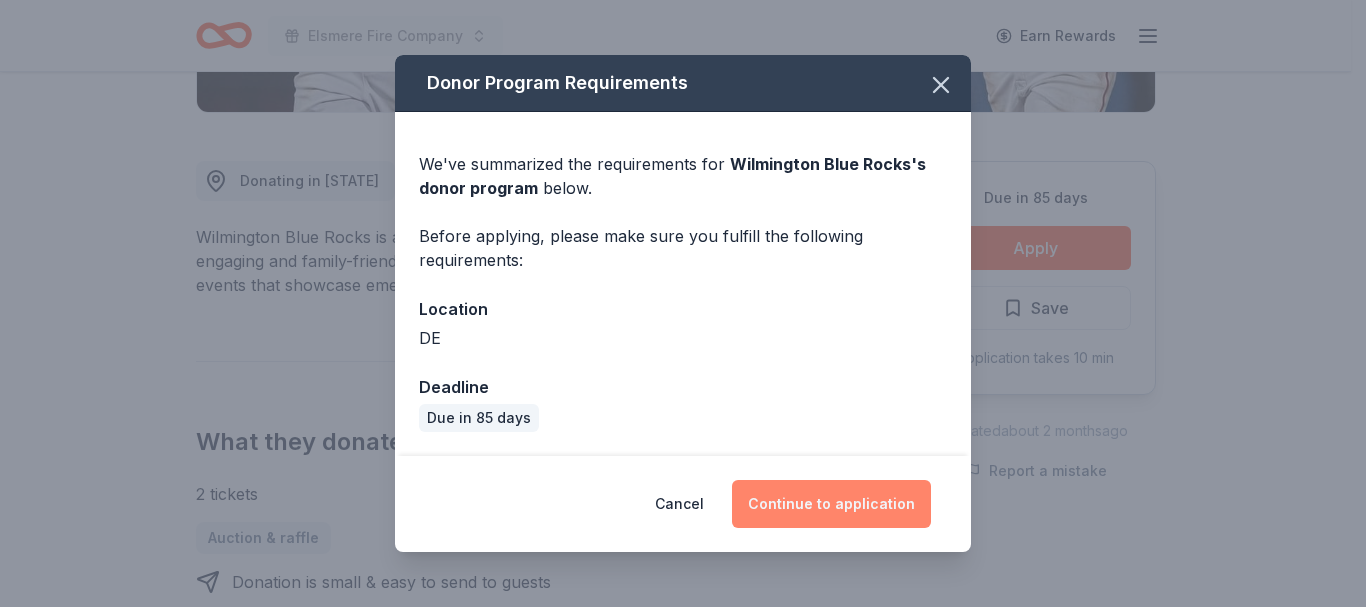 click on "Continue to application" at bounding box center [831, 504] 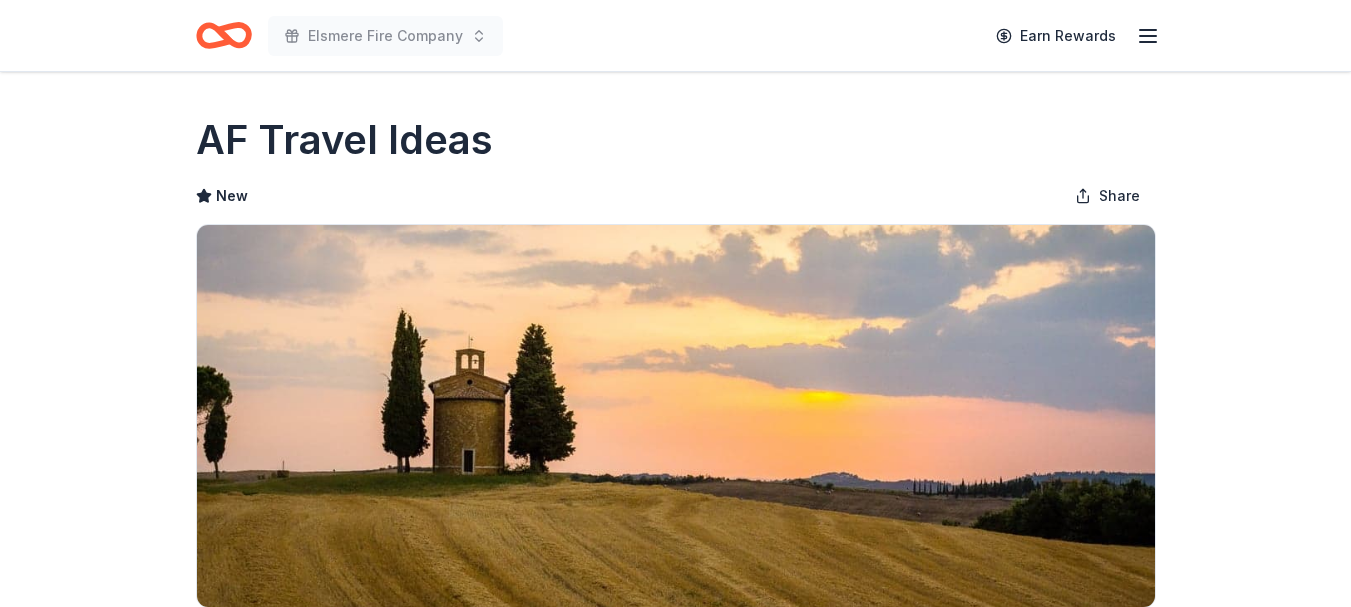 scroll, scrollTop: 0, scrollLeft: 0, axis: both 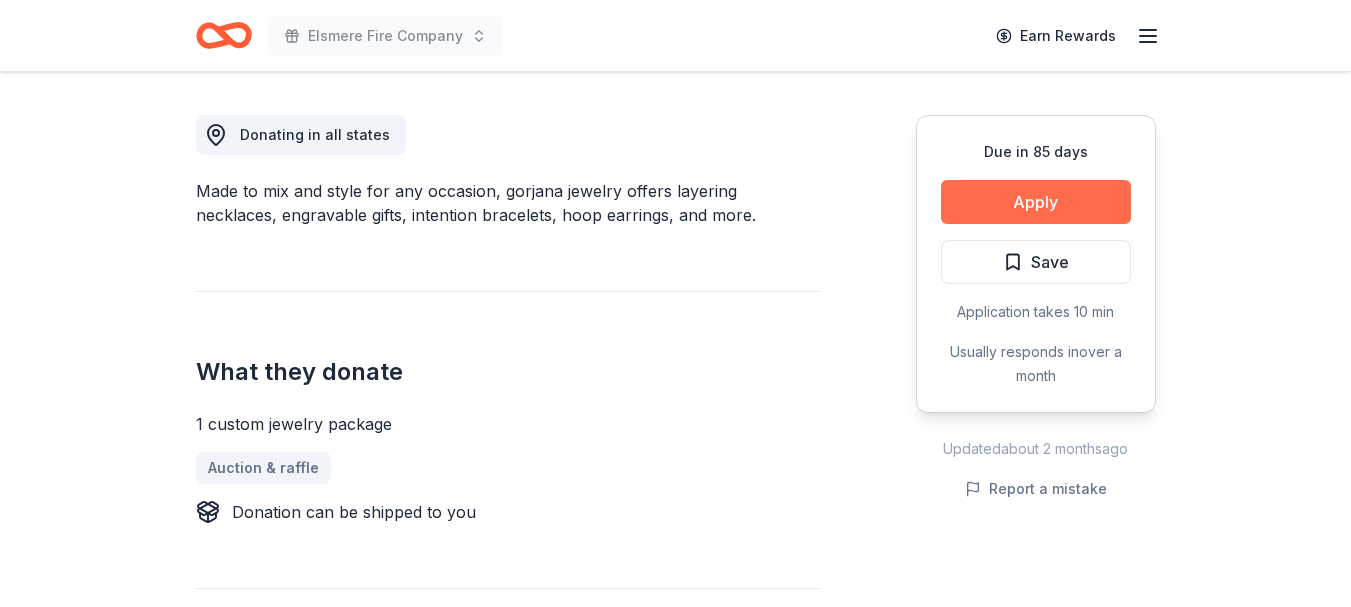 click on "Apply" at bounding box center [1036, 202] 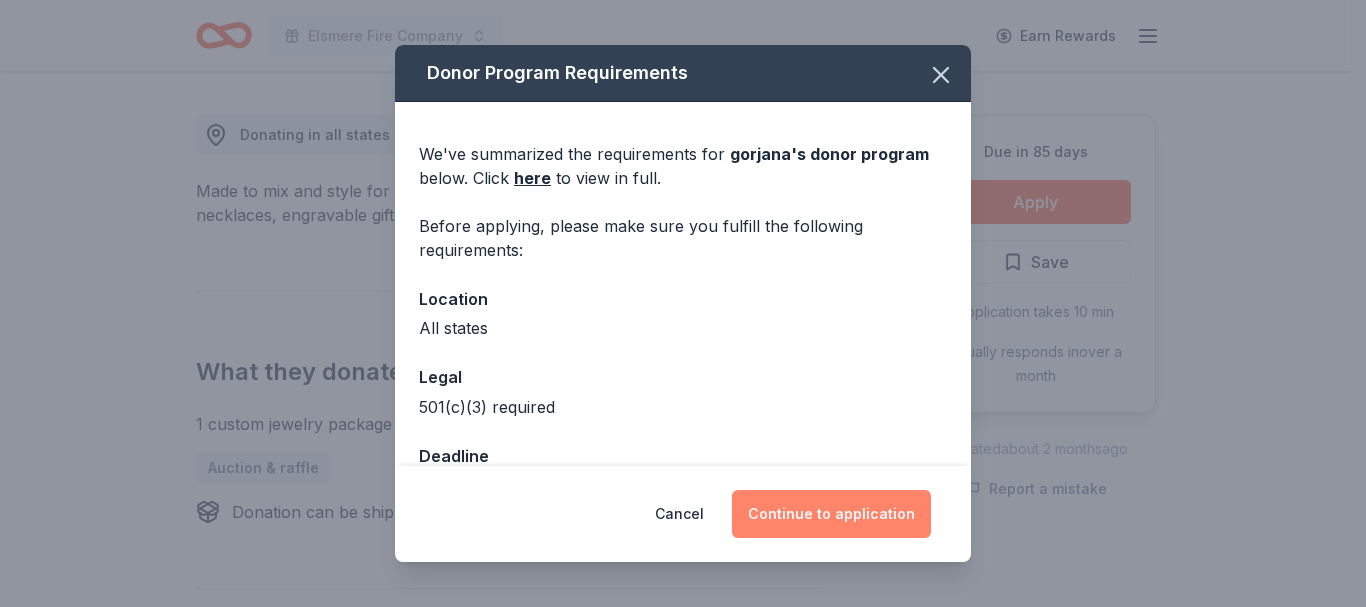 click on "Continue to application" at bounding box center (831, 514) 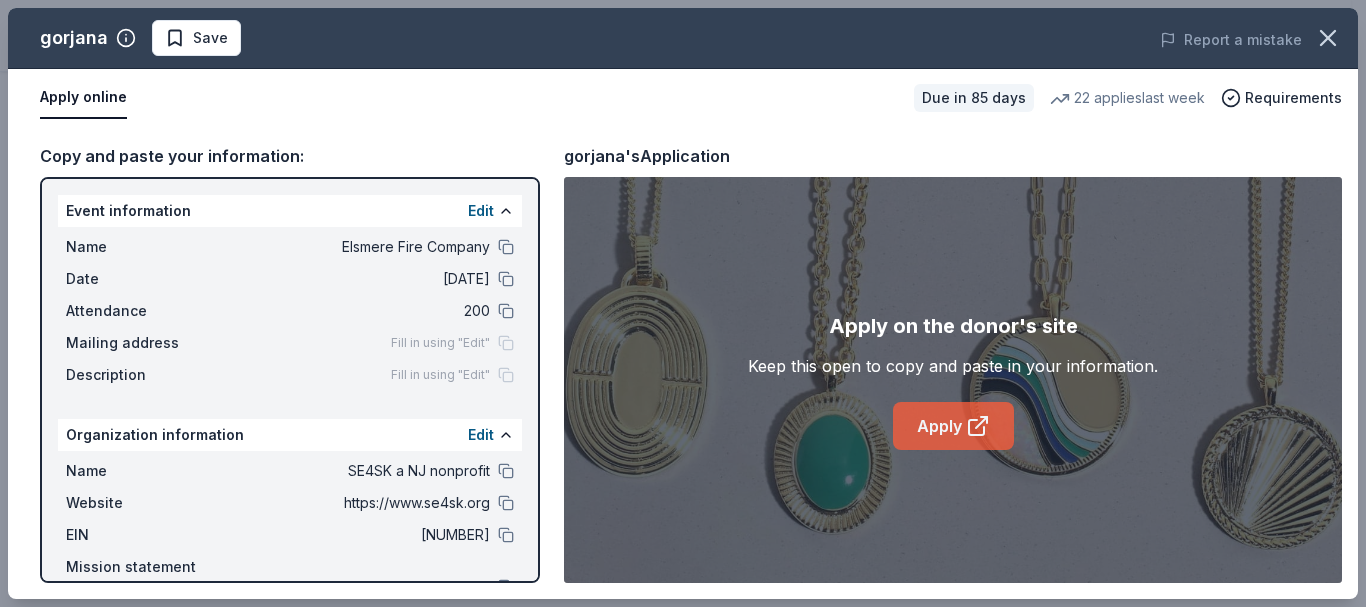 click on "Apply" at bounding box center [953, 426] 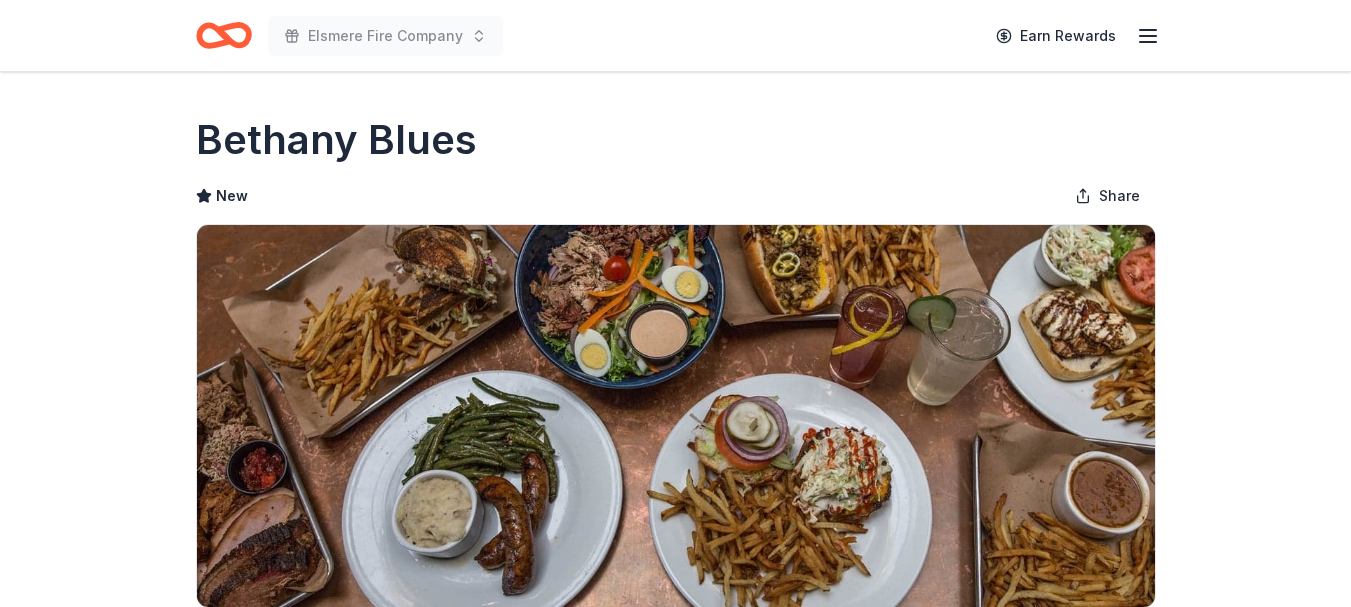 scroll, scrollTop: 0, scrollLeft: 0, axis: both 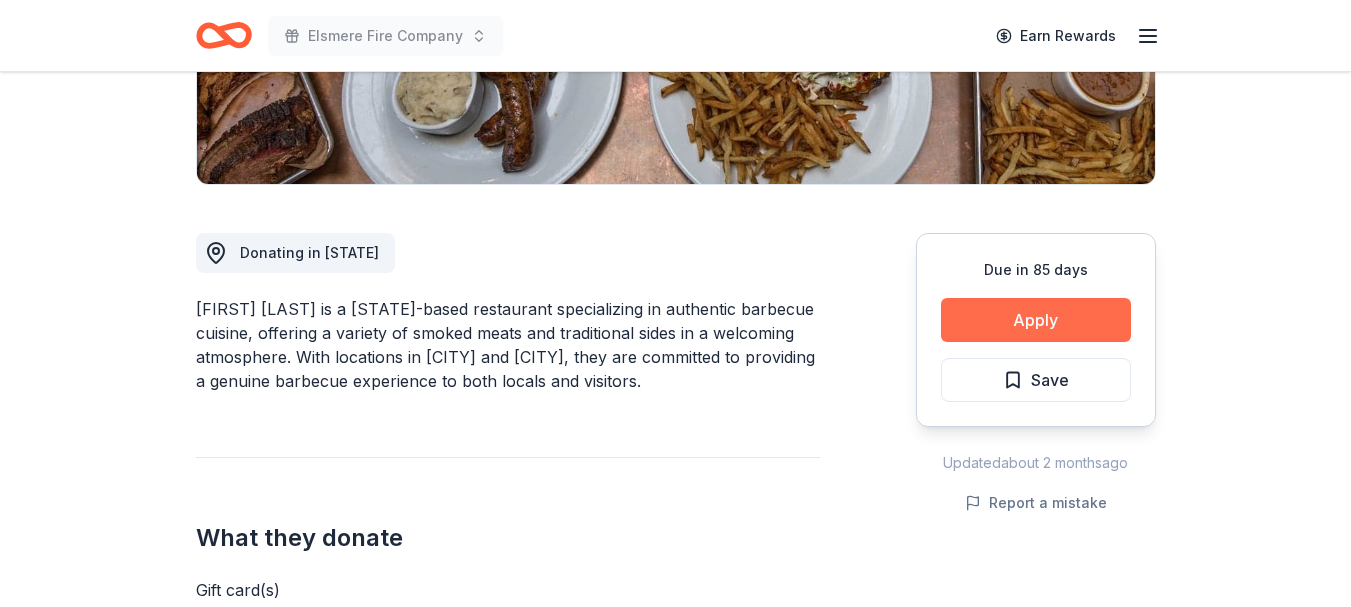 click on "Apply" at bounding box center [1036, 320] 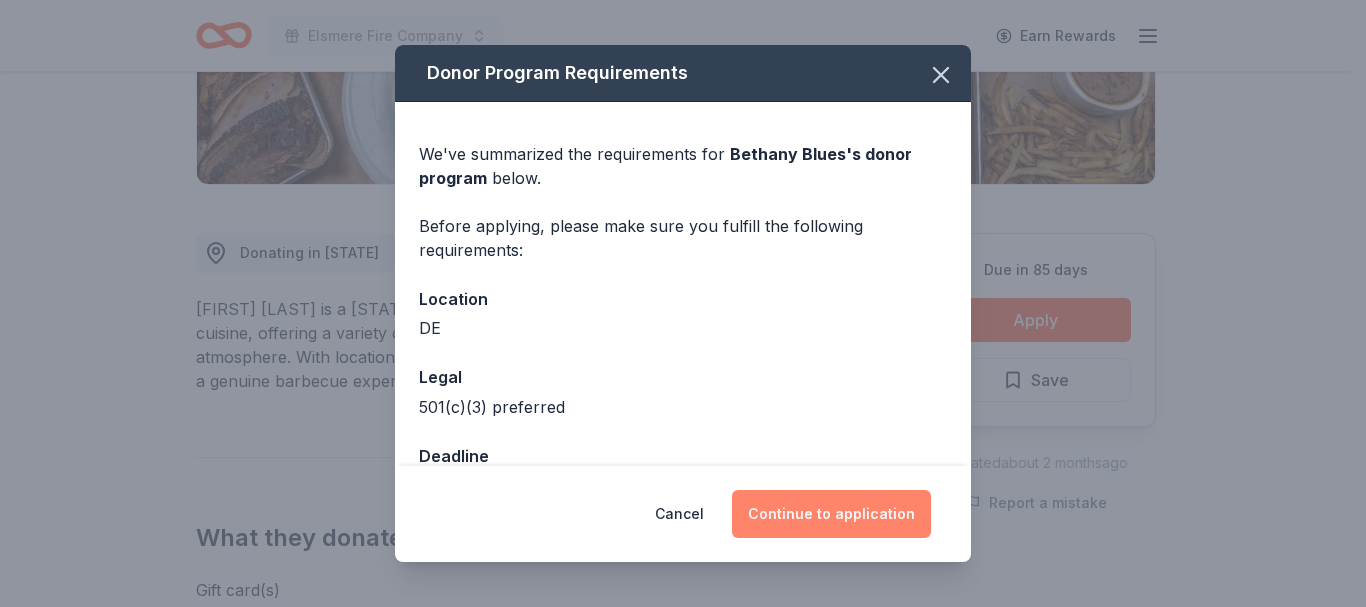 click on "Continue to application" at bounding box center [831, 514] 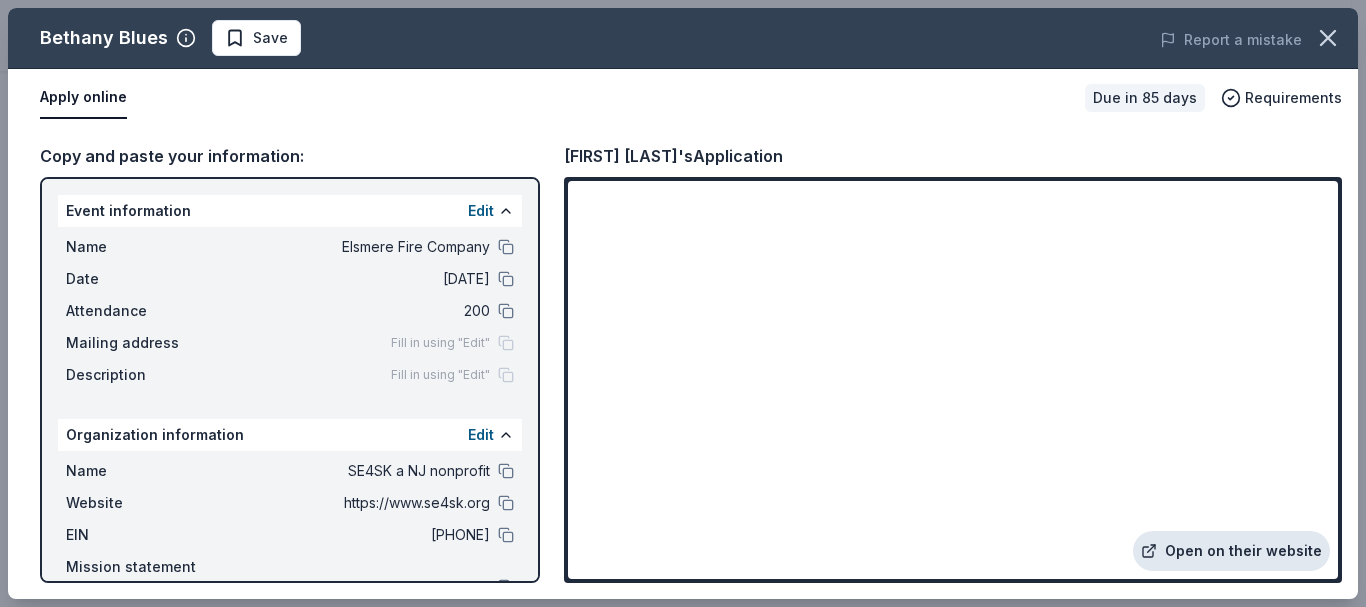 click on "Open on their website" at bounding box center (1231, 551) 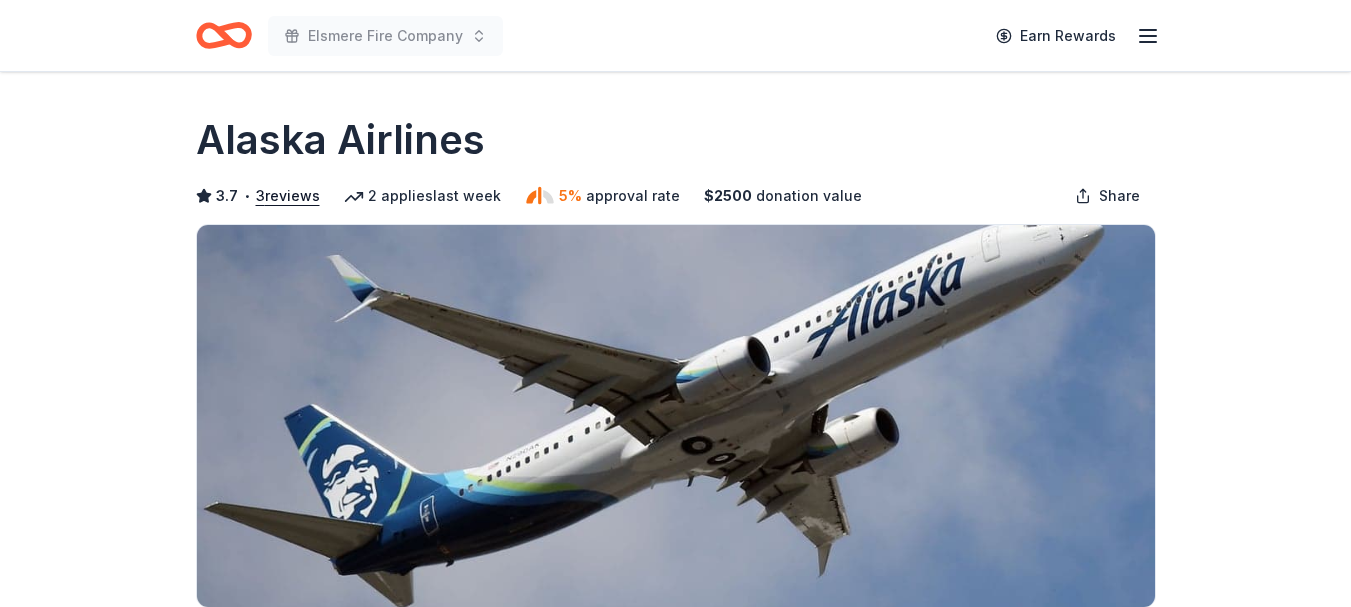 scroll, scrollTop: 0, scrollLeft: 0, axis: both 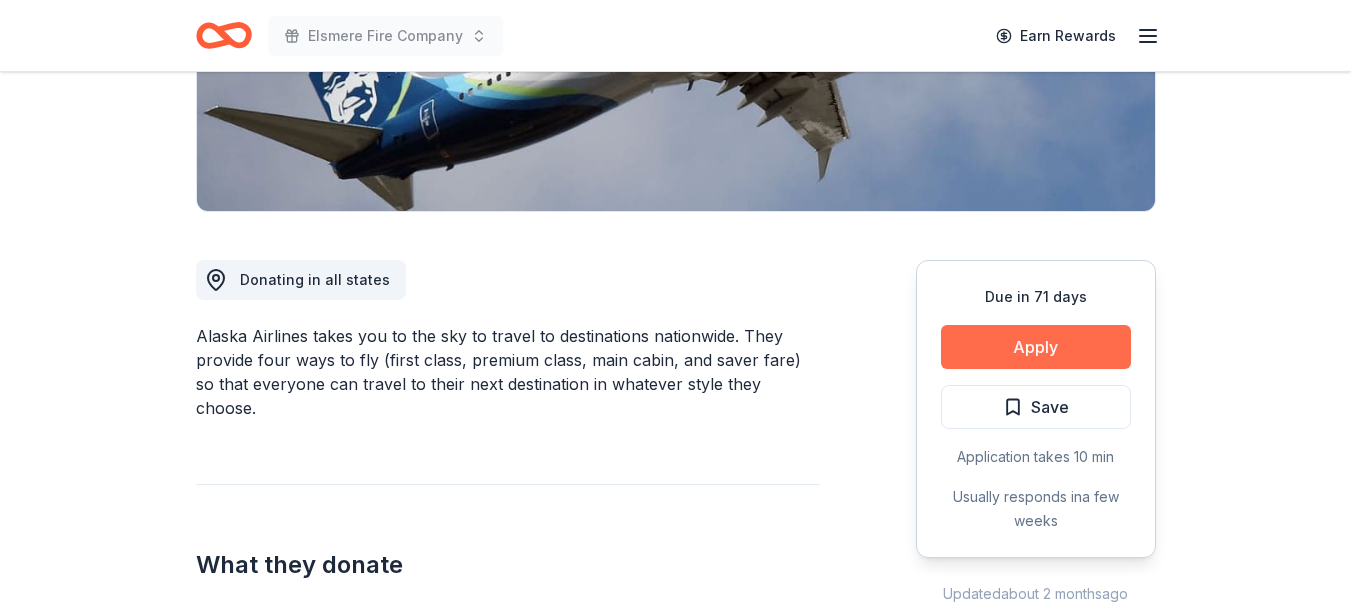 click on "Apply" at bounding box center (1036, 347) 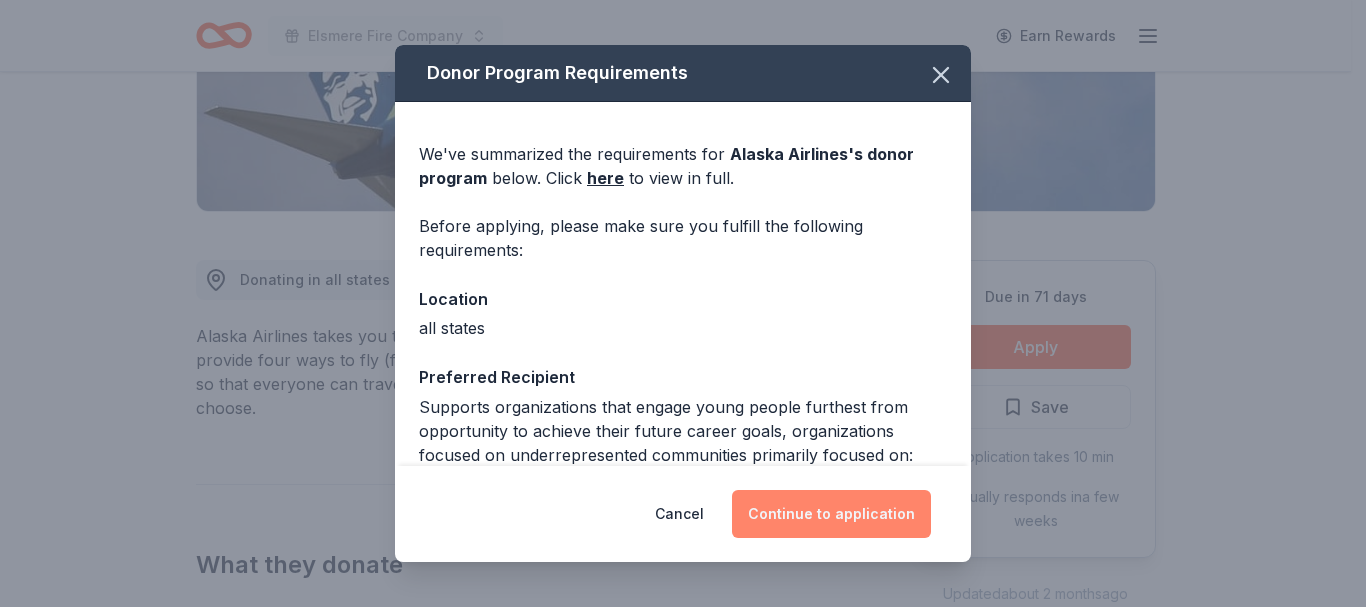 click on "Continue to application" at bounding box center (831, 514) 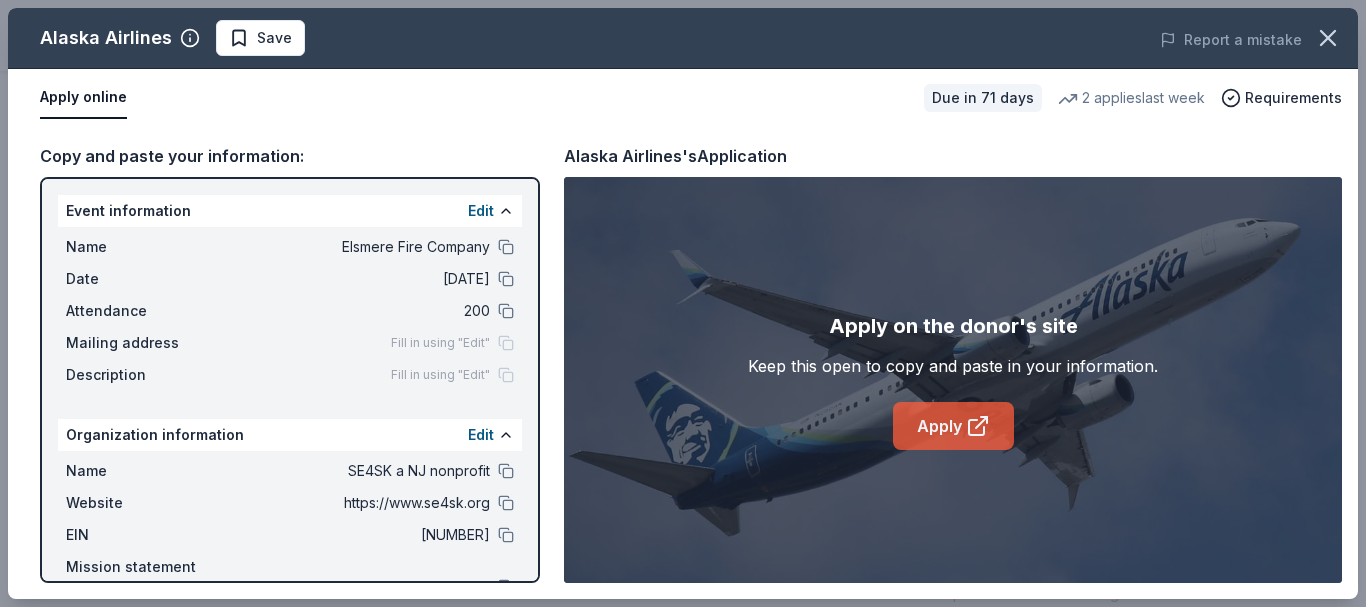 click on "Apply" at bounding box center (953, 426) 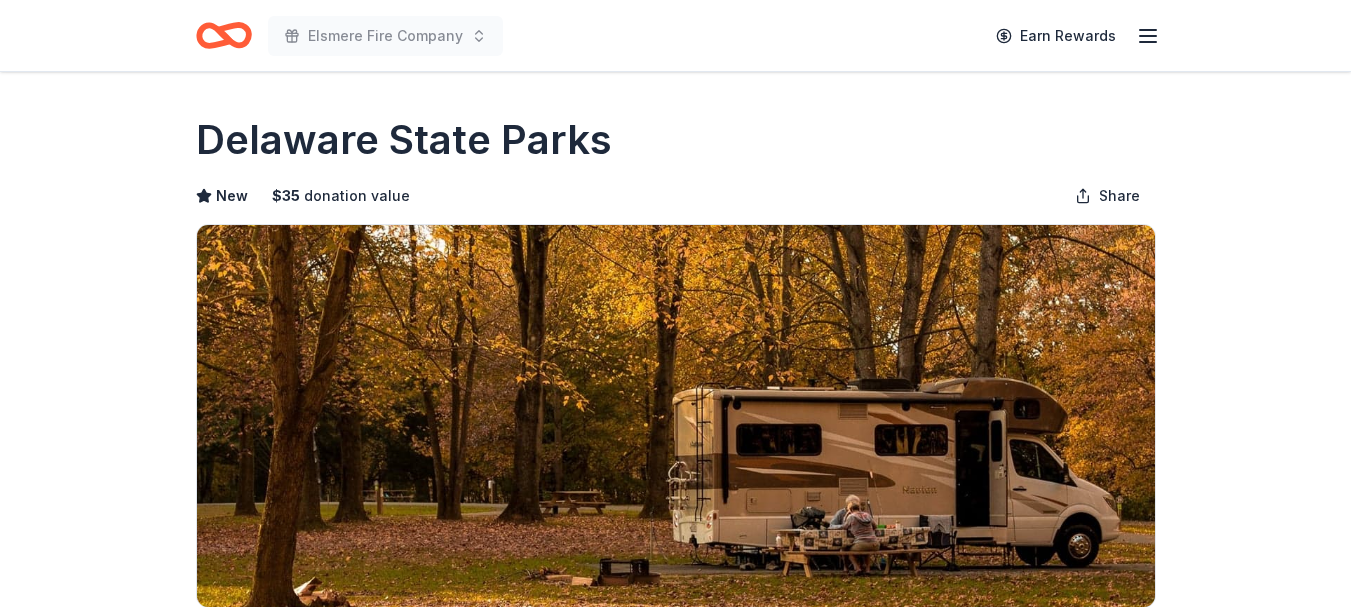 scroll, scrollTop: 0, scrollLeft: 0, axis: both 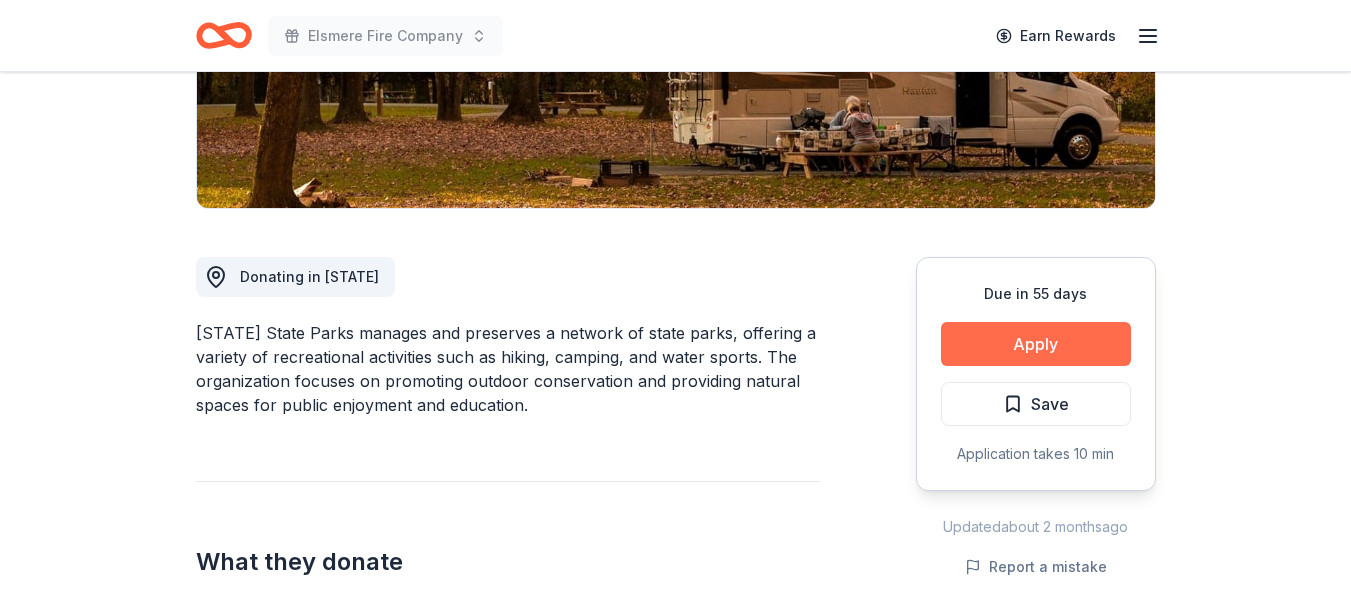 click on "Apply" at bounding box center [1036, 344] 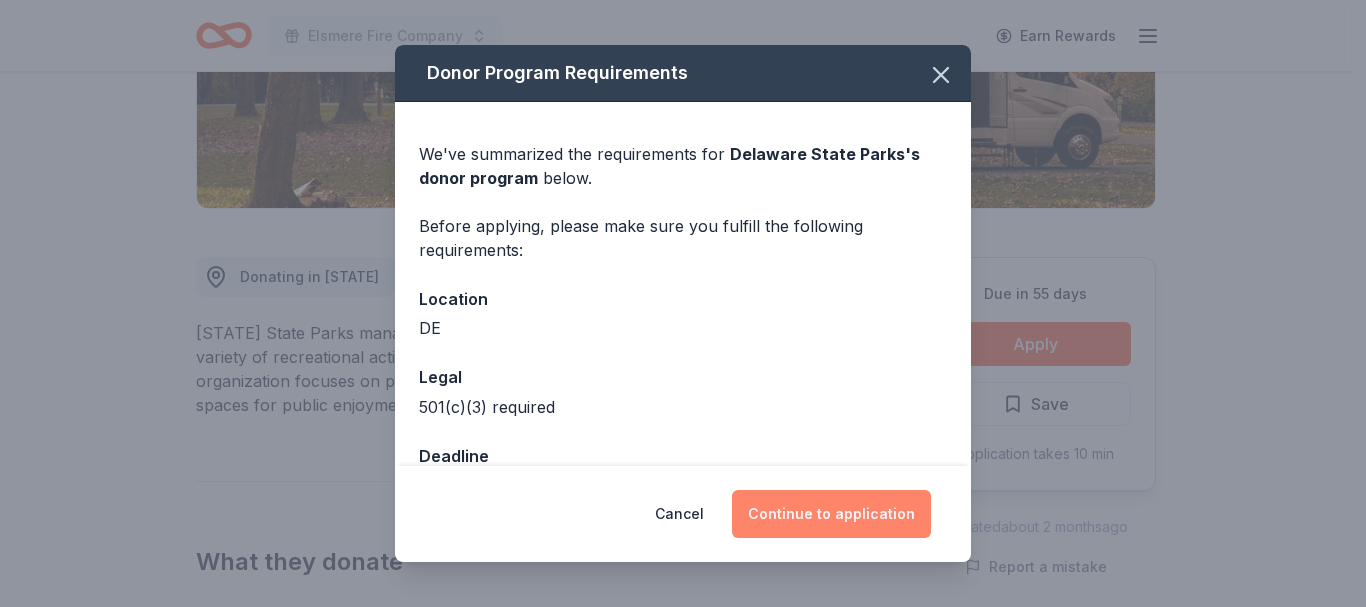 click on "Continue to application" at bounding box center (831, 514) 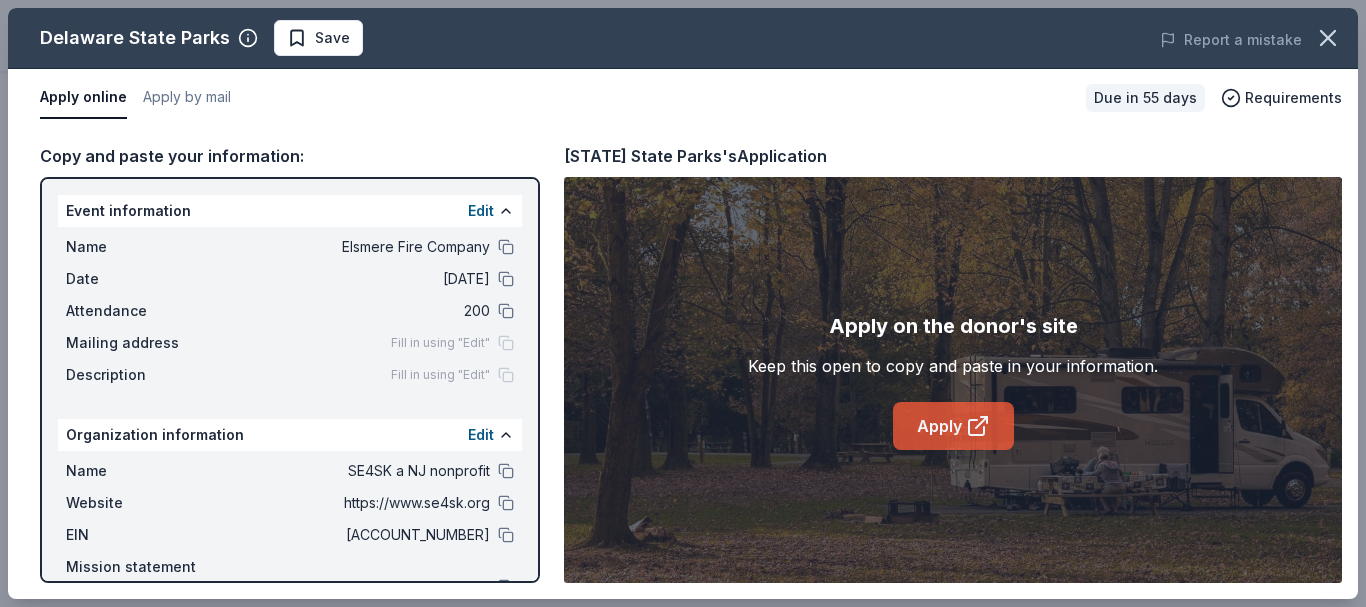 click on "Apply" at bounding box center (953, 426) 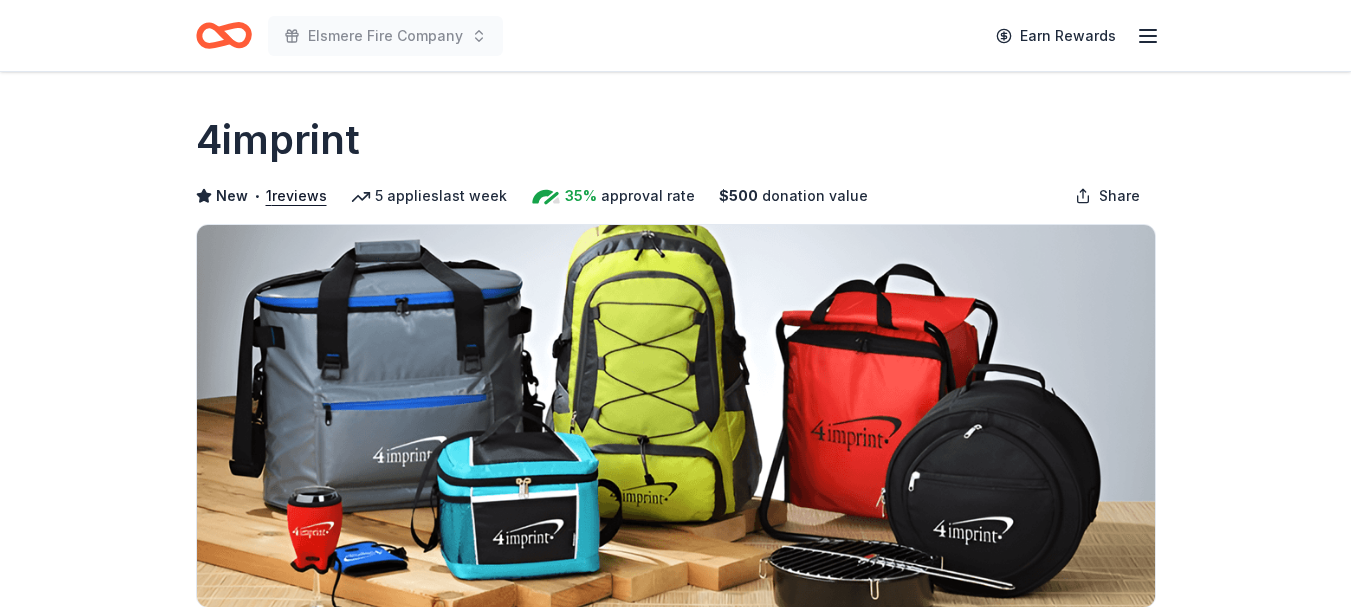scroll, scrollTop: 0, scrollLeft: 0, axis: both 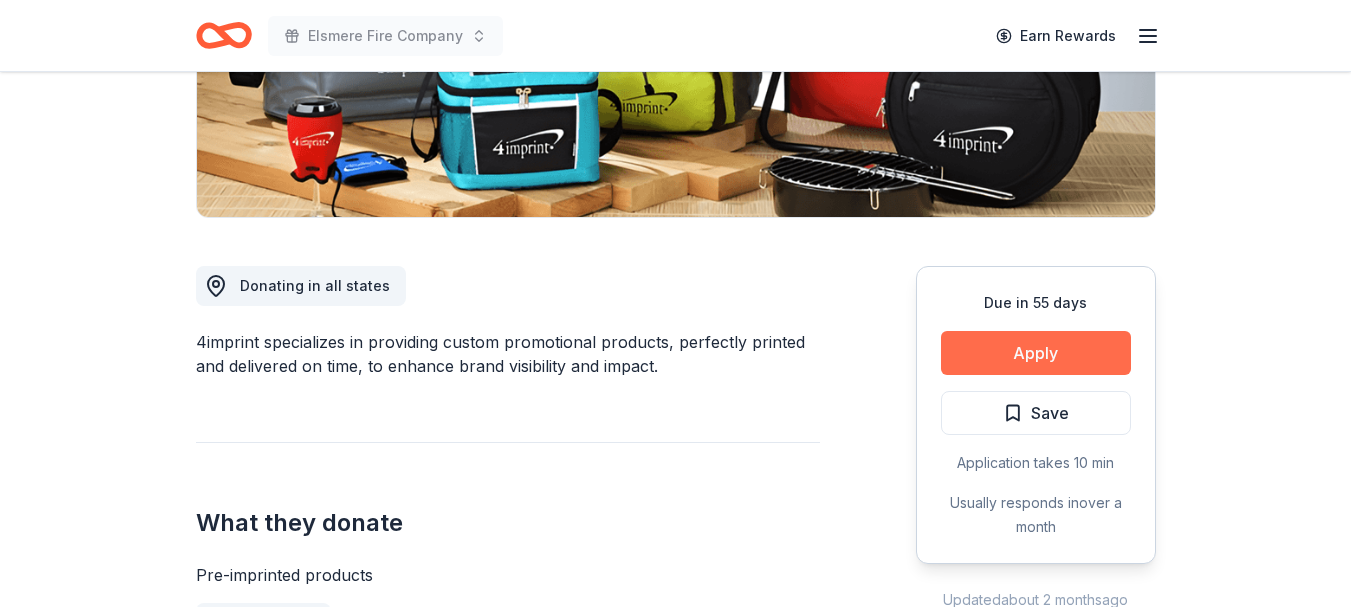click on "Apply" at bounding box center (1036, 353) 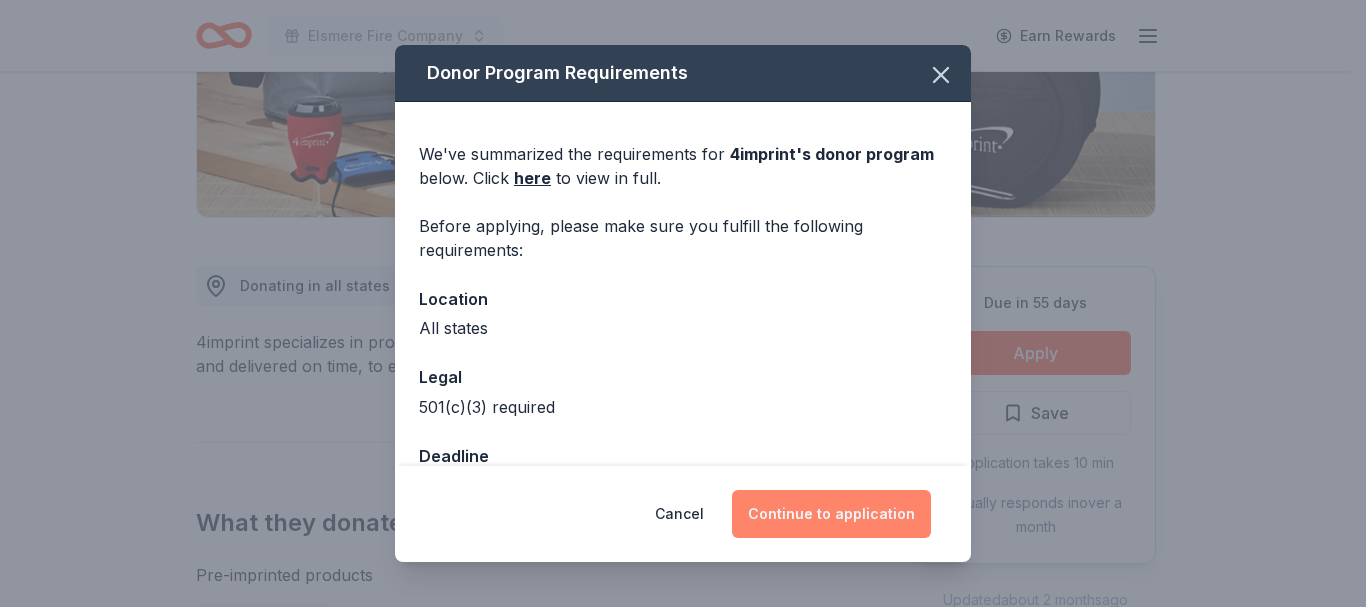 click on "Continue to application" at bounding box center (831, 514) 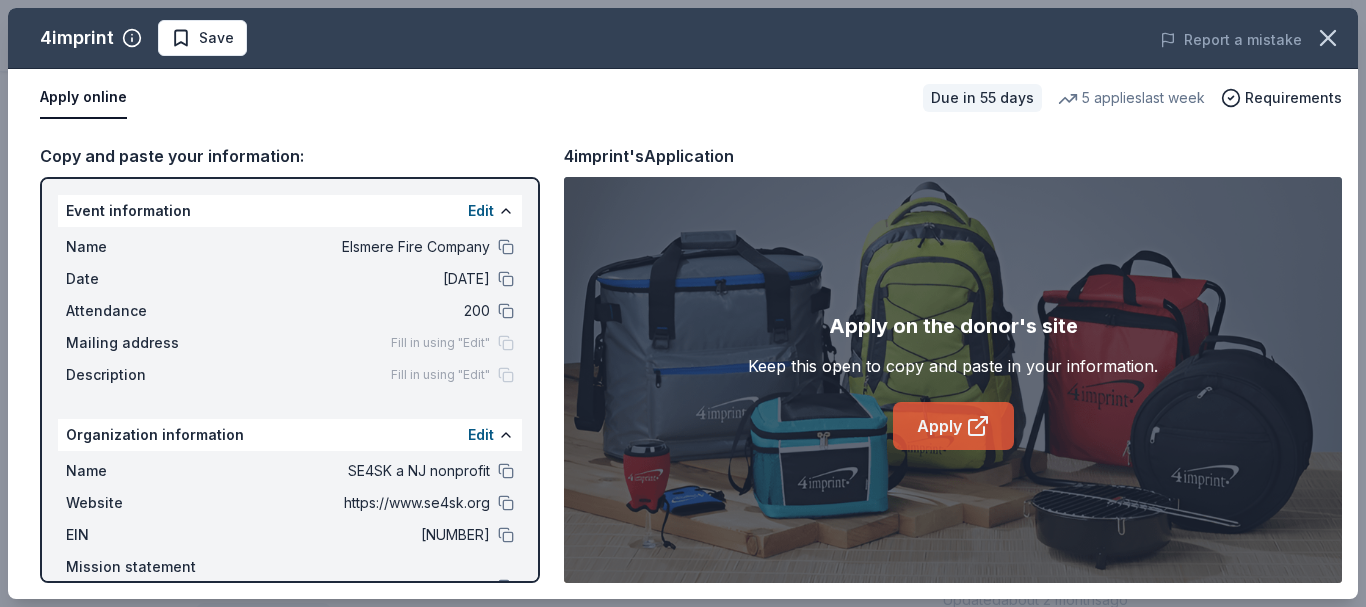 click on "Apply" at bounding box center (953, 426) 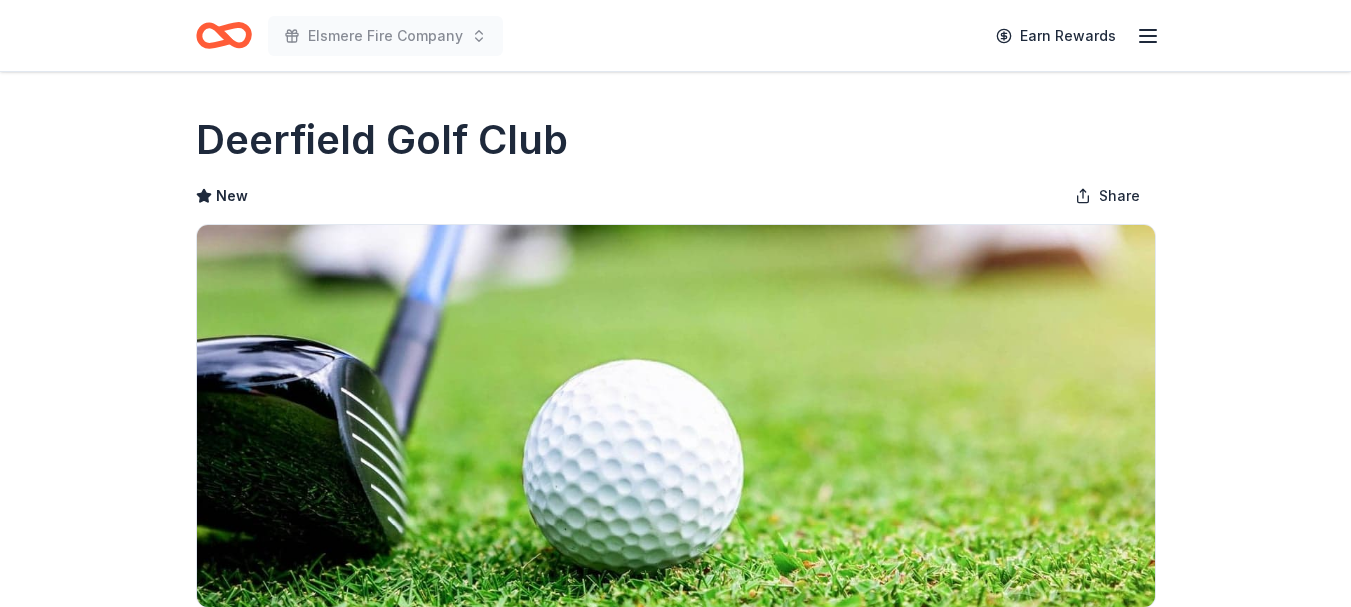 scroll, scrollTop: 0, scrollLeft: 0, axis: both 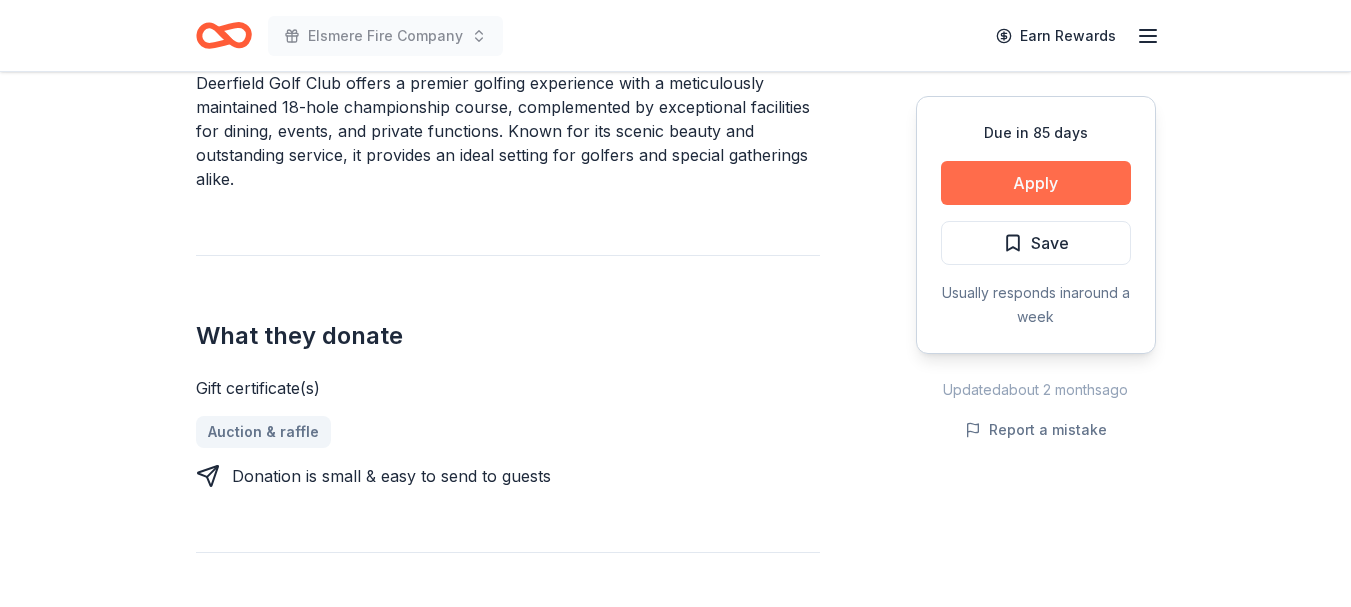 click on "Apply" at bounding box center (1036, 183) 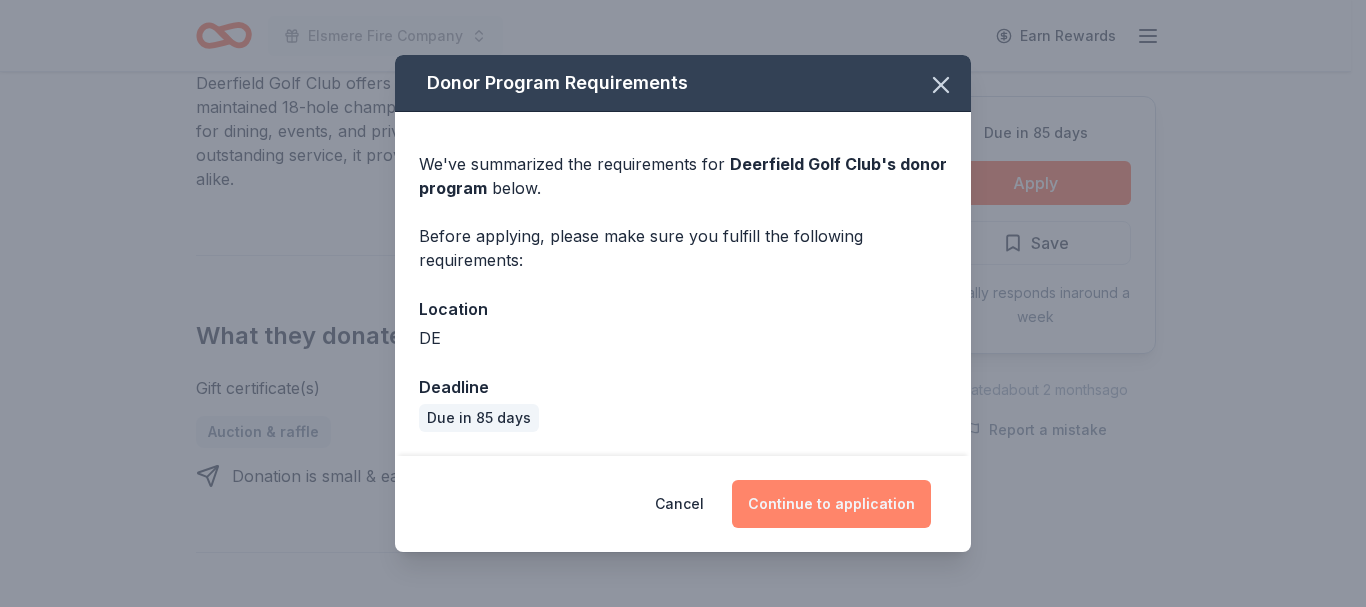 click on "Continue to application" at bounding box center (831, 504) 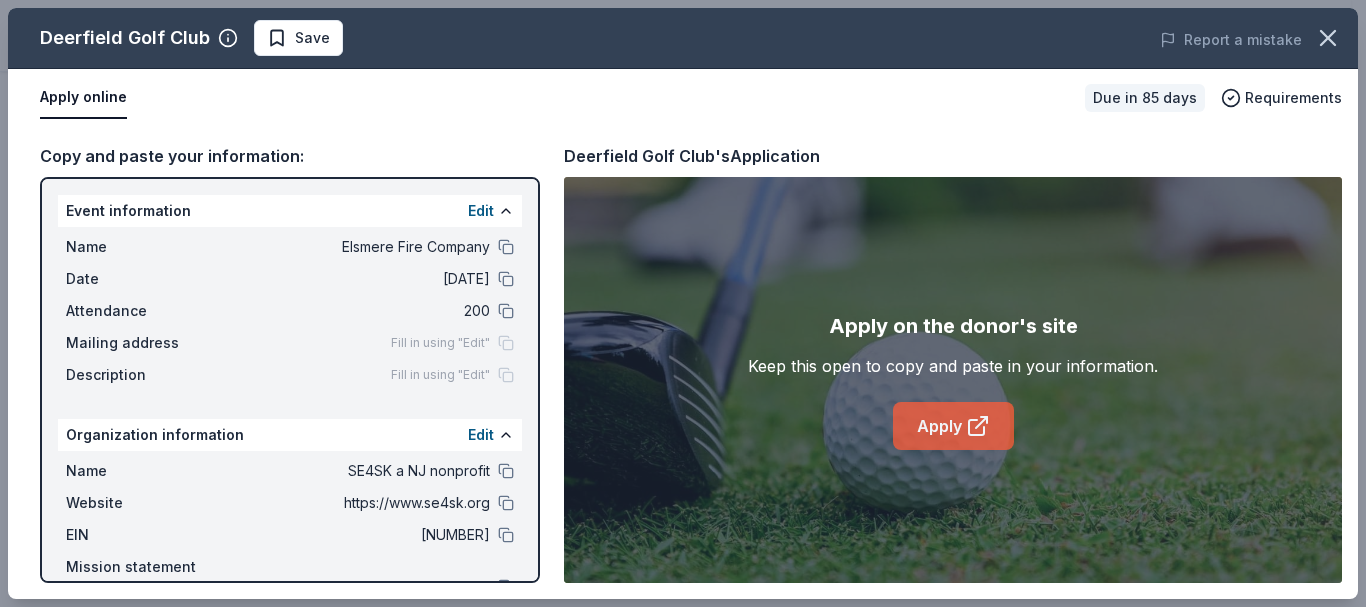 click on "Apply" at bounding box center (953, 426) 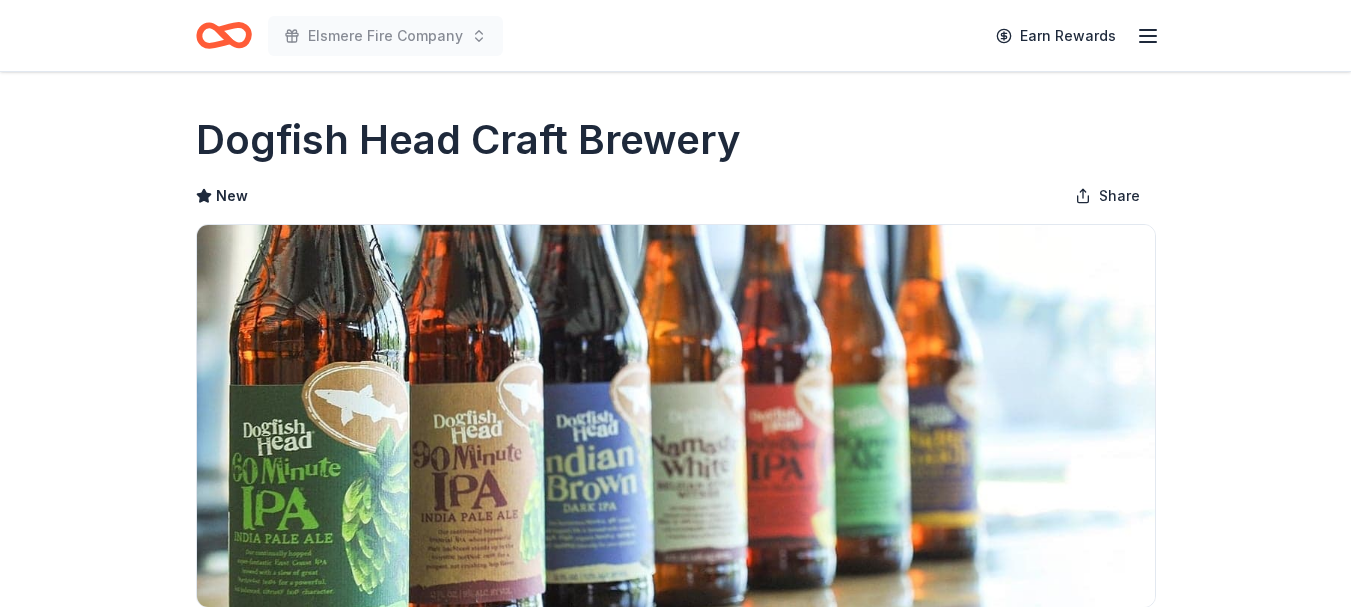 scroll, scrollTop: 0, scrollLeft: 0, axis: both 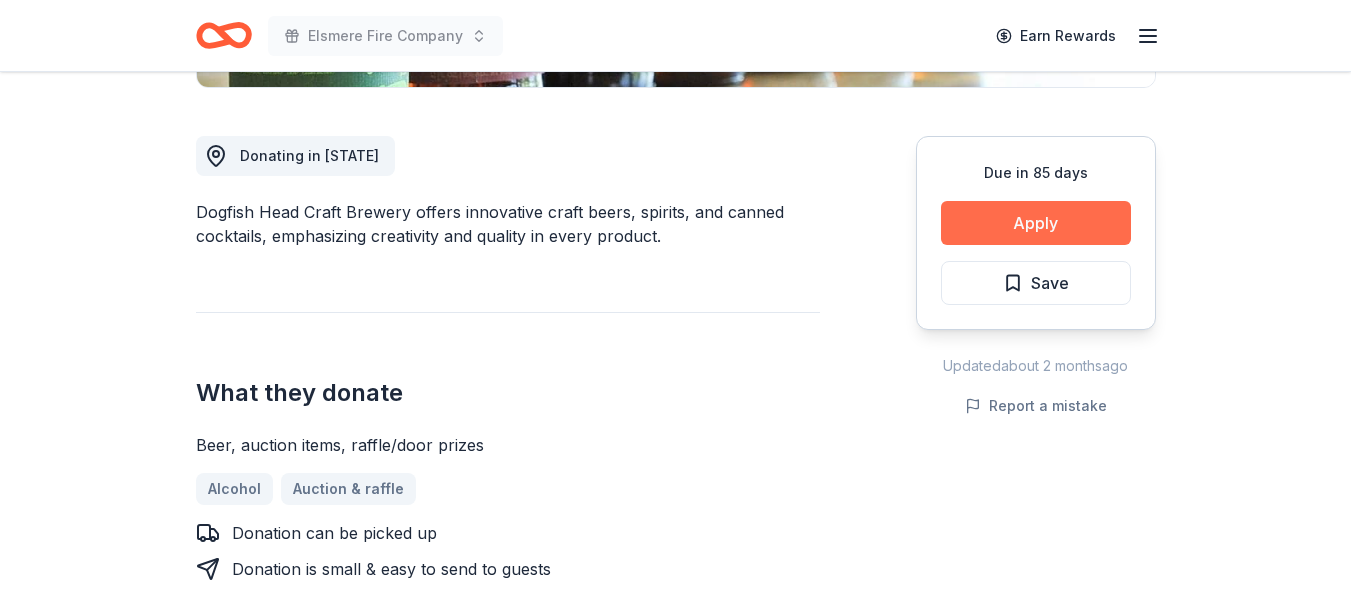 click on "Apply" at bounding box center [1036, 223] 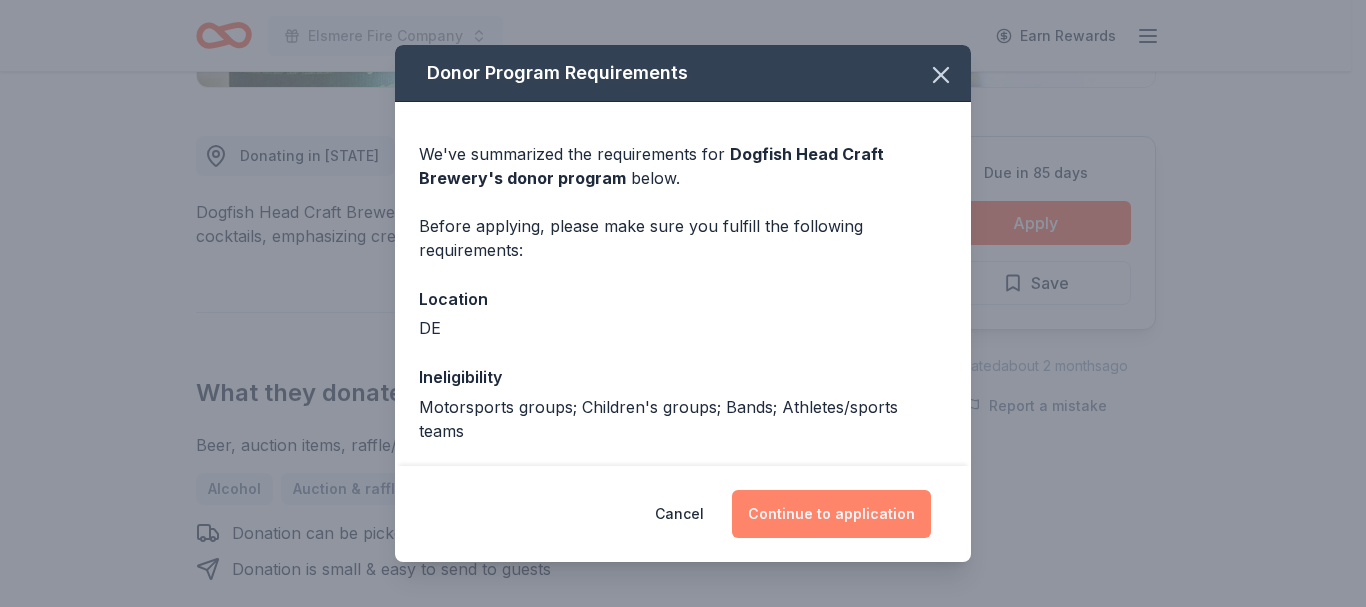 click on "Continue to application" at bounding box center [831, 514] 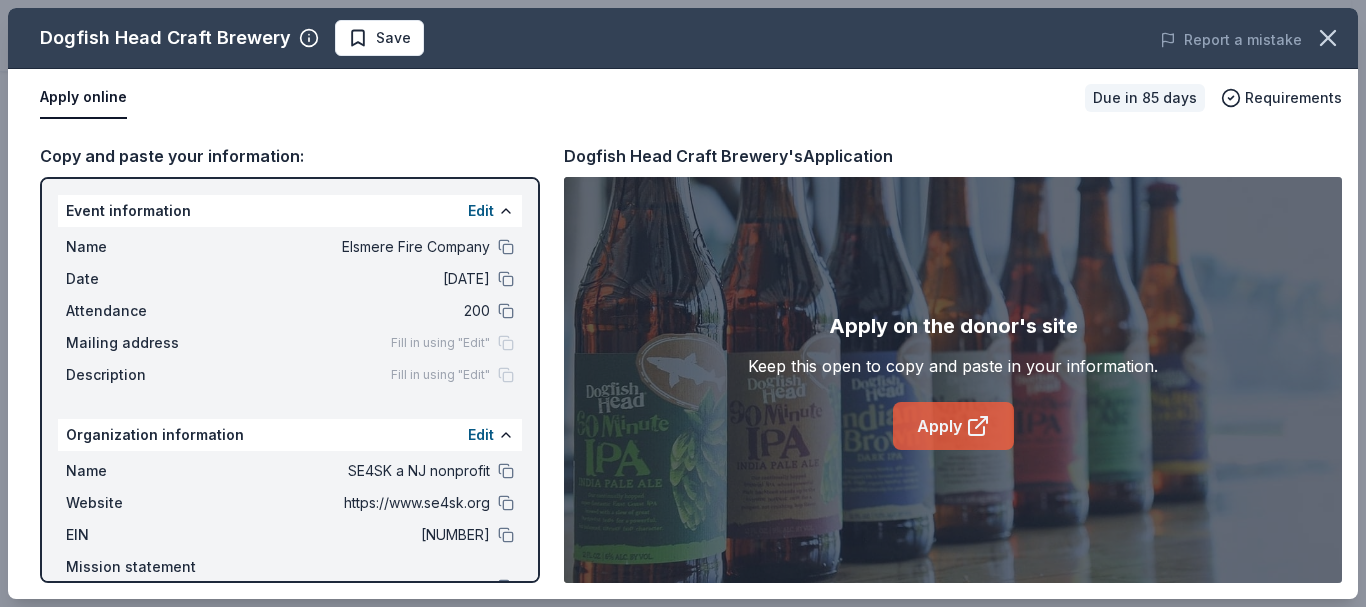 click on "Apply" at bounding box center (953, 426) 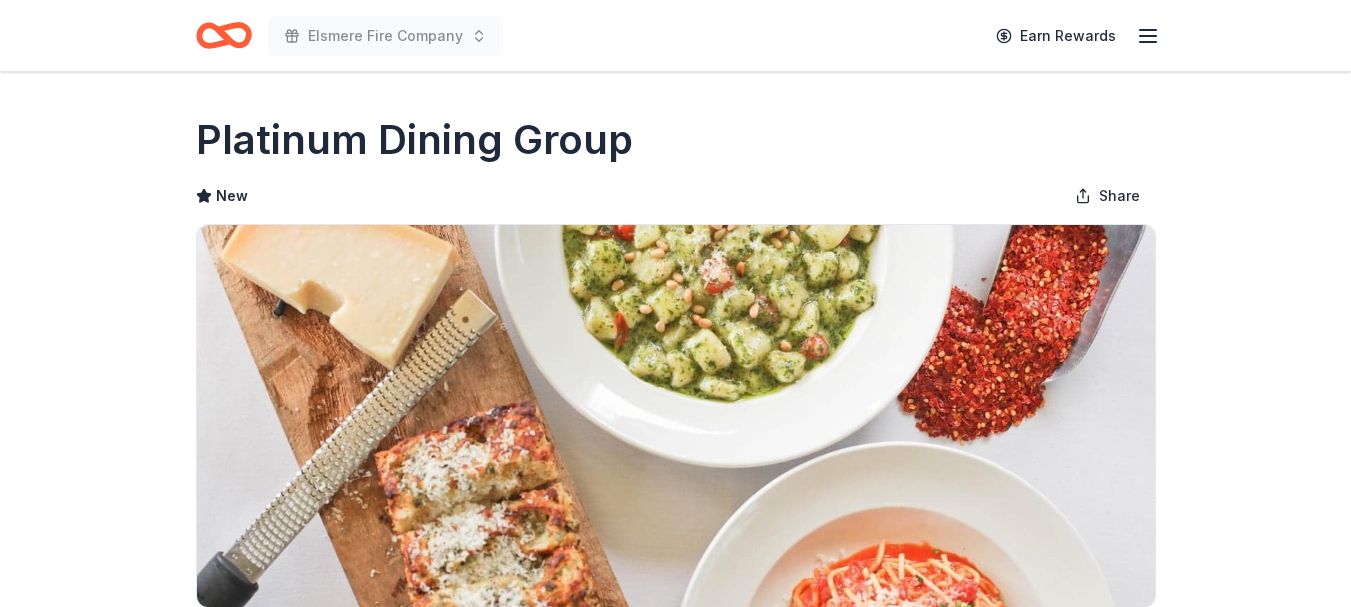 scroll, scrollTop: 0, scrollLeft: 0, axis: both 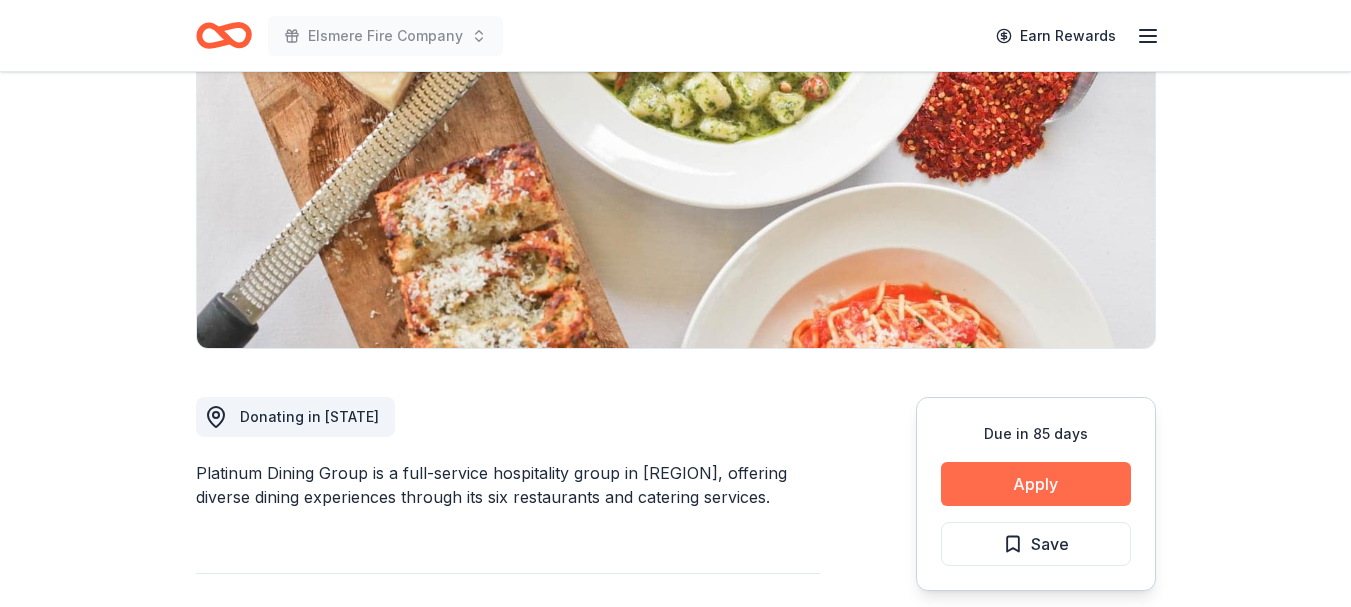 click on "Apply" at bounding box center [1036, 484] 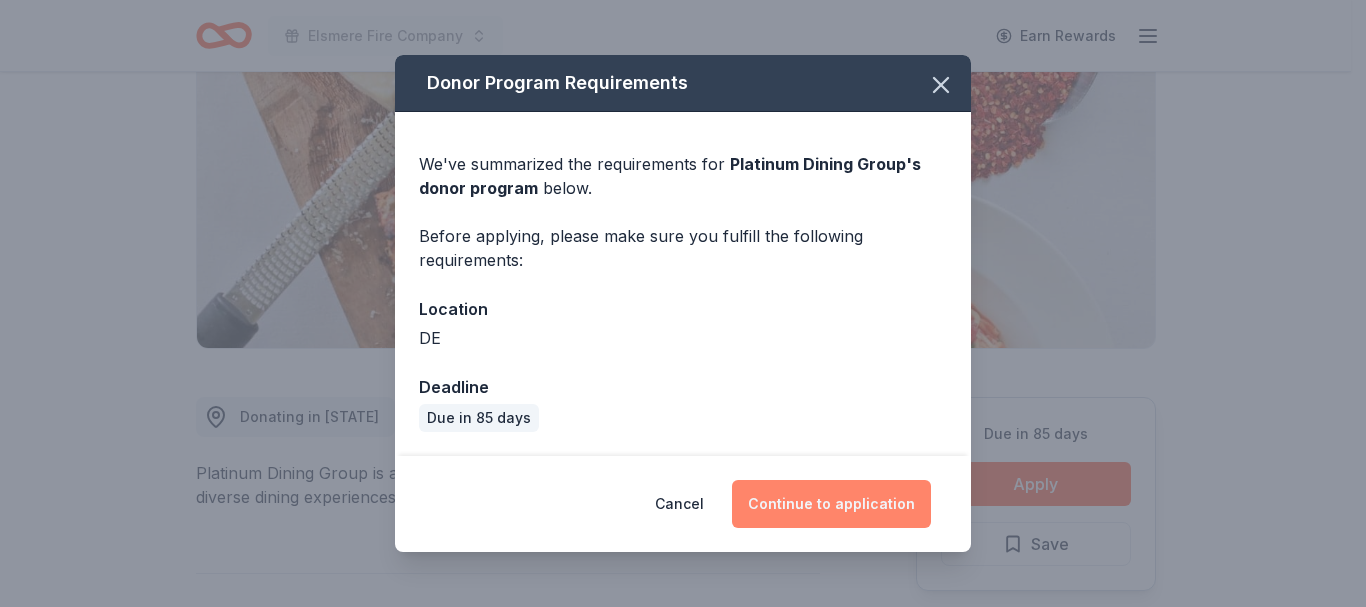 click on "Continue to application" at bounding box center [831, 504] 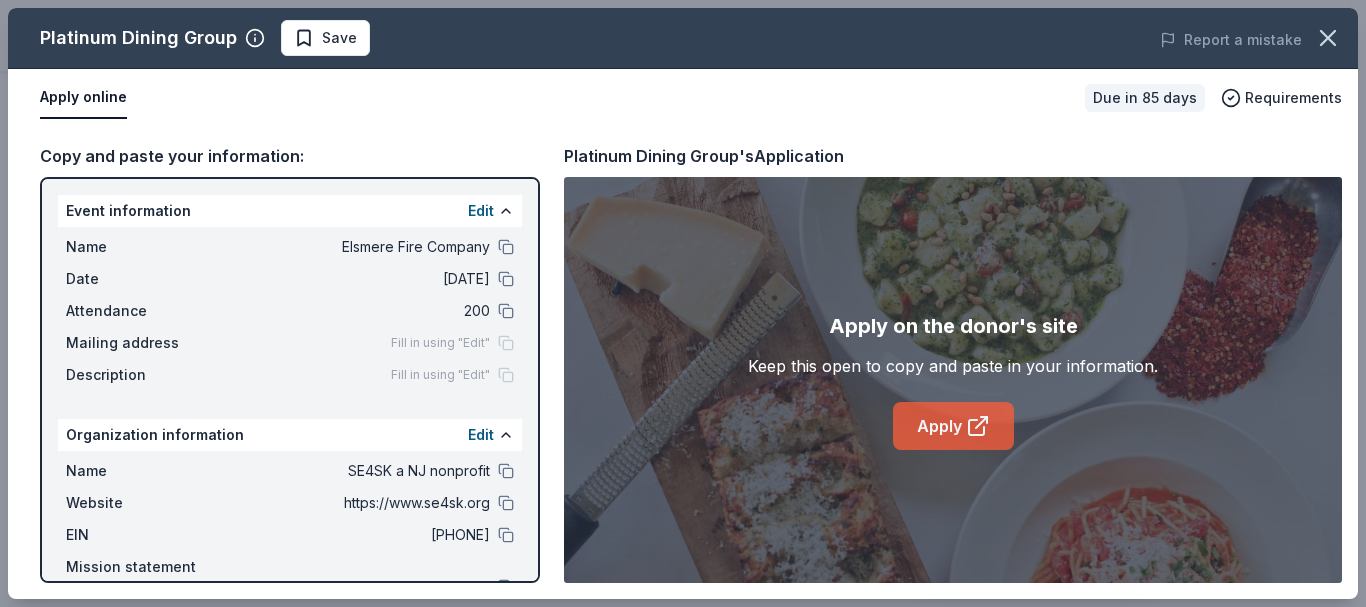 click on "Apply" at bounding box center (953, 426) 